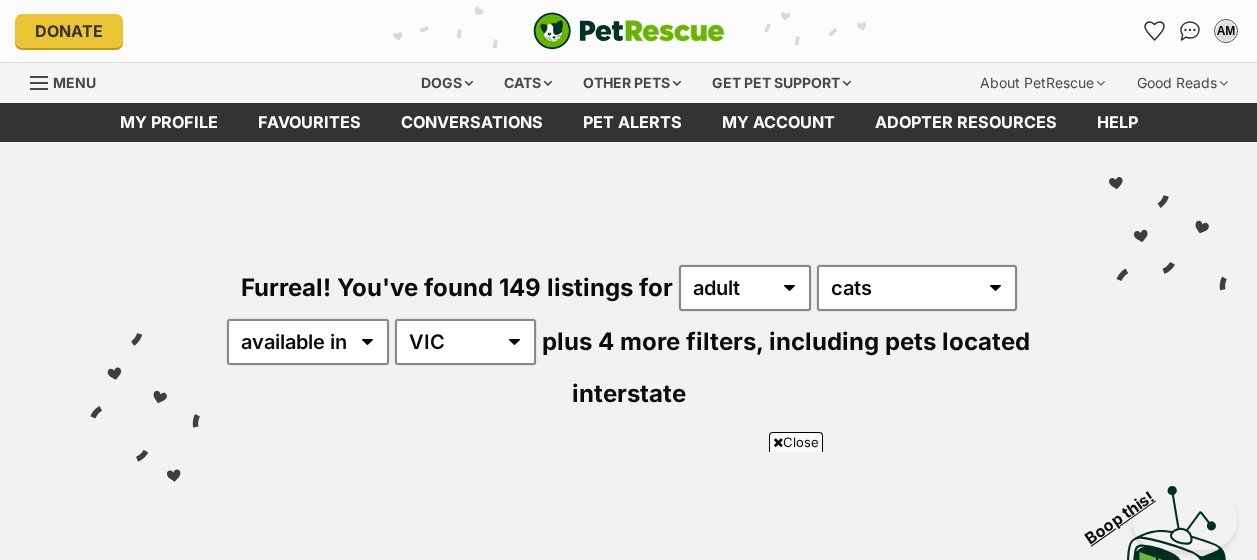 scroll, scrollTop: 664, scrollLeft: 0, axis: vertical 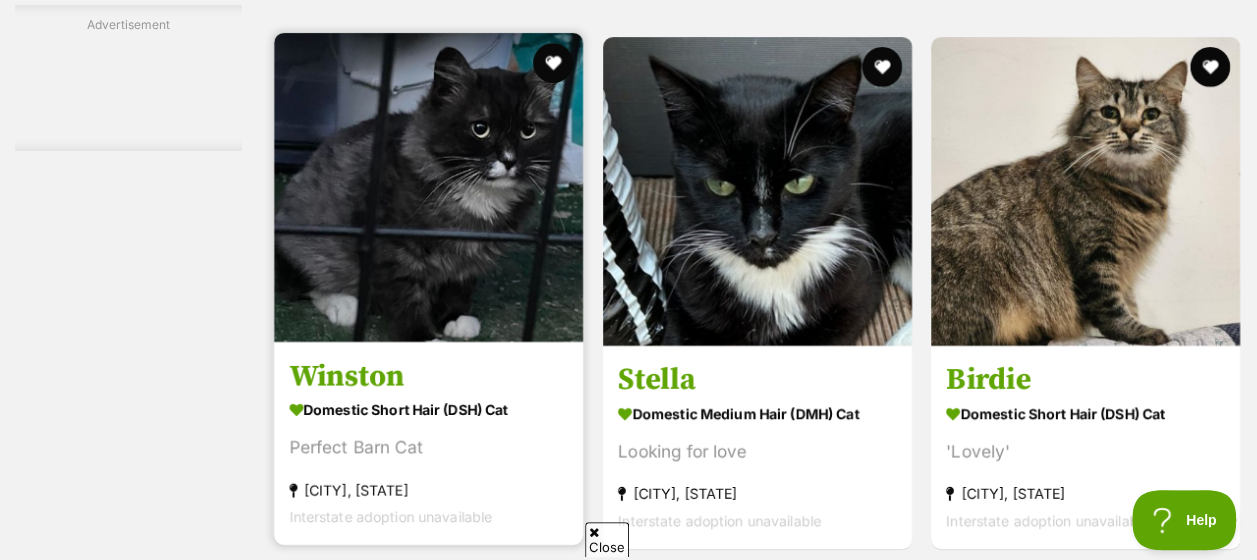 click at bounding box center [428, 187] 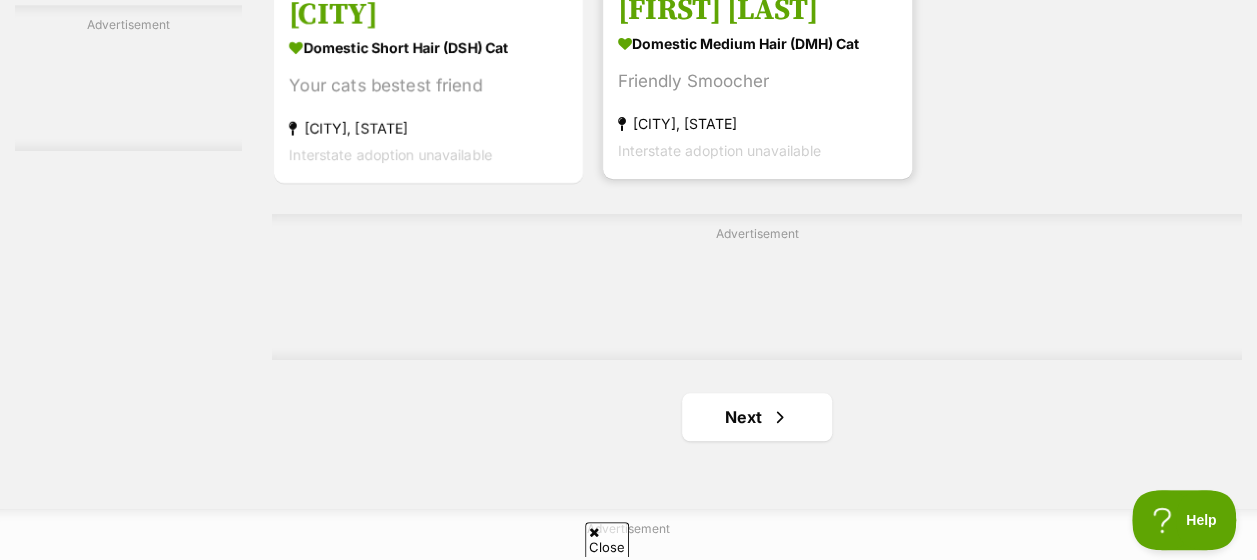 scroll, scrollTop: 4600, scrollLeft: 0, axis: vertical 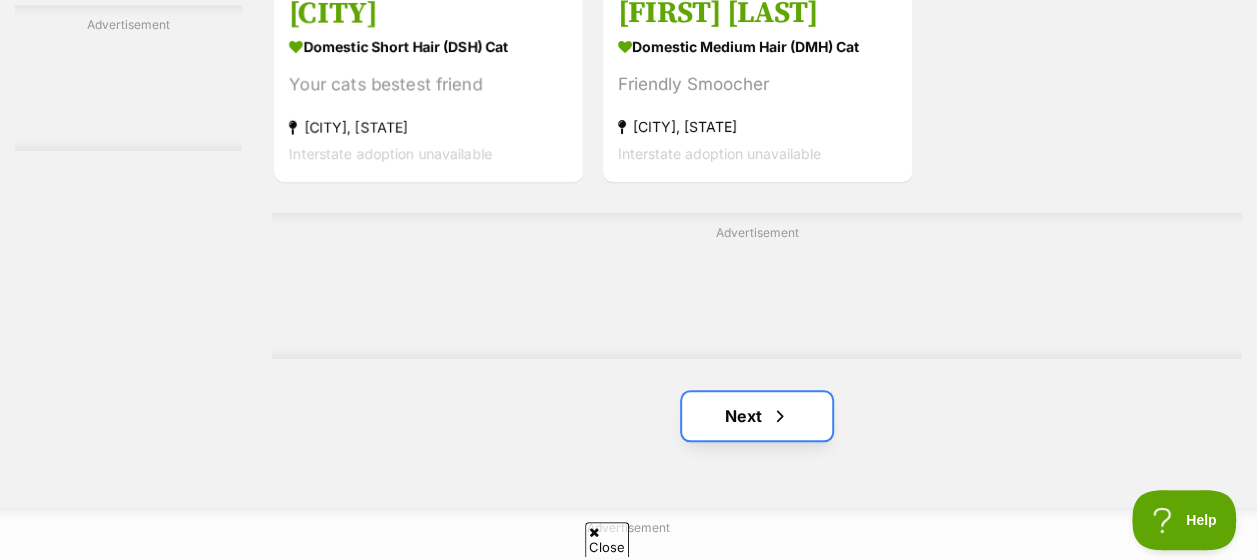 click on "Next" at bounding box center (757, 416) 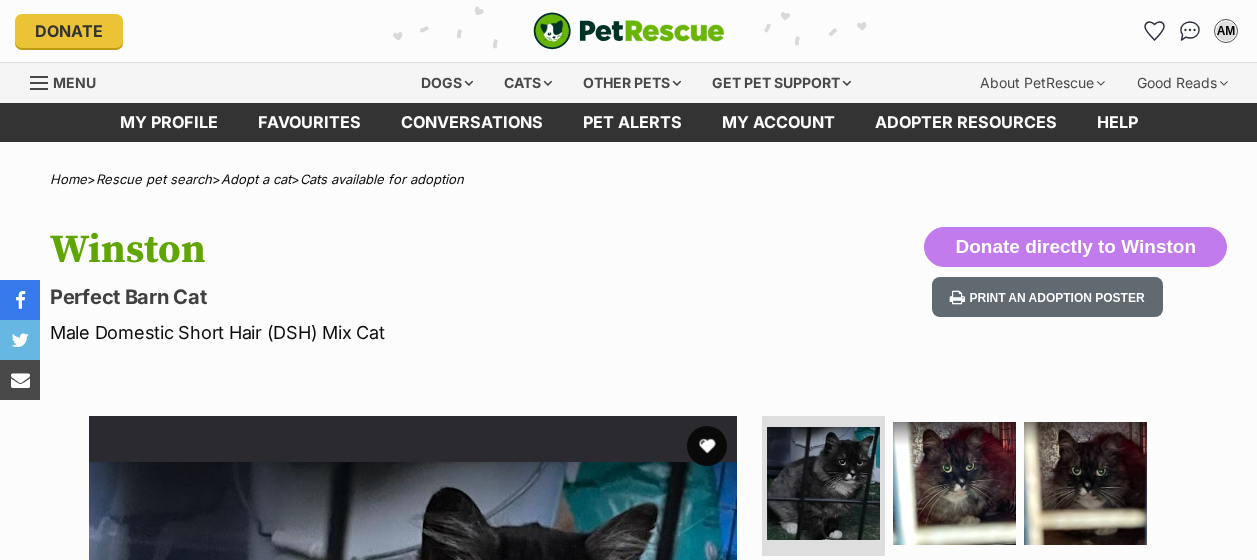 click on "Winston" at bounding box center [409, 250] 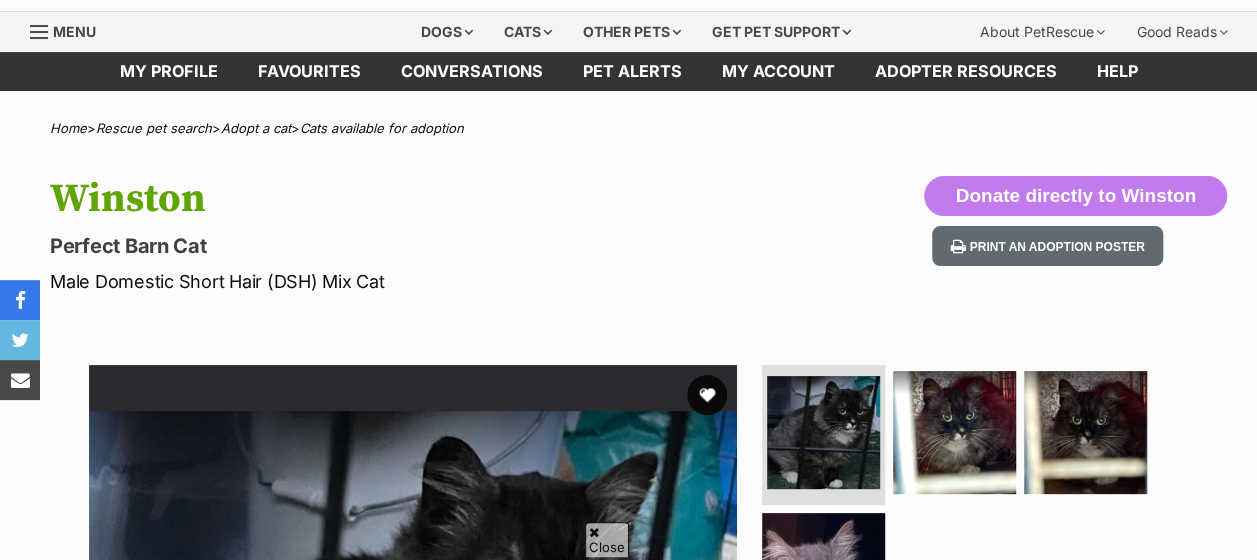 scroll, scrollTop: 190, scrollLeft: 0, axis: vertical 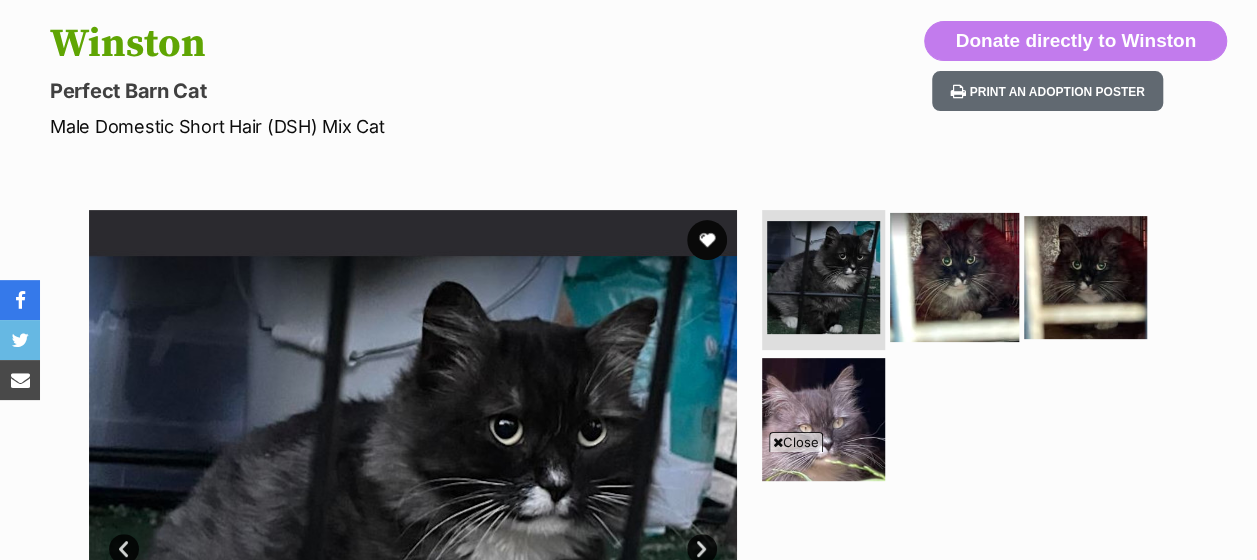 click at bounding box center [954, 277] 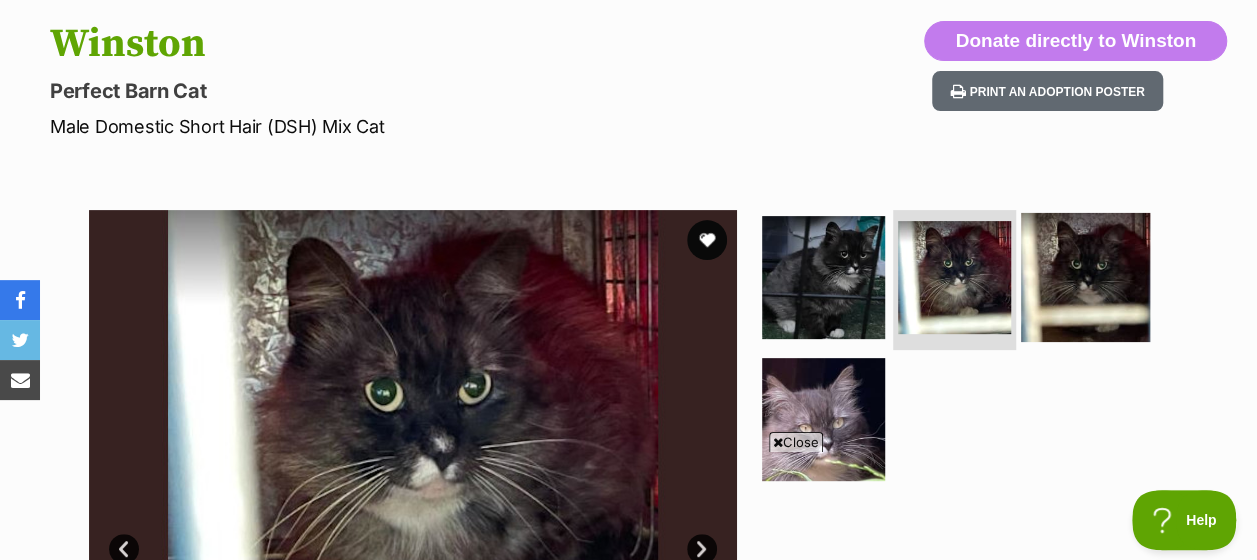 scroll, scrollTop: 0, scrollLeft: 0, axis: both 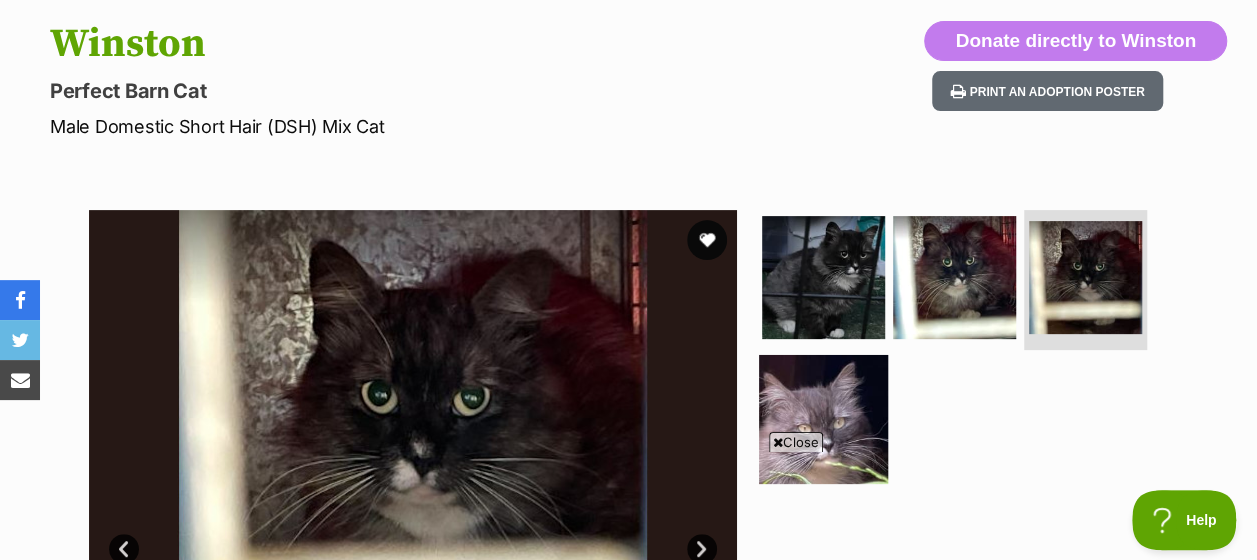 click at bounding box center [823, 418] 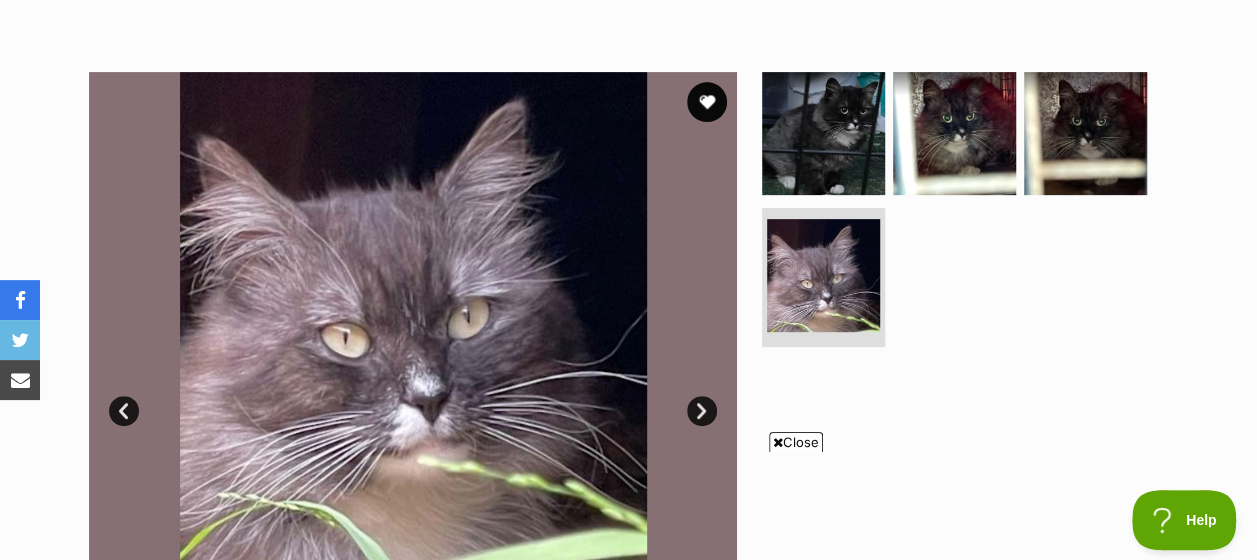scroll, scrollTop: 328, scrollLeft: 0, axis: vertical 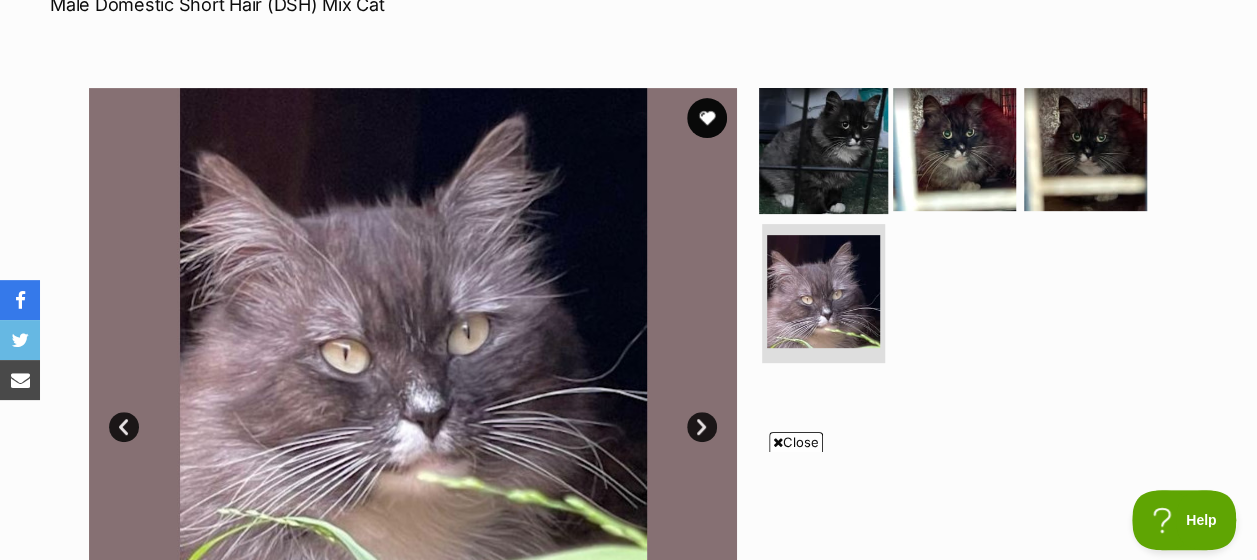 click at bounding box center [823, 149] 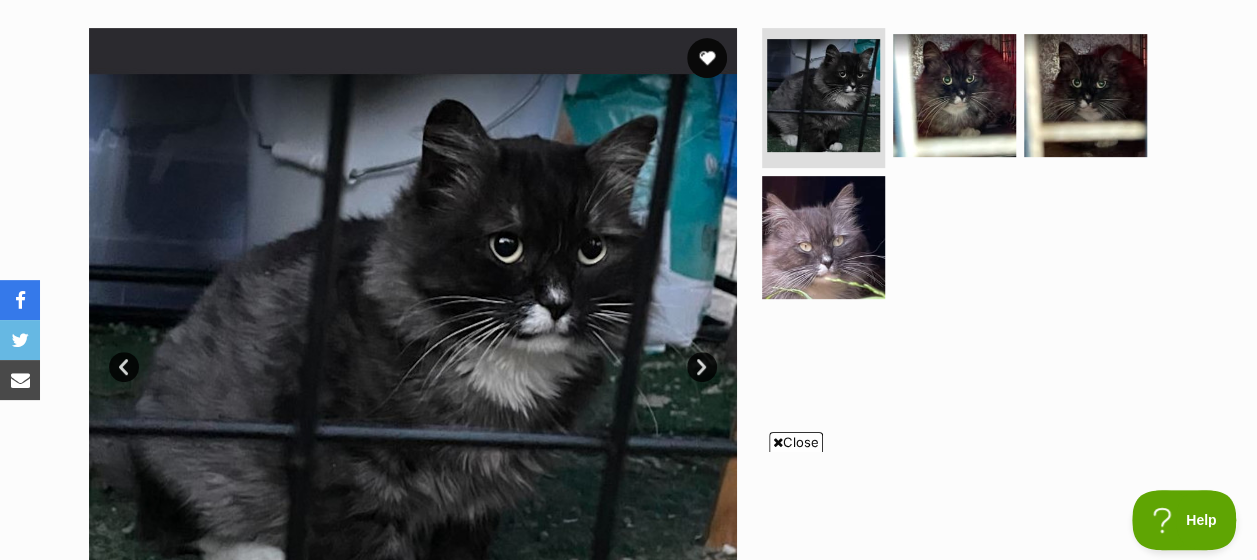 scroll, scrollTop: 386, scrollLeft: 0, axis: vertical 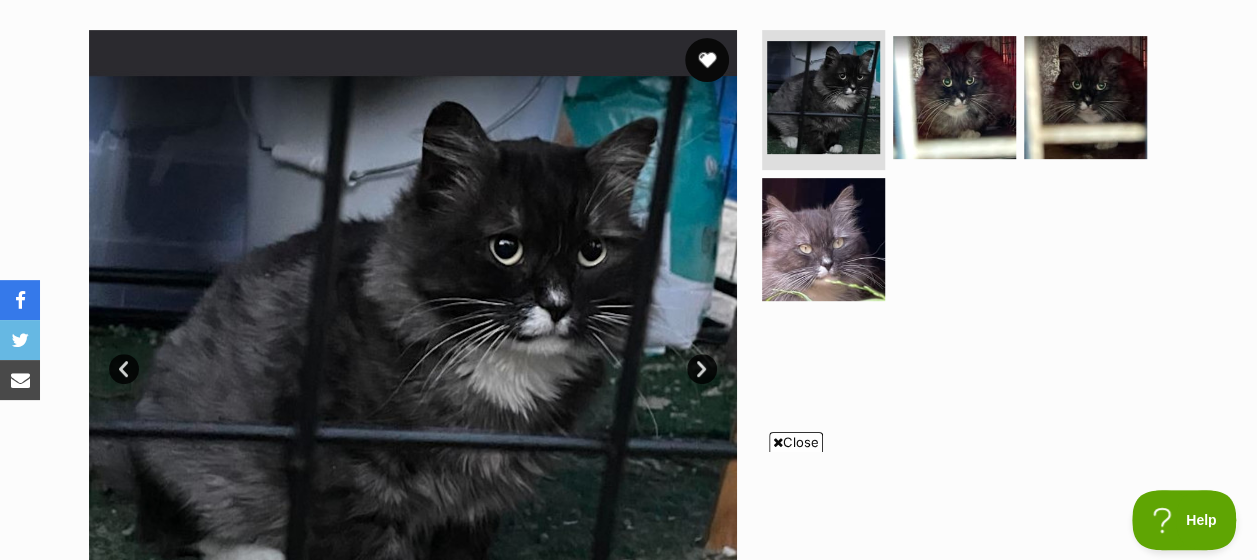click at bounding box center [707, 60] 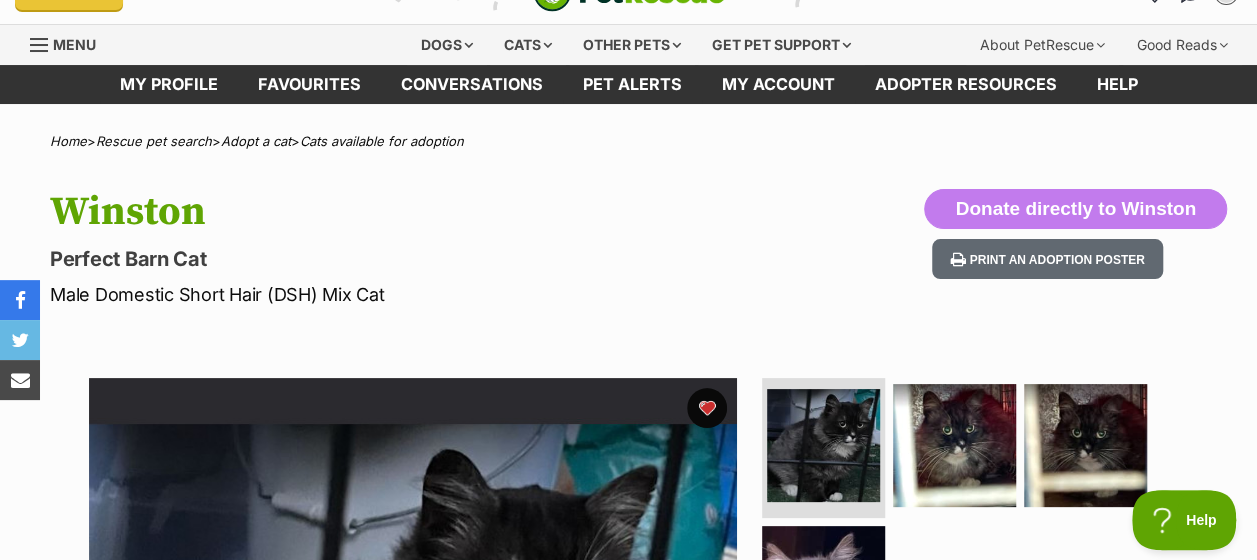 scroll, scrollTop: 0, scrollLeft: 0, axis: both 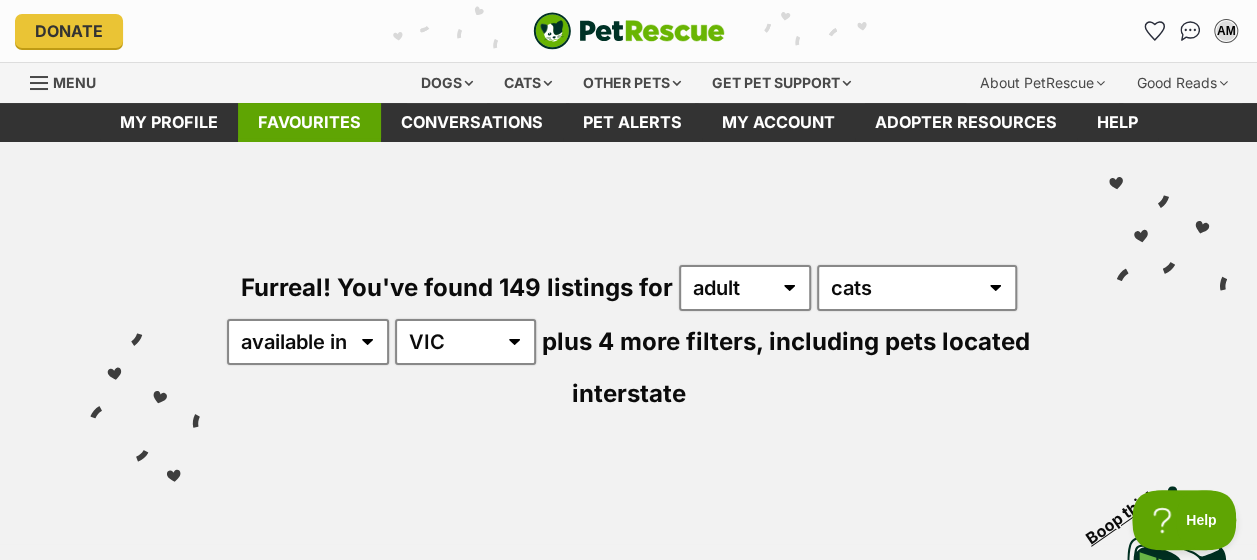 click on "Favourites" at bounding box center (309, 122) 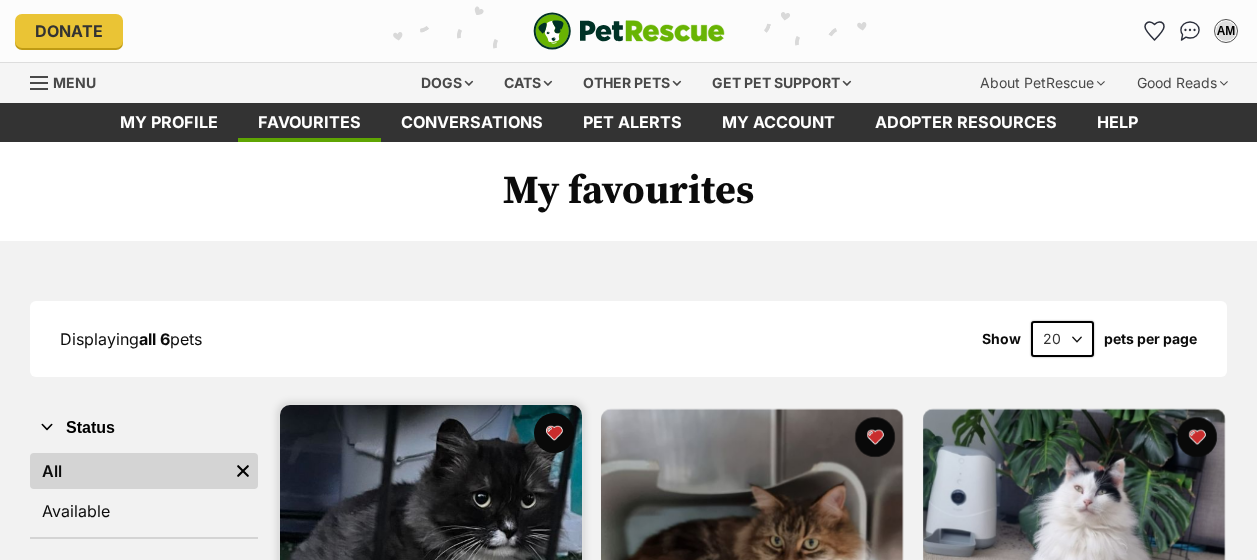 scroll, scrollTop: 0, scrollLeft: 0, axis: both 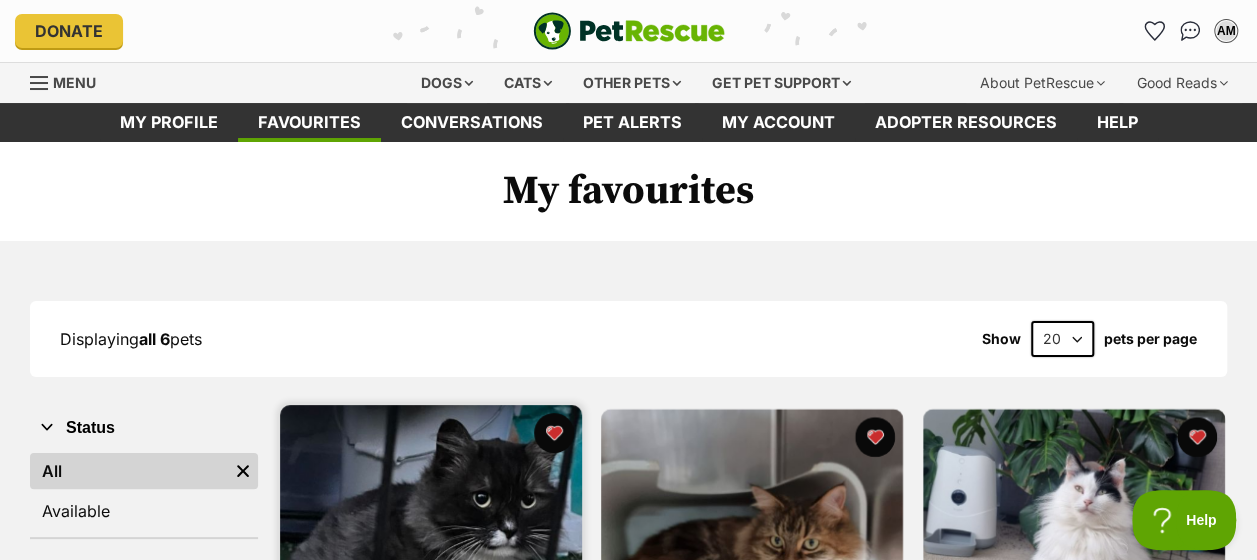 click at bounding box center (431, 556) 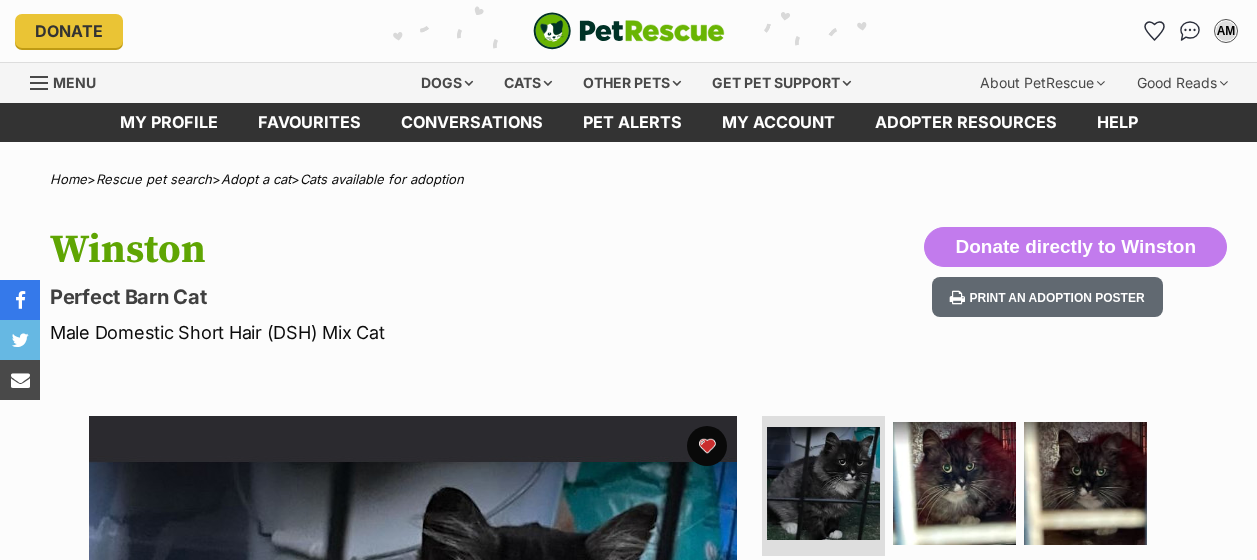 scroll, scrollTop: 0, scrollLeft: 0, axis: both 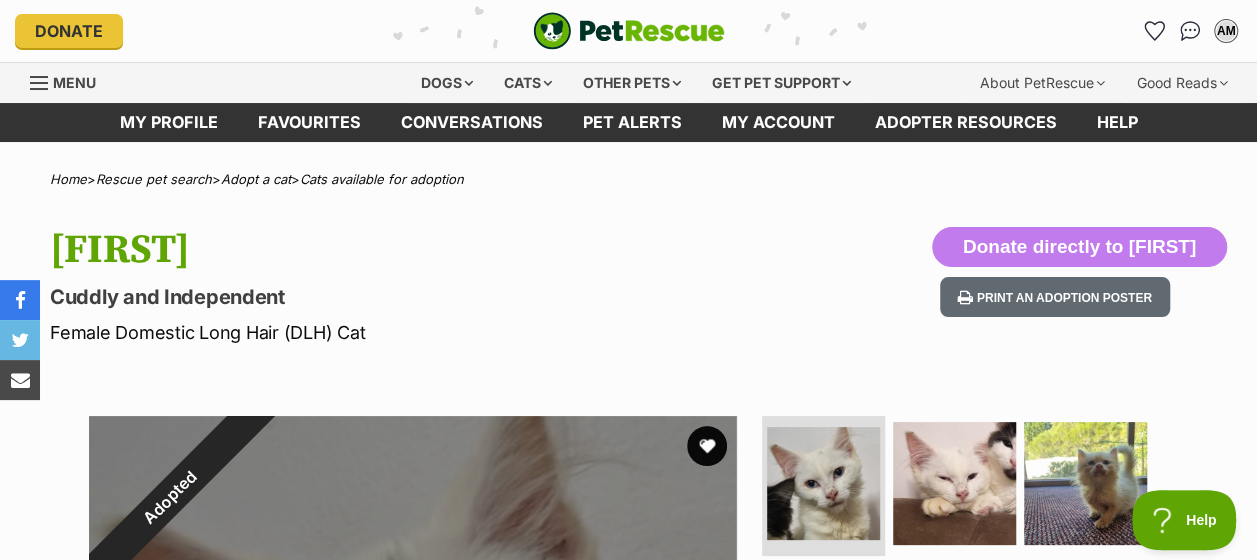 click on "Menu" at bounding box center (70, 81) 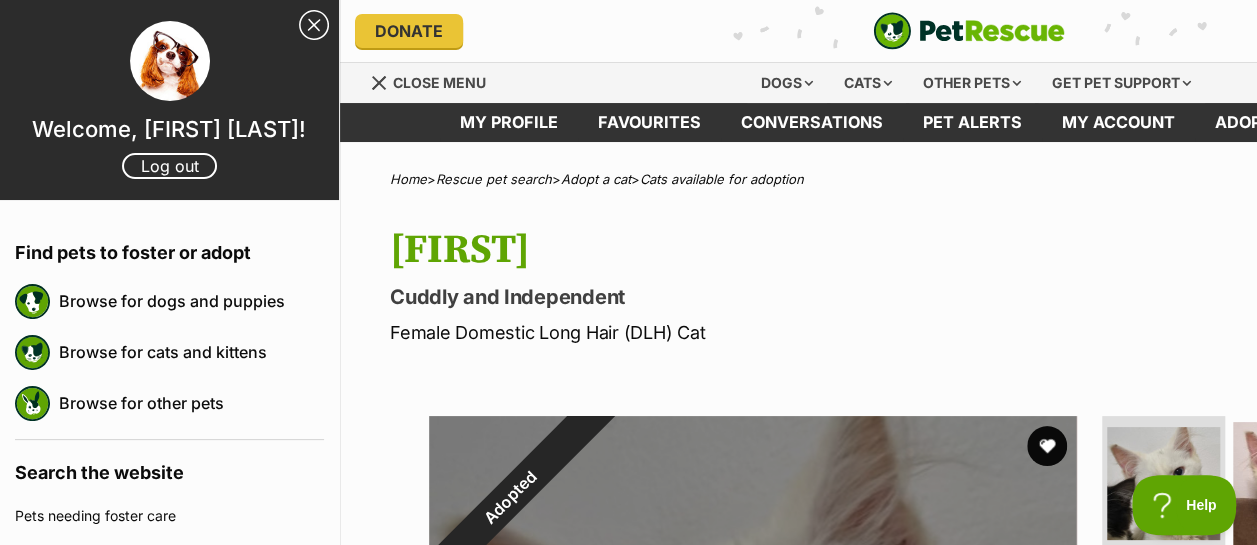 scroll, scrollTop: 0, scrollLeft: 0, axis: both 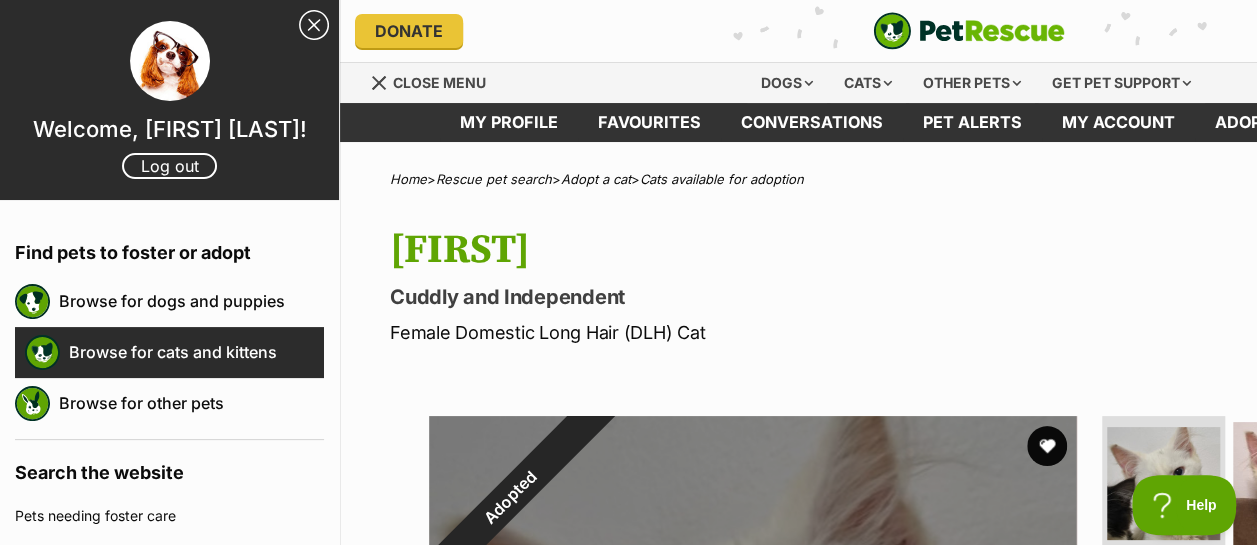 click on "Browse for cats and kittens" at bounding box center [196, 352] 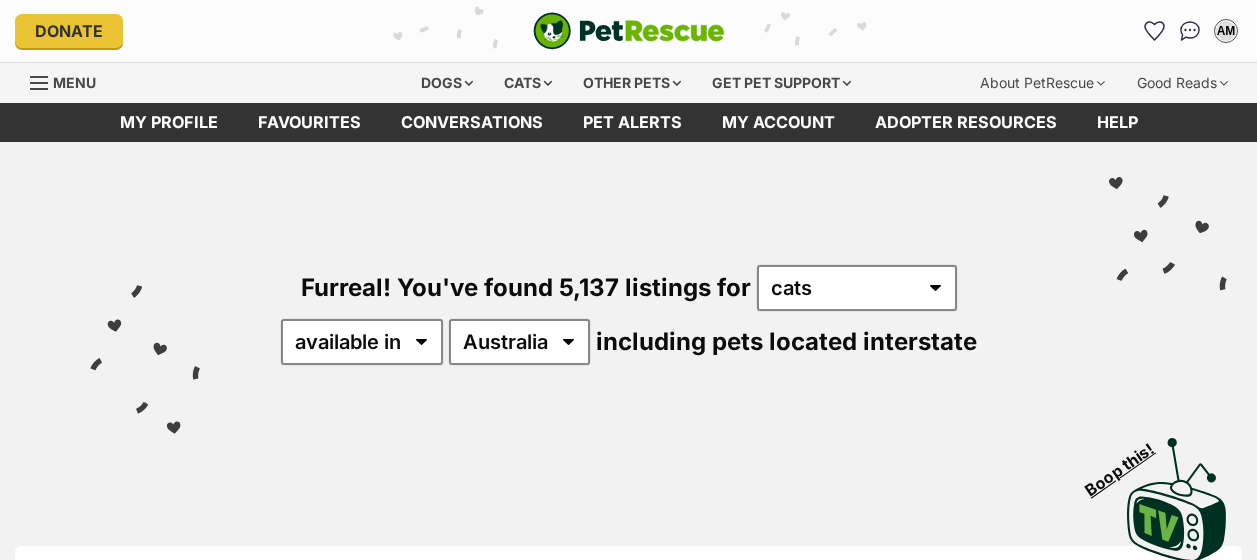 scroll, scrollTop: 0, scrollLeft: 0, axis: both 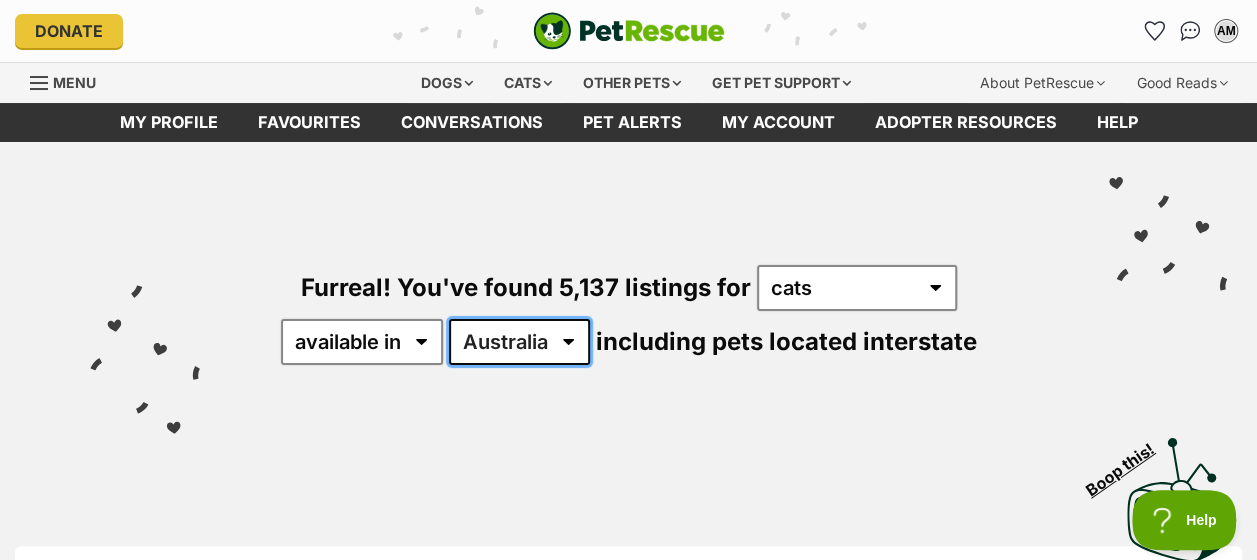 click on "Australia
ACT
NSW
NT
QLD
SA
TAS
VIC
WA" at bounding box center [519, 342] 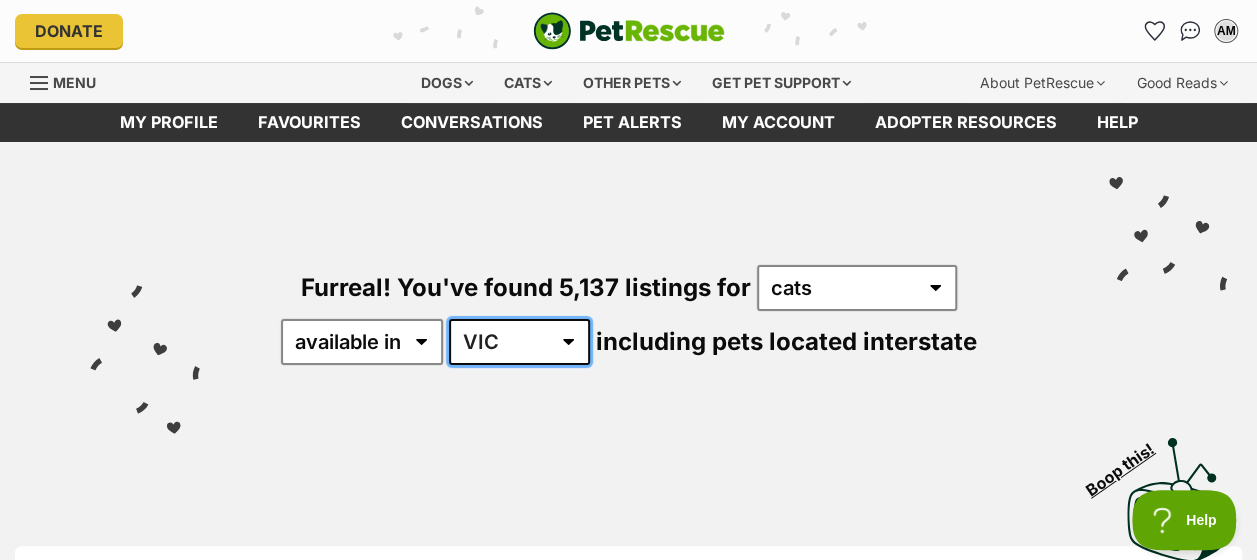 click on "Australia
ACT
NSW
NT
QLD
SA
TAS
VIC
WA" at bounding box center (519, 342) 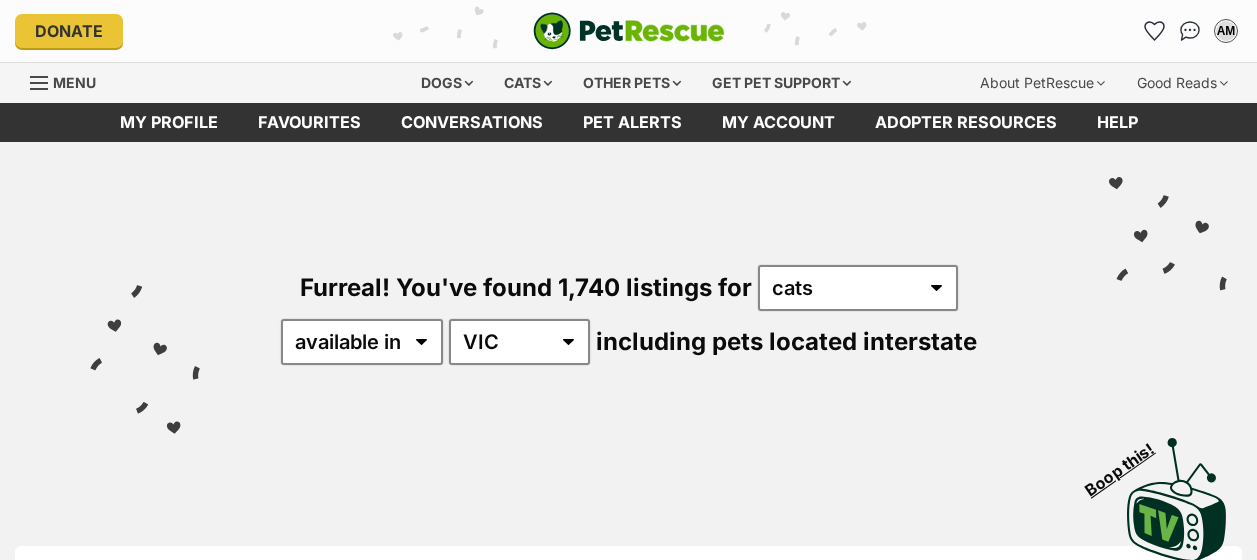 scroll, scrollTop: 0, scrollLeft: 0, axis: both 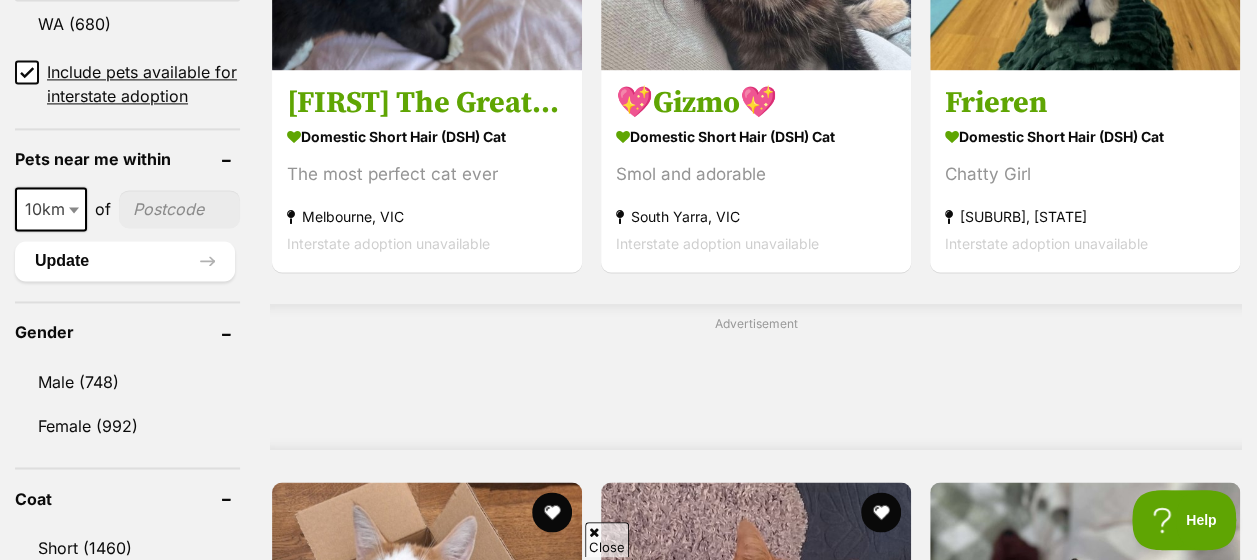 click on "Male (748)" at bounding box center (127, 382) 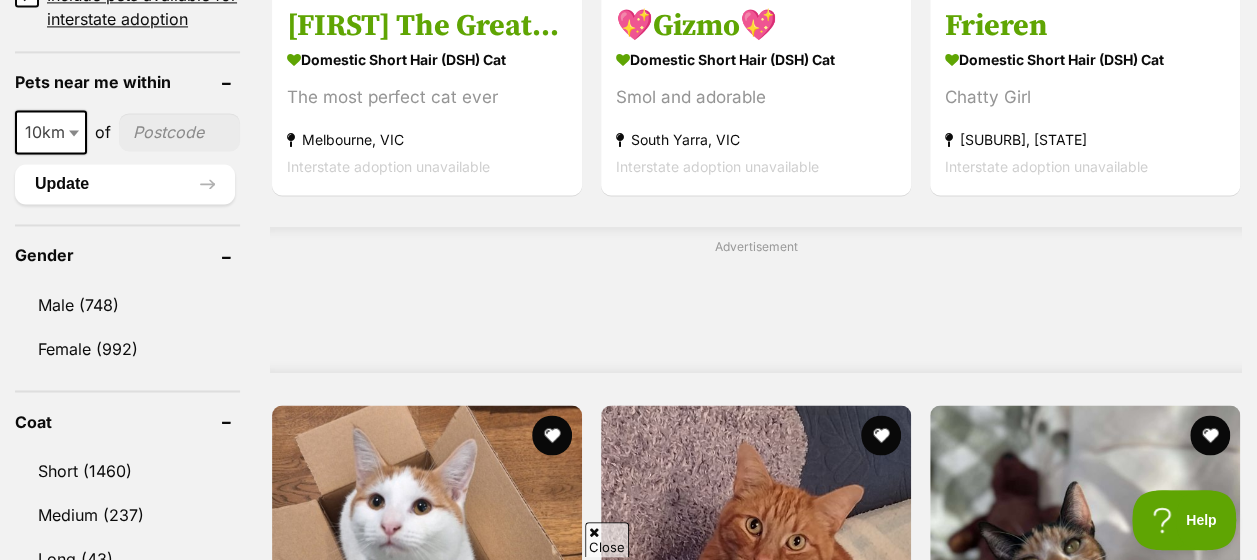 scroll, scrollTop: 1504, scrollLeft: 0, axis: vertical 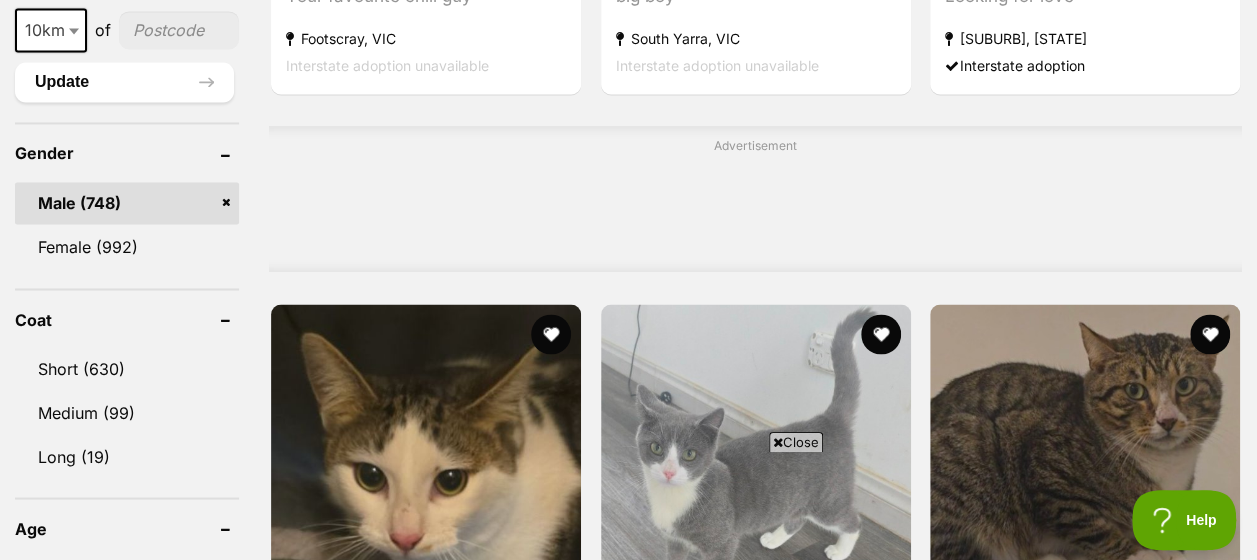 click on "Male (748)" at bounding box center [127, 203] 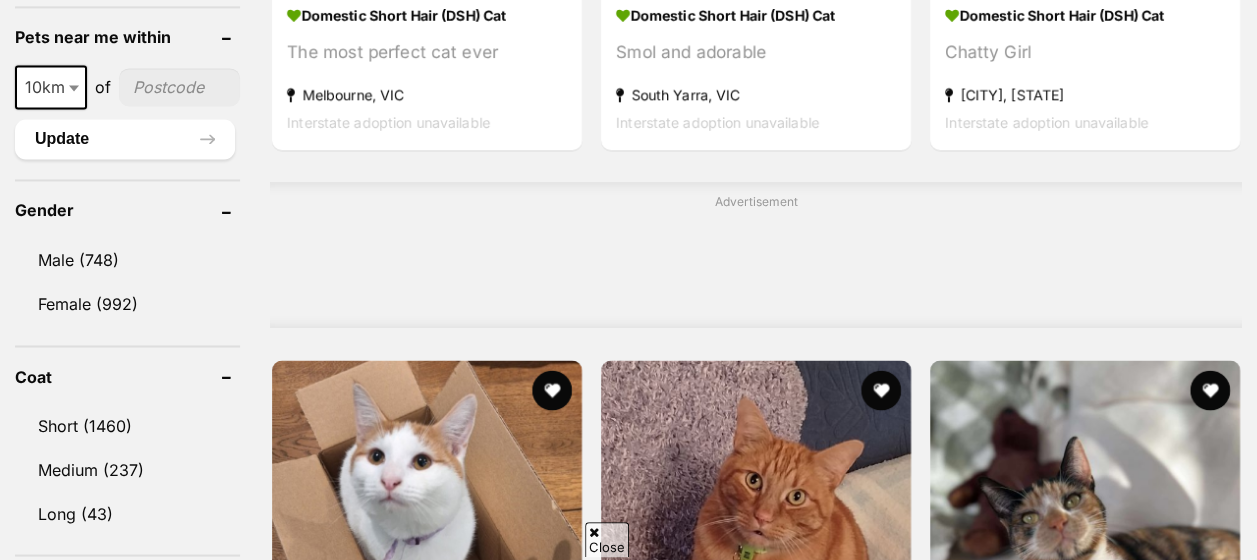 scroll, scrollTop: 0, scrollLeft: 0, axis: both 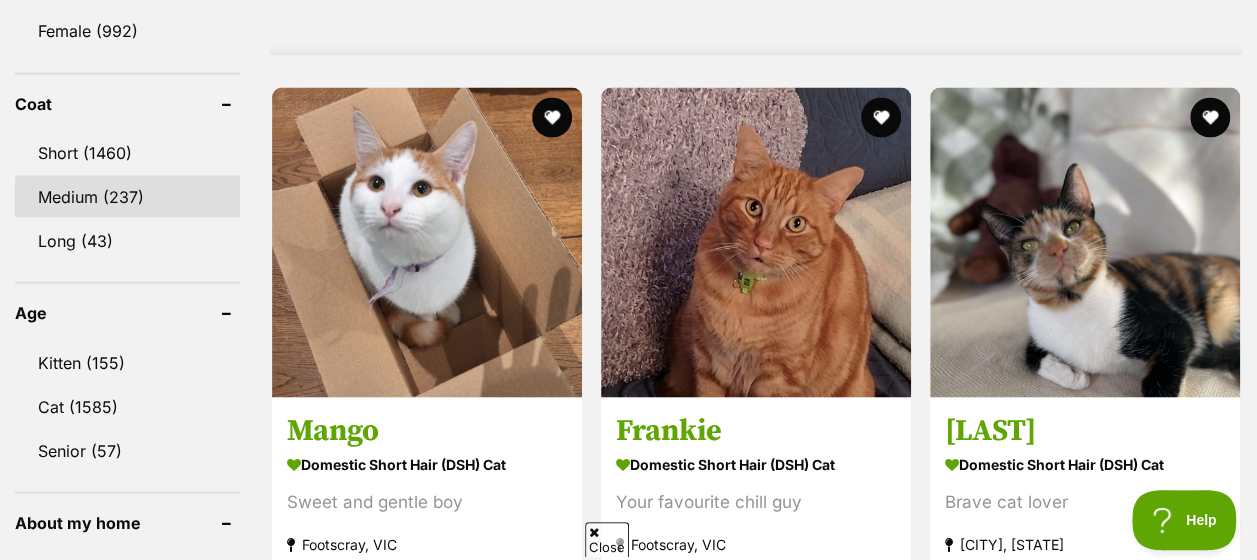 click on "Medium (237)" at bounding box center [127, 196] 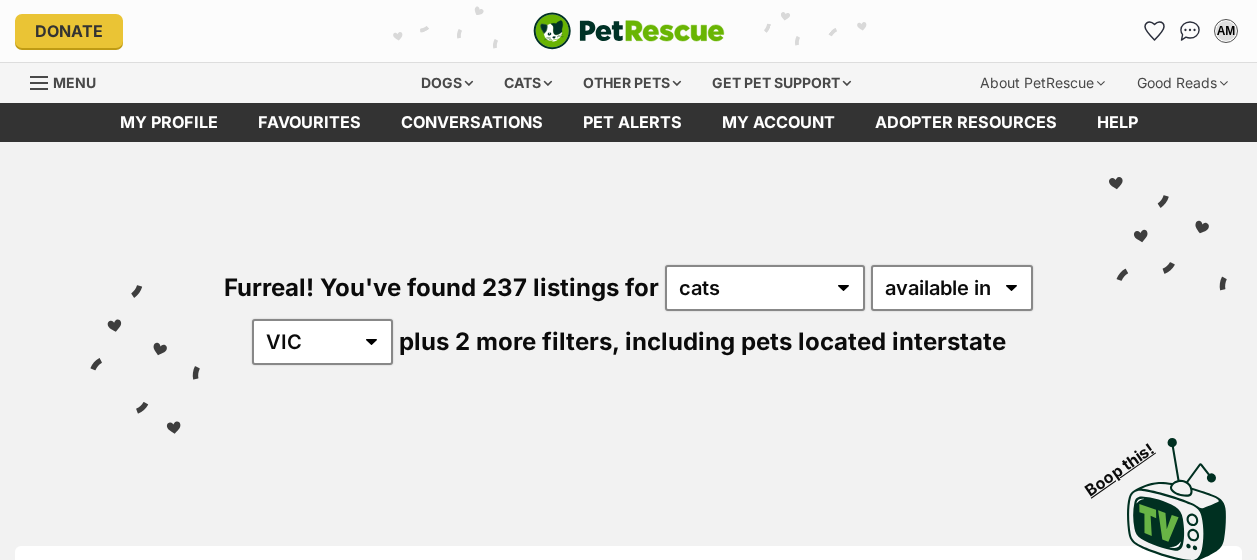 scroll, scrollTop: 0, scrollLeft: 0, axis: both 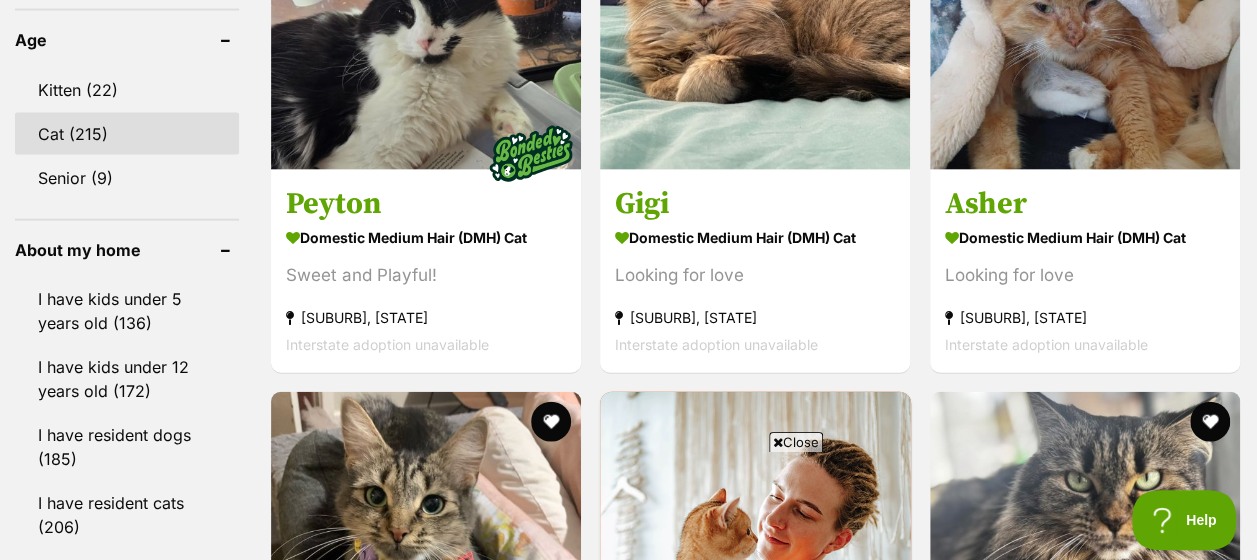 click on "Cat (215)" at bounding box center [127, 134] 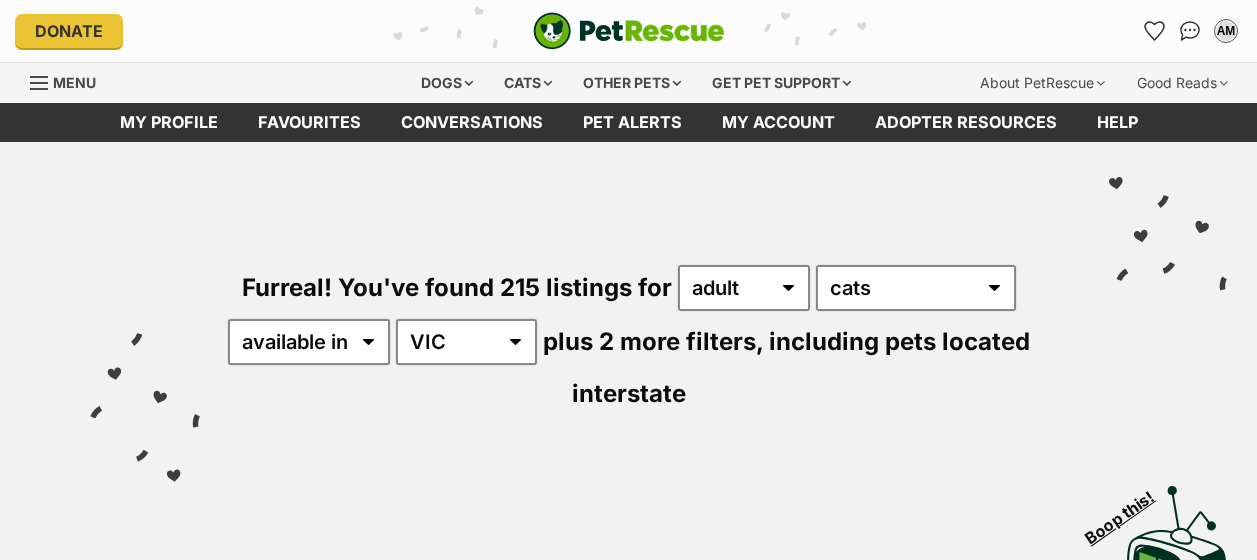 scroll, scrollTop: 0, scrollLeft: 0, axis: both 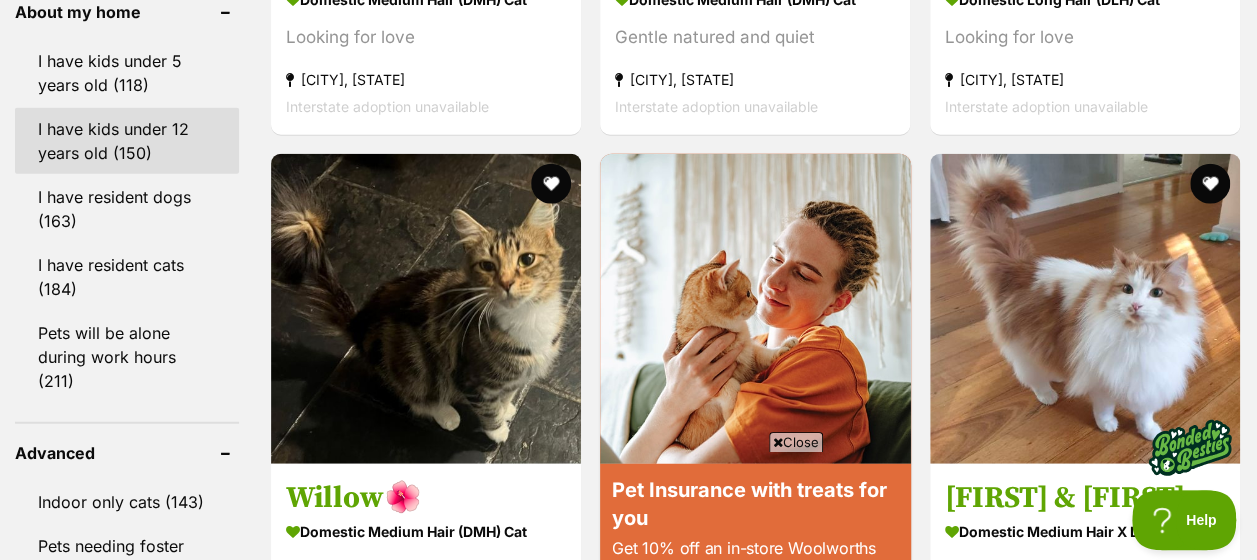 click on "I have kids under 12 years old (150)" at bounding box center [127, 141] 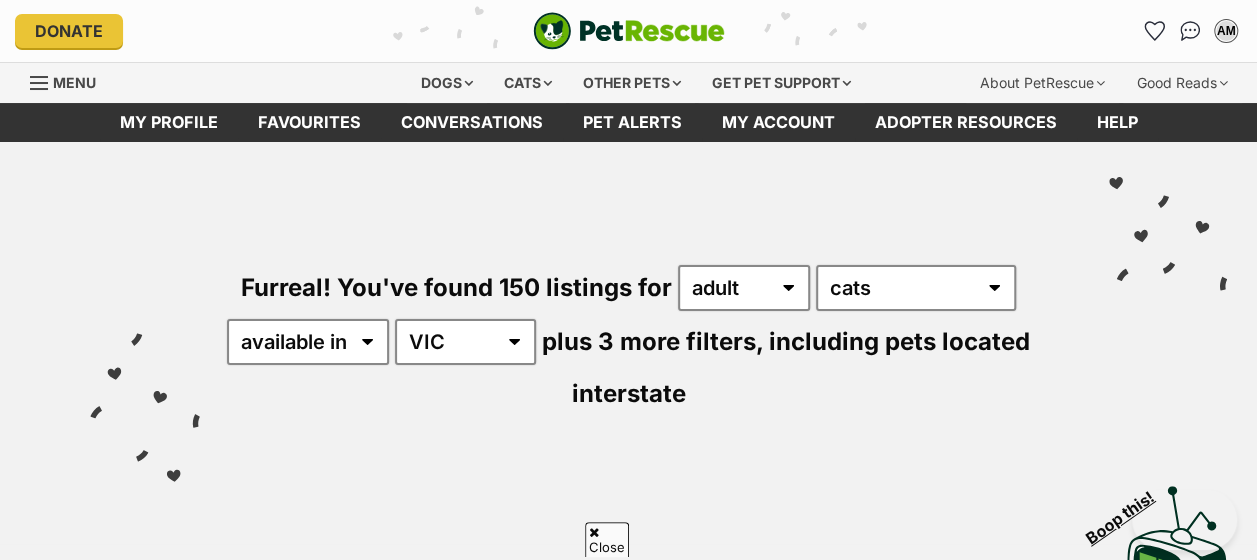 scroll, scrollTop: 1340, scrollLeft: 0, axis: vertical 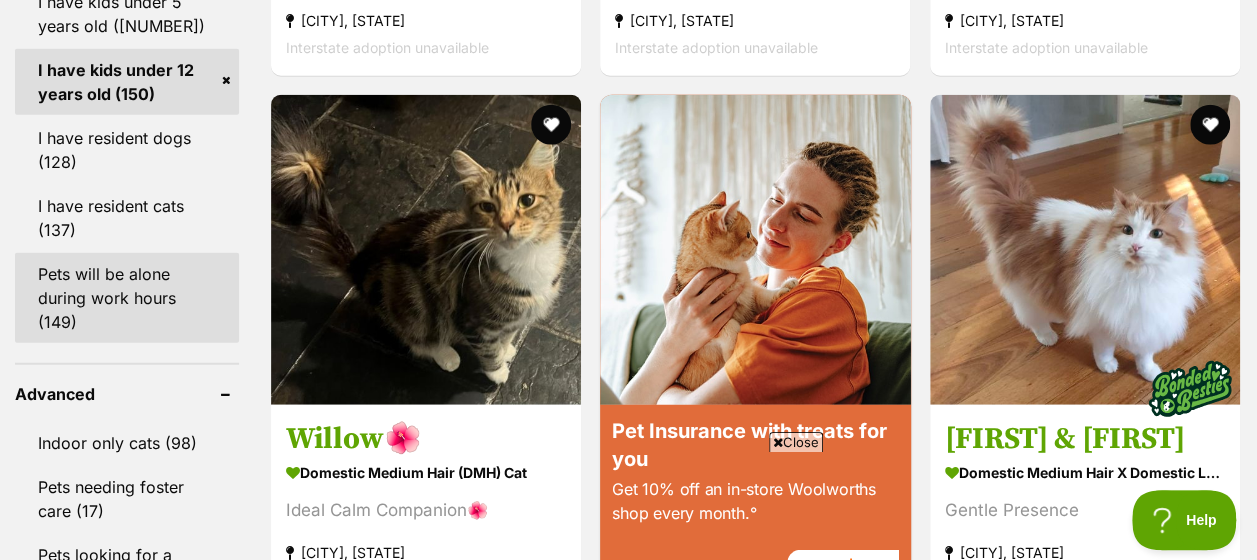 click on "Pets will be alone during work hours (149)" at bounding box center (127, 298) 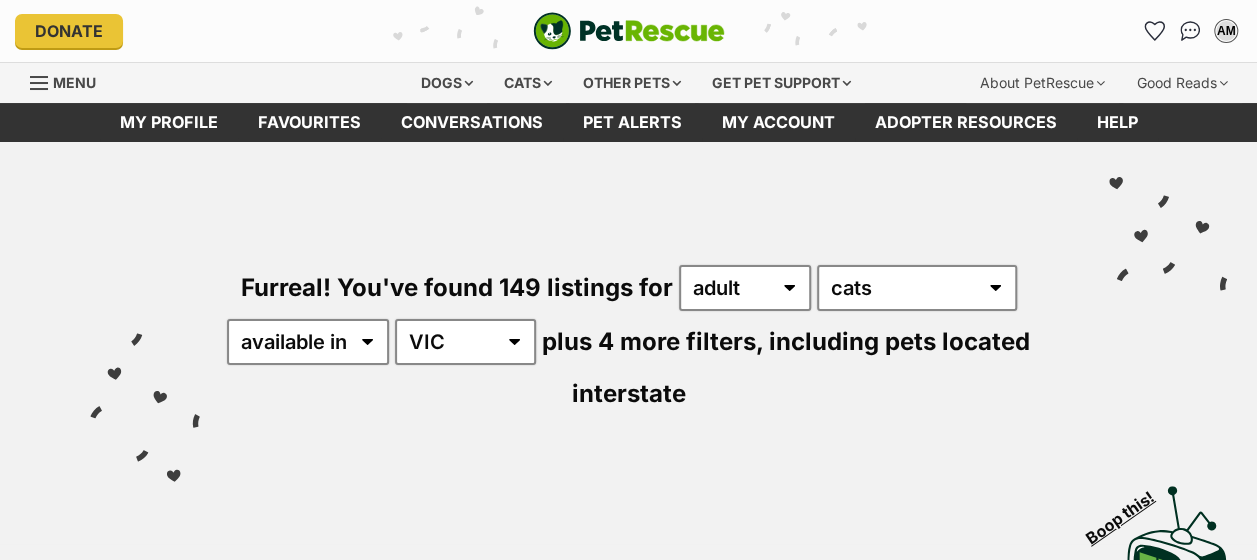 scroll, scrollTop: 553, scrollLeft: 0, axis: vertical 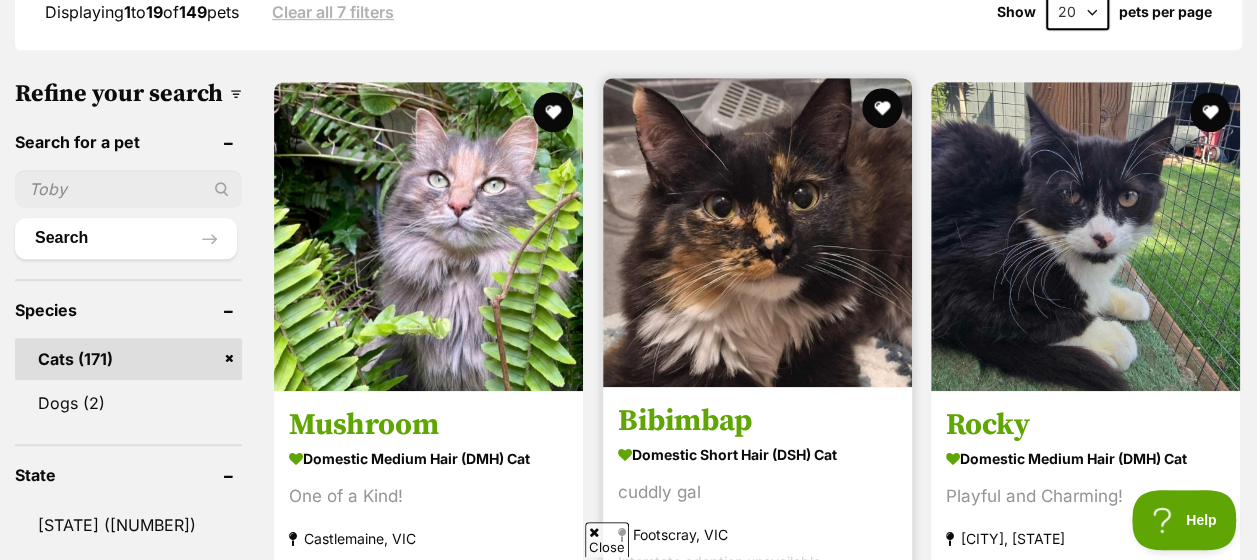 click at bounding box center [757, 232] 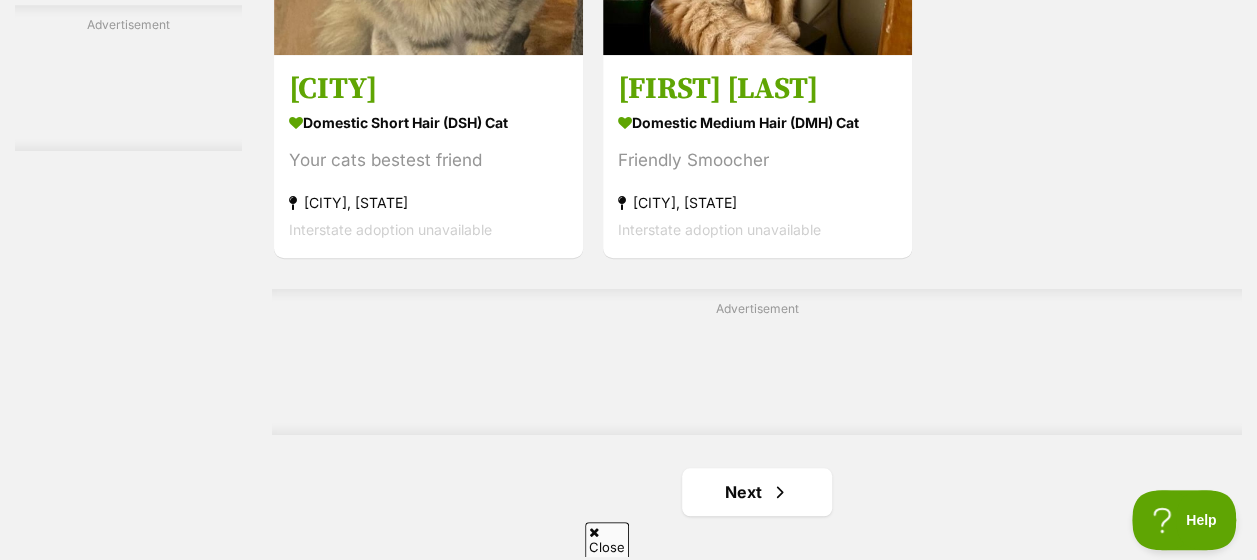 scroll, scrollTop: 4604, scrollLeft: 0, axis: vertical 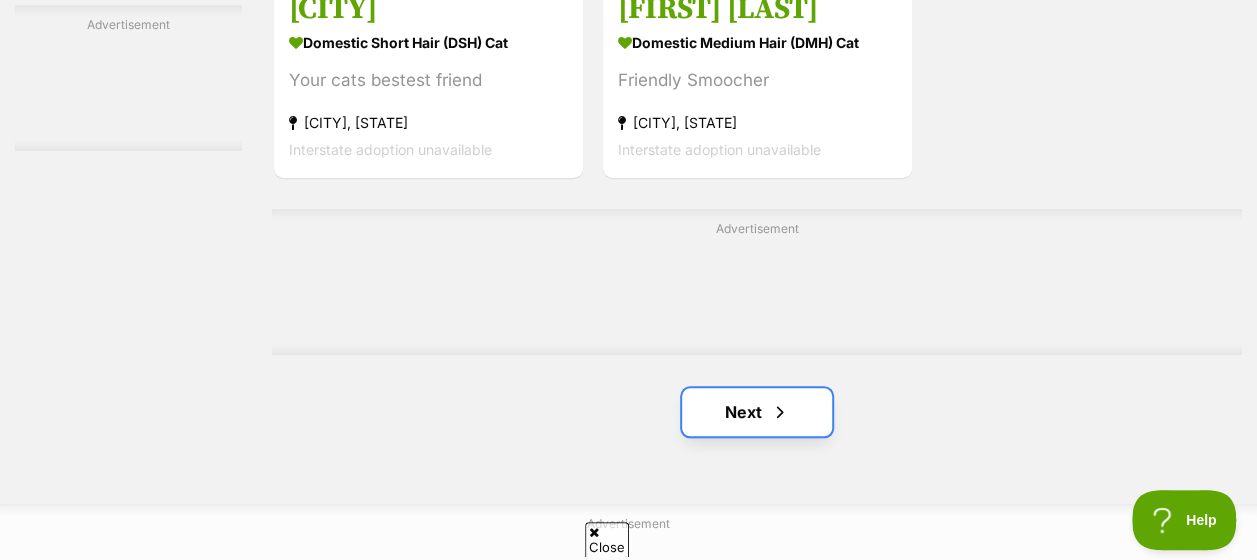 click on "Next" at bounding box center [757, 412] 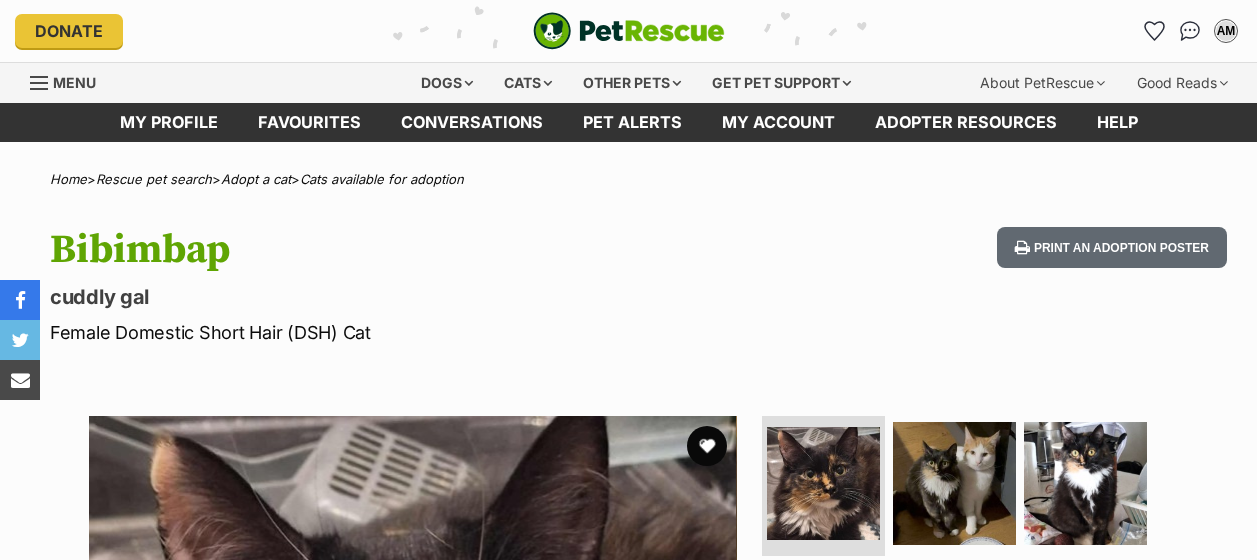 scroll, scrollTop: 0, scrollLeft: 0, axis: both 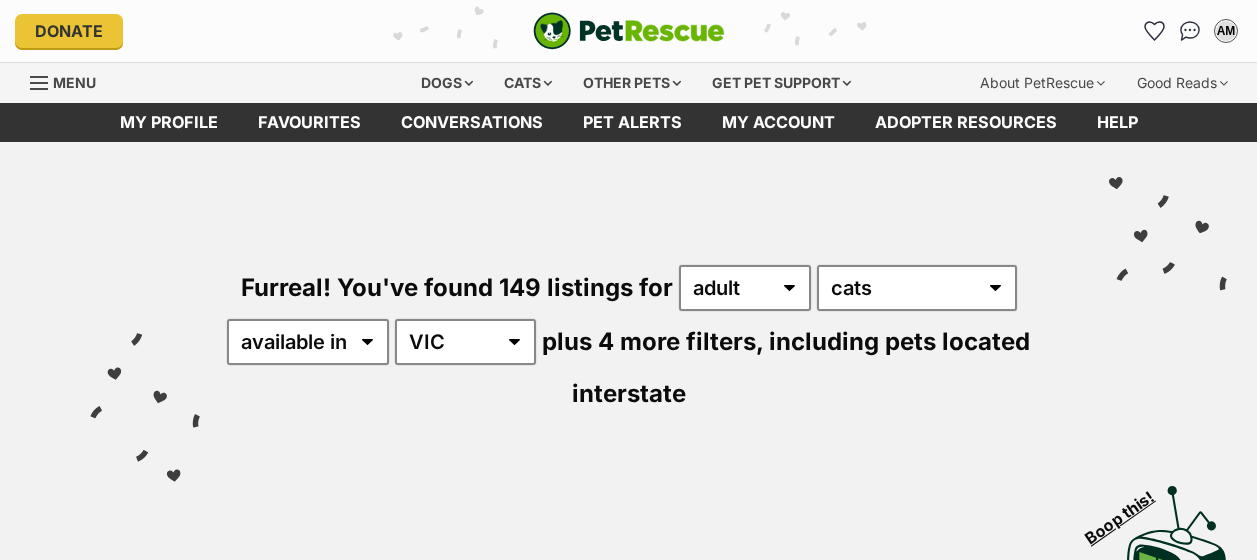 click on "Furreal! You've found 149 listings for
any age
kitten
adult
senior
any type of pet
cats
dogs
available in
located in
[COUNTRY]
[STATE]
[STATE]
[STATE]
[STATE]
[STATE]
[STATE]
[STATE]
[STATE]
plus 4 more filters,
including pets located interstate" at bounding box center (628, 305) 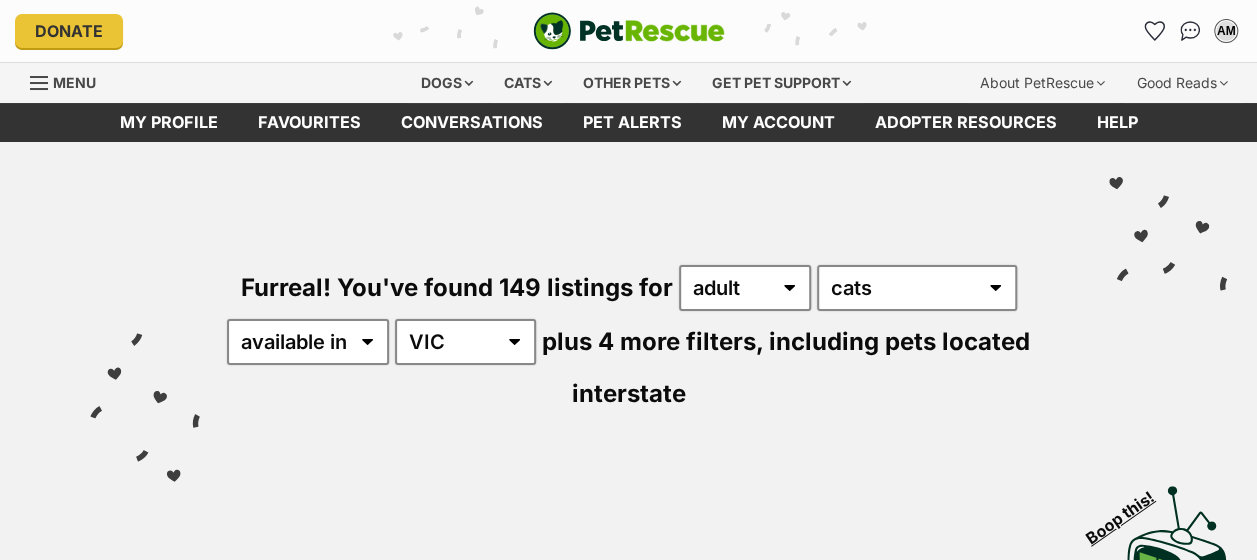 scroll, scrollTop: 118, scrollLeft: 0, axis: vertical 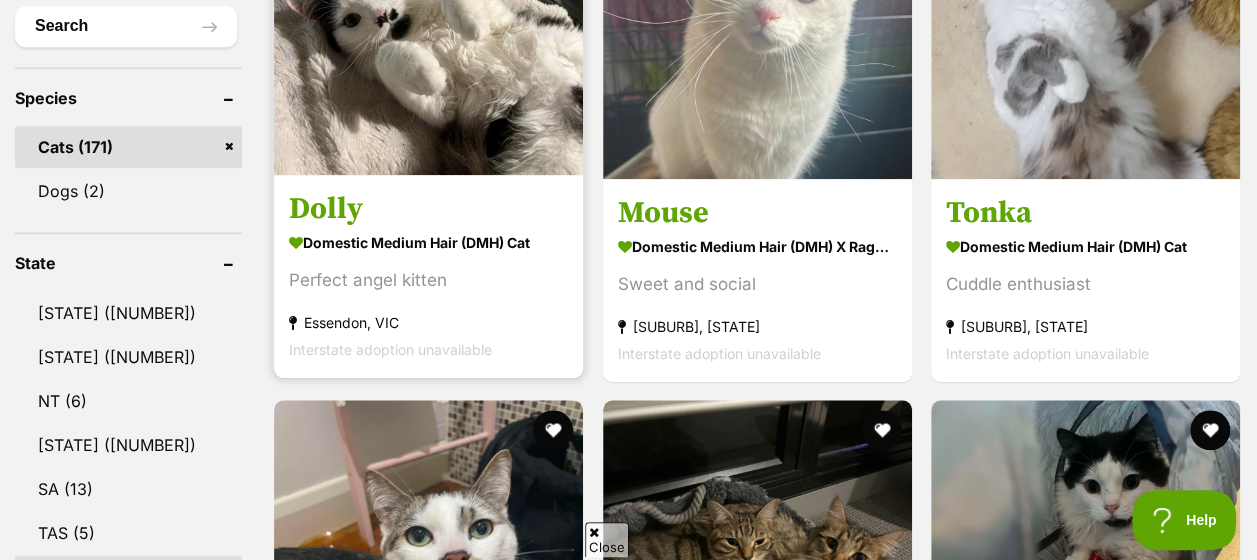 click at bounding box center [428, 20] 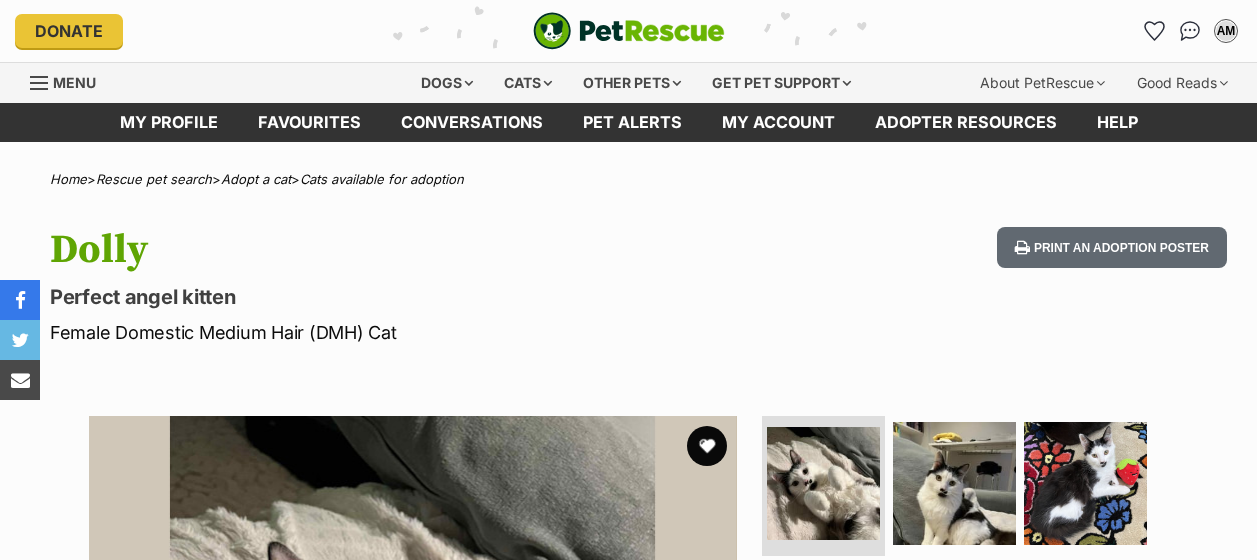 scroll, scrollTop: 0, scrollLeft: 0, axis: both 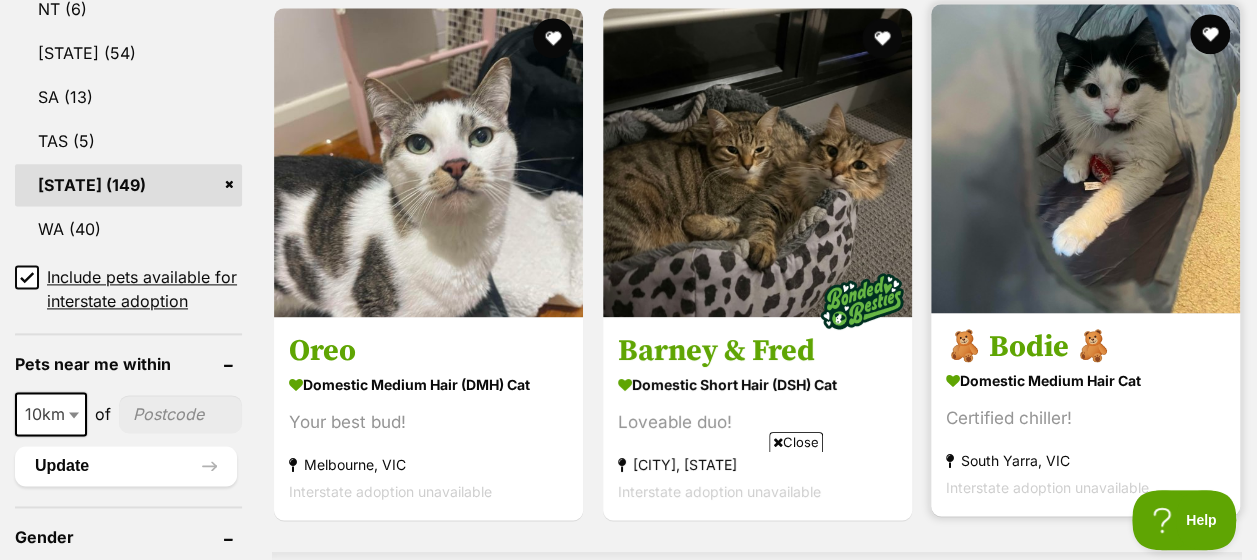 click at bounding box center [1085, 158] 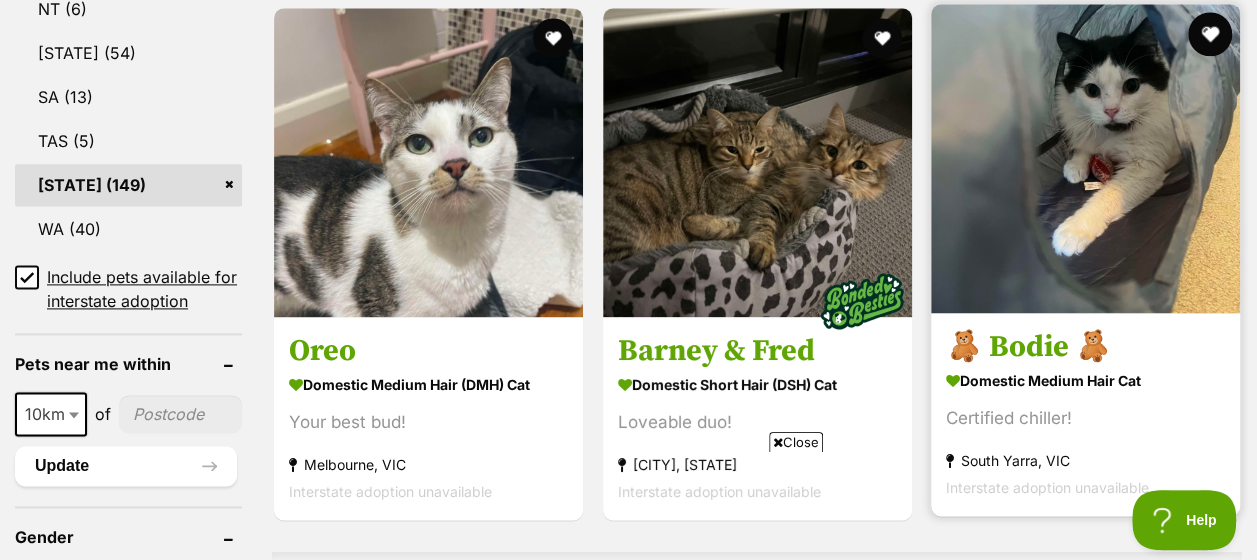 click at bounding box center (1210, 34) 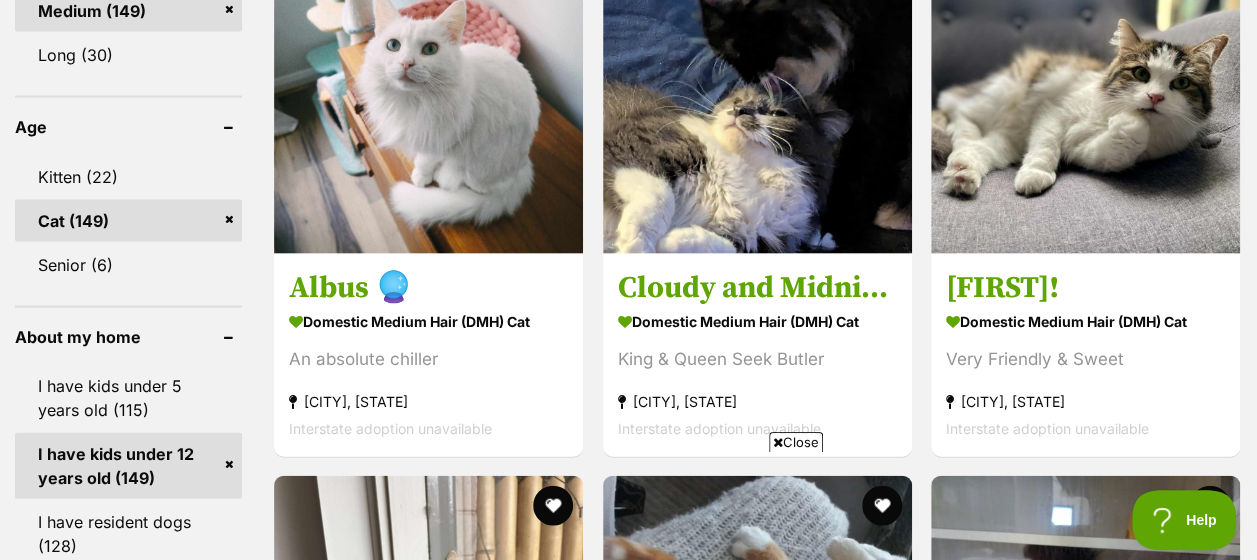 scroll, scrollTop: 2008, scrollLeft: 0, axis: vertical 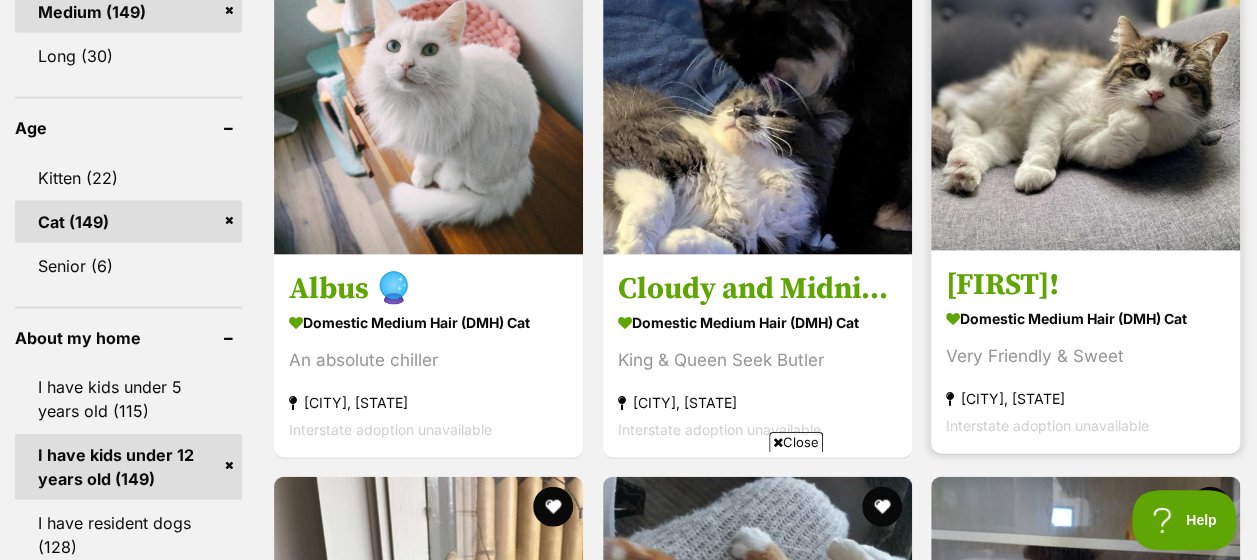 click on "Patty!" at bounding box center [1085, 285] 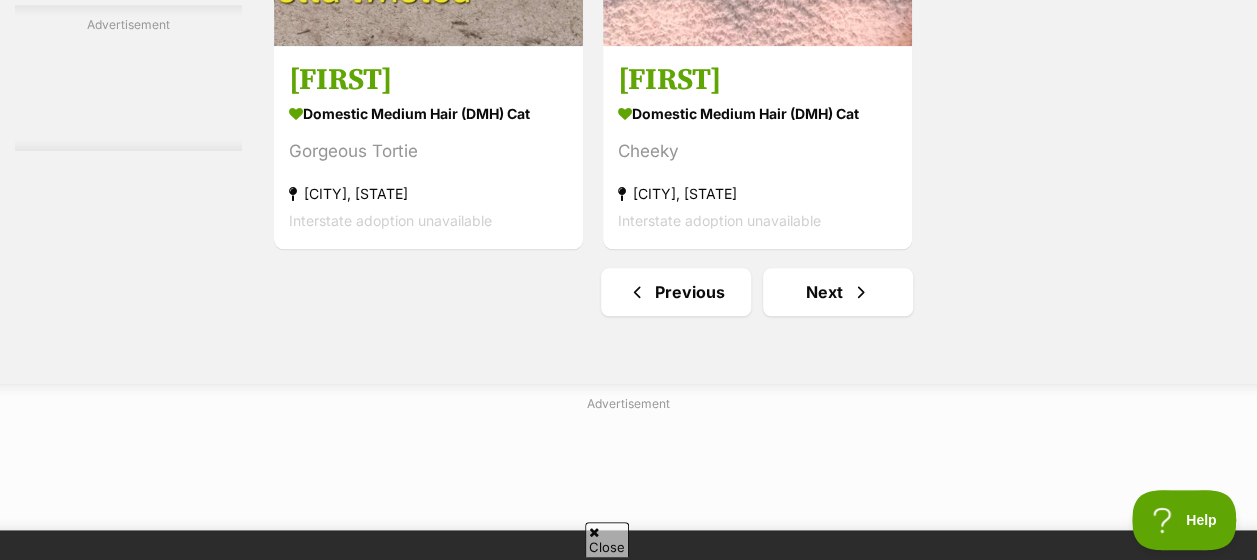 scroll, scrollTop: 4725, scrollLeft: 0, axis: vertical 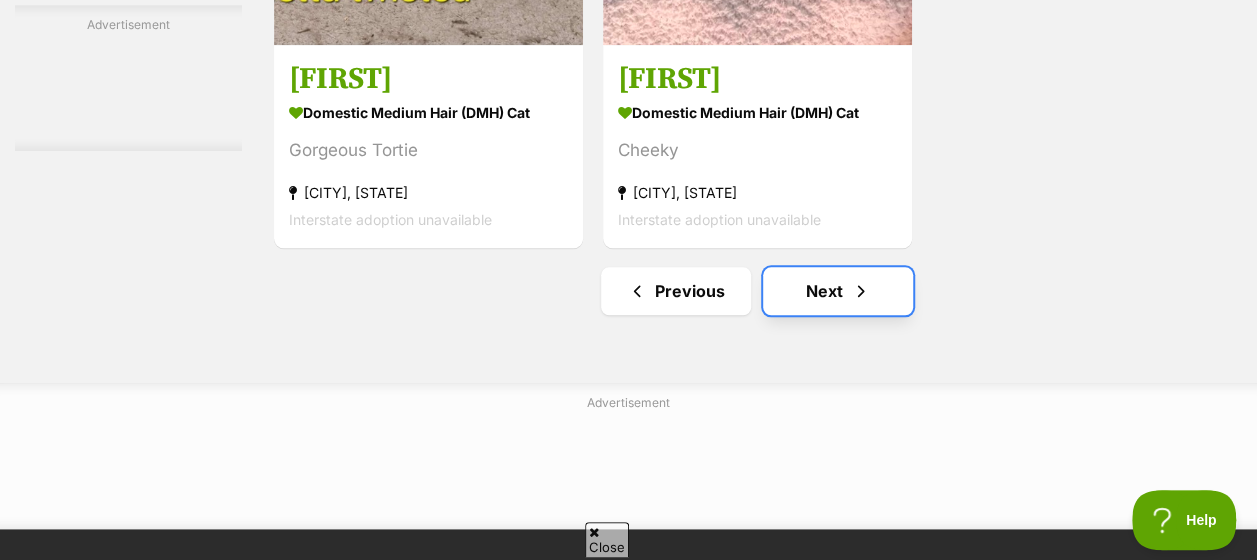click at bounding box center (861, 291) 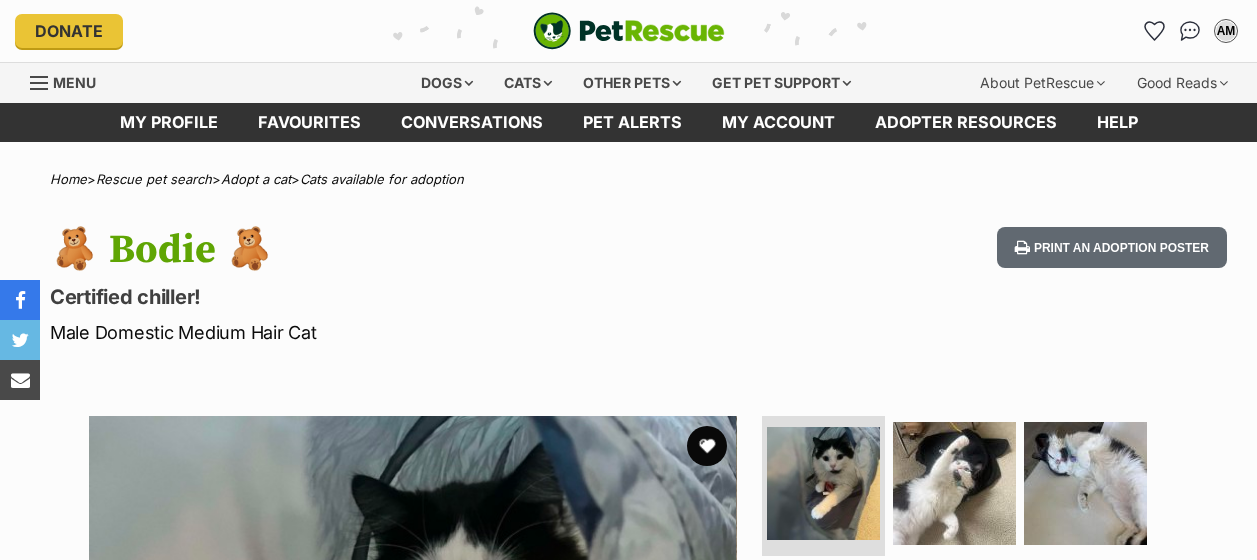 scroll, scrollTop: 0, scrollLeft: 0, axis: both 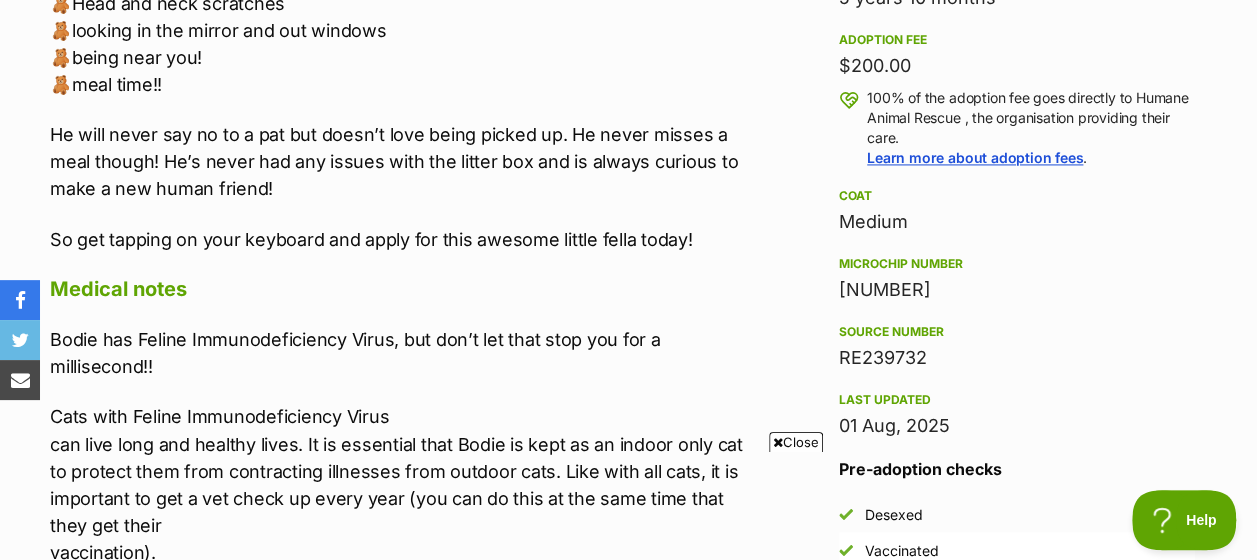 click on "About 🧸 Bodie 🧸
Meet Bodie the certified chiller!
Bodie is a chunky, lovable boy who’s always up for being by your side. He's not big on cuddles but will always seek out a pat and will be your shadow!
He is the perfect combination of a sleepy angel baby by day and a playful hunter once the sun goes down.
List of things that Bodie loves!
🧸Head and neck scratches
🧸looking in the mirror and out windows
🧸being near you!
🧸meal time!!
He will never say no to a pat but doesn’t love being picked up. He never misses a meal though! He’s never had any issues with the litter box and is always curious to make a new human friend!
So get tapping on your keyboard and apply for this awesome little fella today!
Medical notes
Bodie has Feline Immunodeficiency Virus, but don’t let that stop you for a millisecond!!
Cats with Feline Immunodeficiency Virus
vaccination).
Watch videos of 🧸 Bodie 🧸
Adoption details
Moderate" at bounding box center (399, 535) 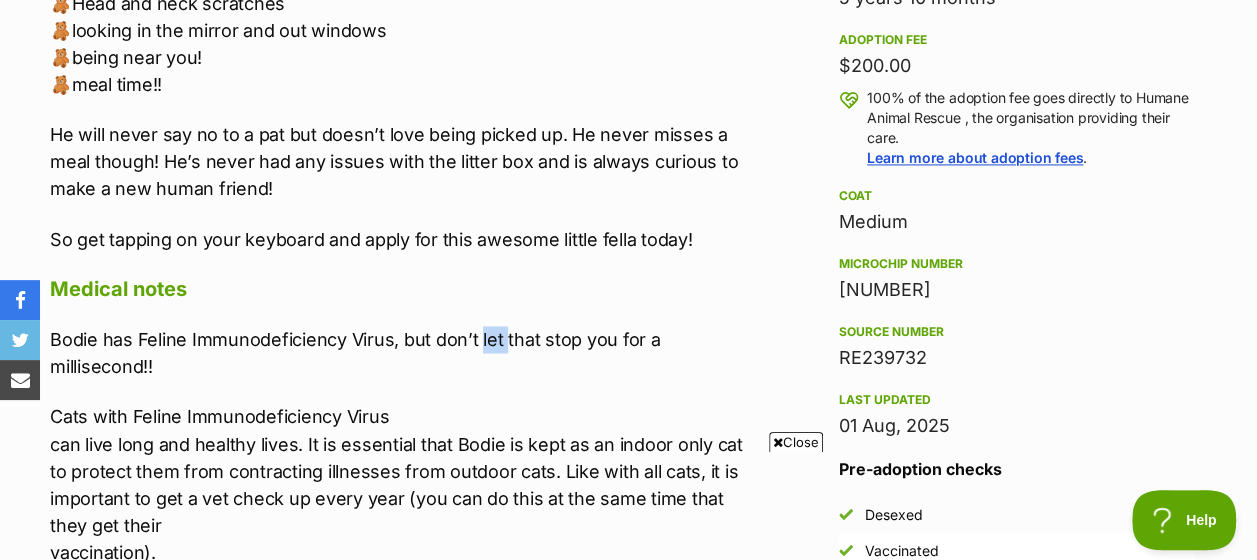 click on "About 🧸 Bodie 🧸
Meet Bodie the certified chiller!
Bodie is a chunky, lovable boy who’s always up for being by your side. He's not big on cuddles but will always seek out a pat and will be your shadow!
He is the perfect combination of a sleepy angel baby by day and a playful hunter once the sun goes down.
List of things that Bodie loves!
🧸Head and neck scratches
🧸looking in the mirror and out windows
🧸being near you!
🧸meal time!!
He will never say no to a pat but doesn’t love being picked up. He never misses a meal though! He’s never had any issues with the litter box and is always curious to make a new human friend!
So get tapping on your keyboard and apply for this awesome little fella today!
Medical notes
Bodie has Feline Immunodeficiency Virus, but don’t let that stop you for a millisecond!!
Cats with Feline Immunodeficiency Virus
vaccination).
Watch videos of 🧸 Bodie 🧸
Adoption details
Moderate" at bounding box center (399, 535) 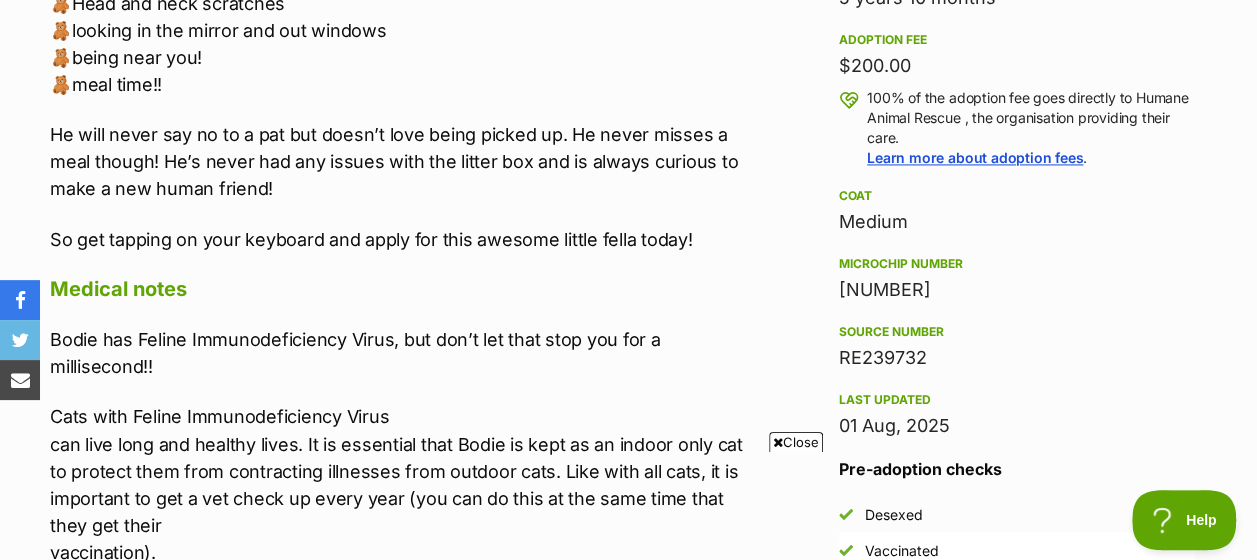drag, startPoint x: 488, startPoint y: 319, endPoint x: 638, endPoint y: 75, distance: 286.41928 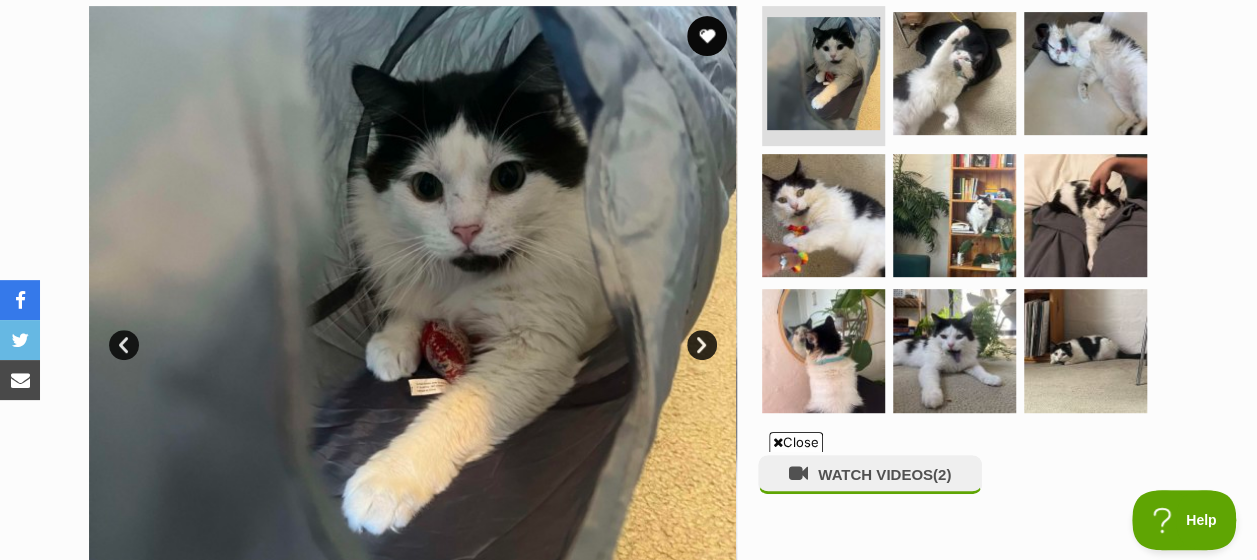 scroll, scrollTop: 0, scrollLeft: 0, axis: both 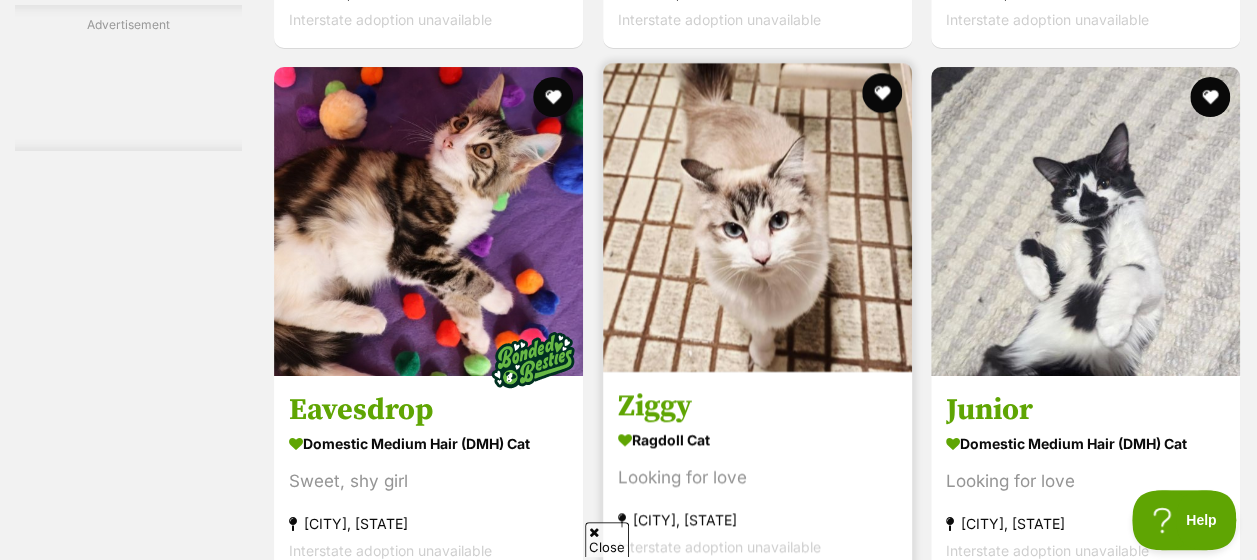 click at bounding box center (757, 217) 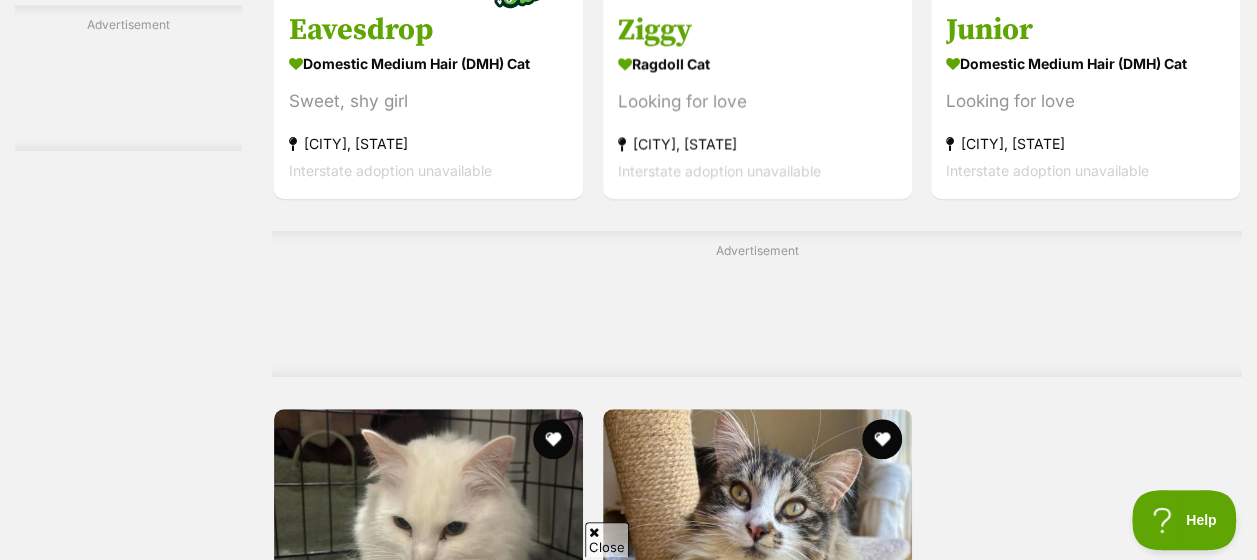 click on "Vernetta
Domestic Medium Hair (DMH) Cat
Looking for love
Dingley Village, VIC
Interstate adoption unavailable
Row
Domestic Short Hair (DSH) Cat
Cutie patootie
Doveton, VIC
Interstate adoption unavailable
Aston
Domestic Medium Hair (DMH) Cat
Sweet boy
Mentone, VIC
Interstate adoption unavailable
Puddin
Domestic Medium Hair (DMH) Cat
Friendly boy
Drouin, VIC
Interstate adoption unavailable
Mango
Domestic Short Hair (DSH) Cat
Gentle & Sweet 💕
Fawkner, VIC
Interstate adoption unavailable
Toast
Domestic Medium Hair (DMH) Cat
Looking for love
Melton, VIC
Interstate adoption unavailable
Advertisement
Hetty" at bounding box center (757, -1216) 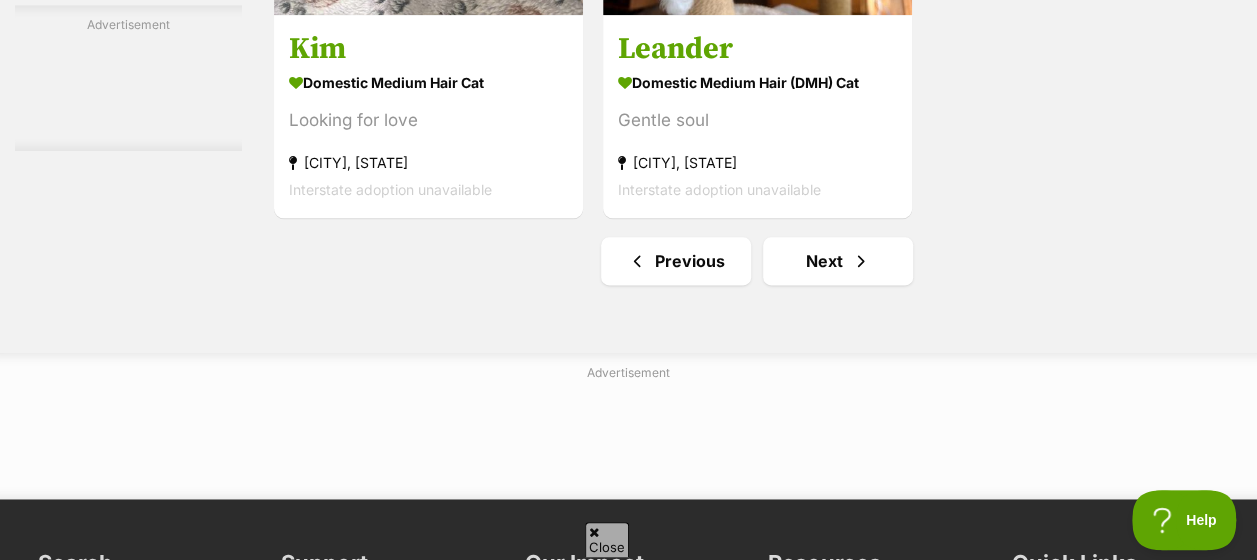 scroll, scrollTop: 4941, scrollLeft: 0, axis: vertical 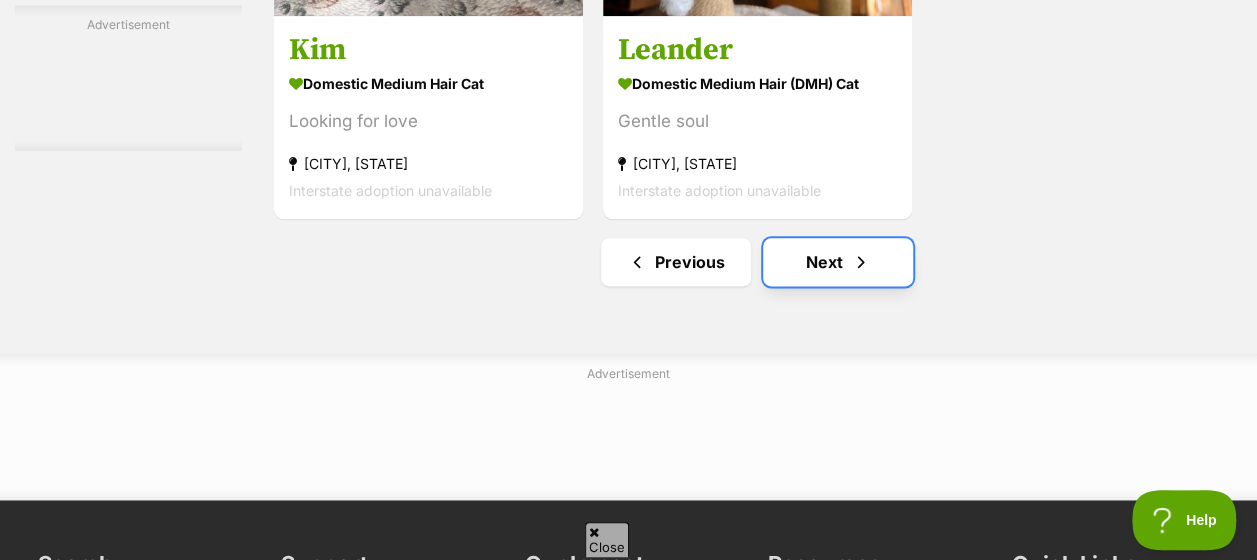 click on "Next" at bounding box center [838, 262] 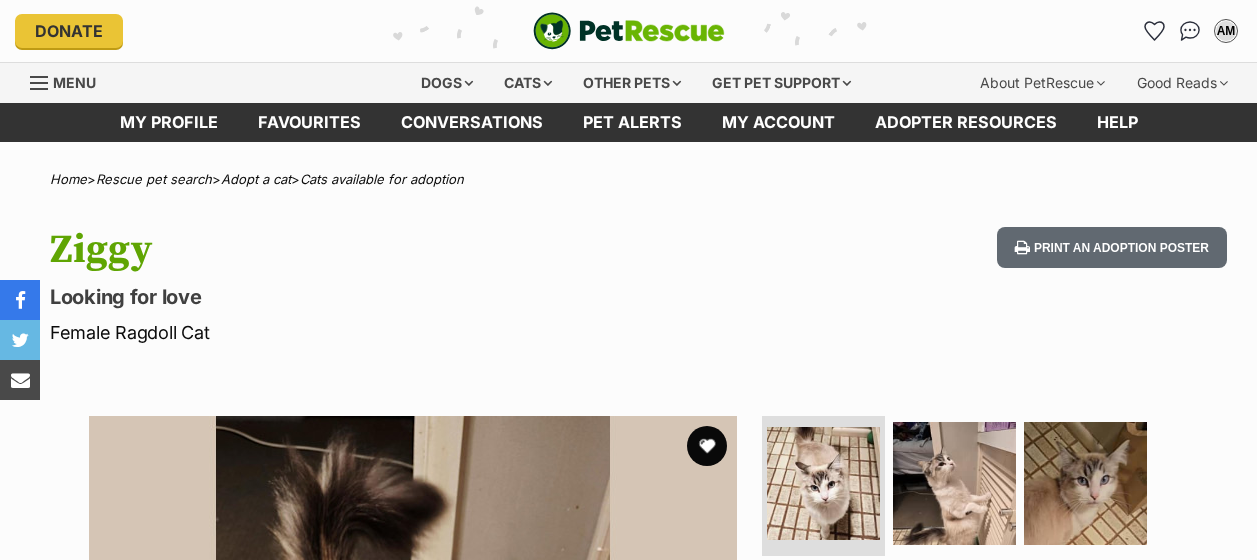 scroll, scrollTop: 0, scrollLeft: 0, axis: both 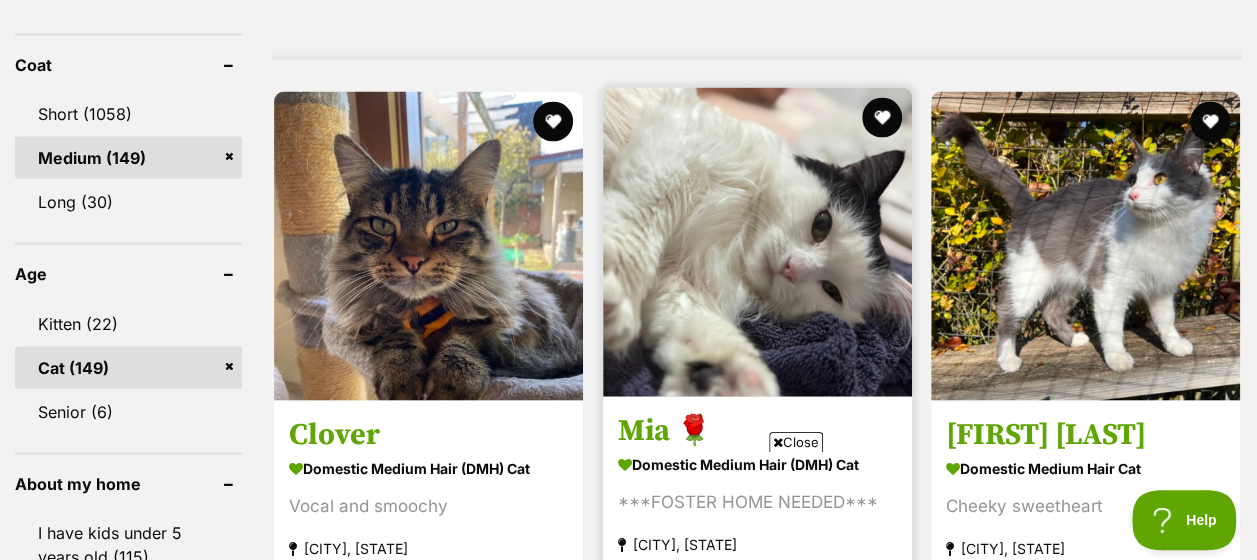click at bounding box center [757, 241] 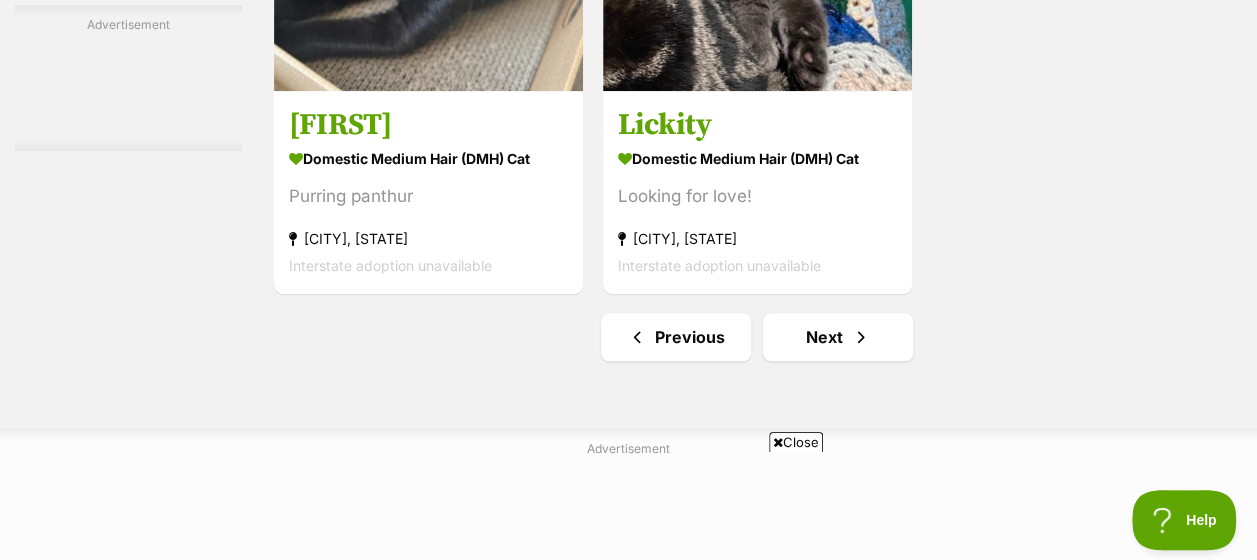 scroll, scrollTop: 4693, scrollLeft: 0, axis: vertical 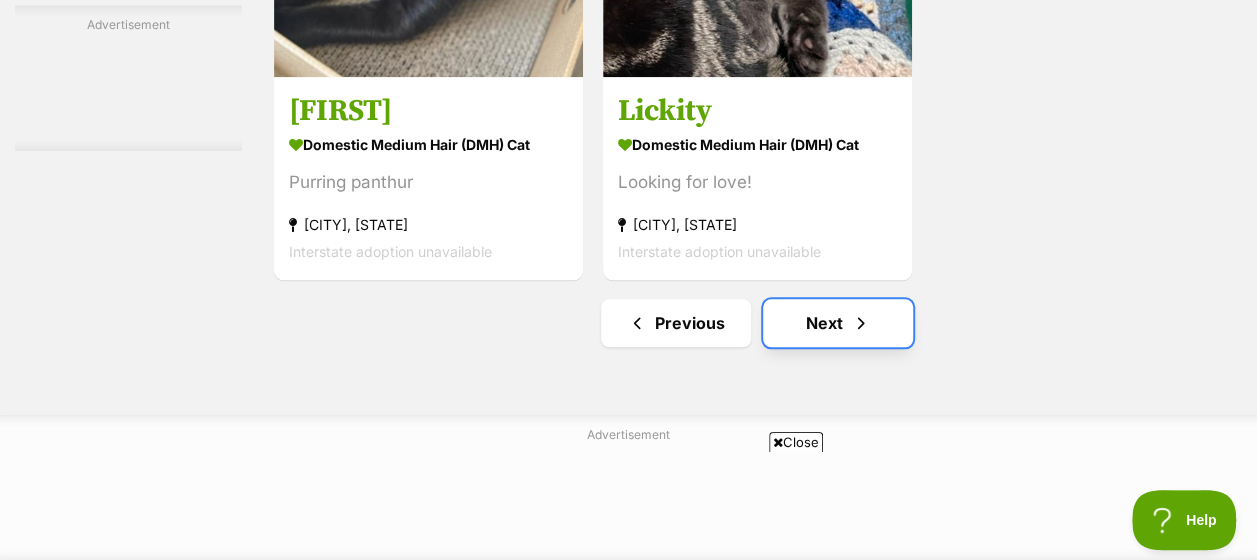 click on "Next" at bounding box center [838, 323] 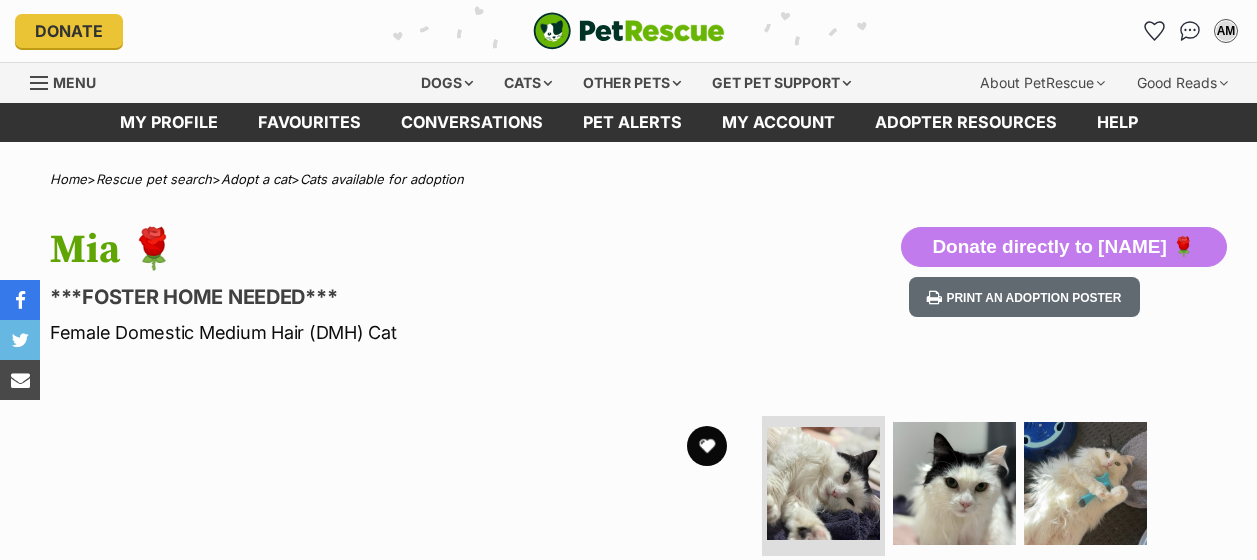 scroll, scrollTop: 0, scrollLeft: 0, axis: both 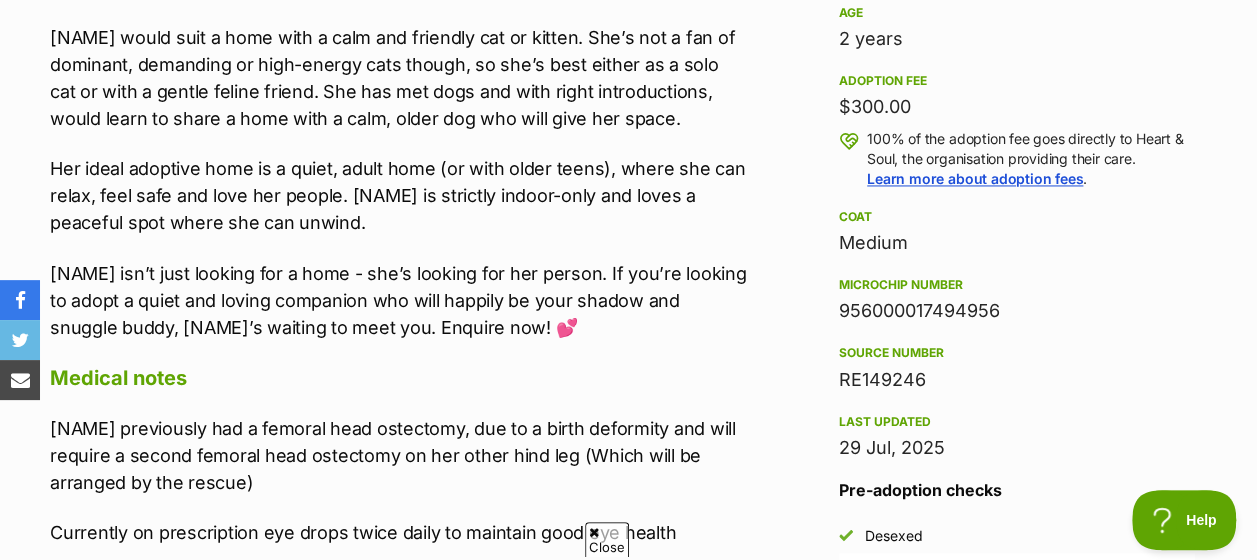 click on "[NAME] isn’t just looking for a home  - she’s looking for her person. If you’re looking to adopt a quiet and loving companion who will happily be your shadow and snuggle buddy, [NAME]’s waiting to meet you. Enquire now! 💕" at bounding box center (399, 300) 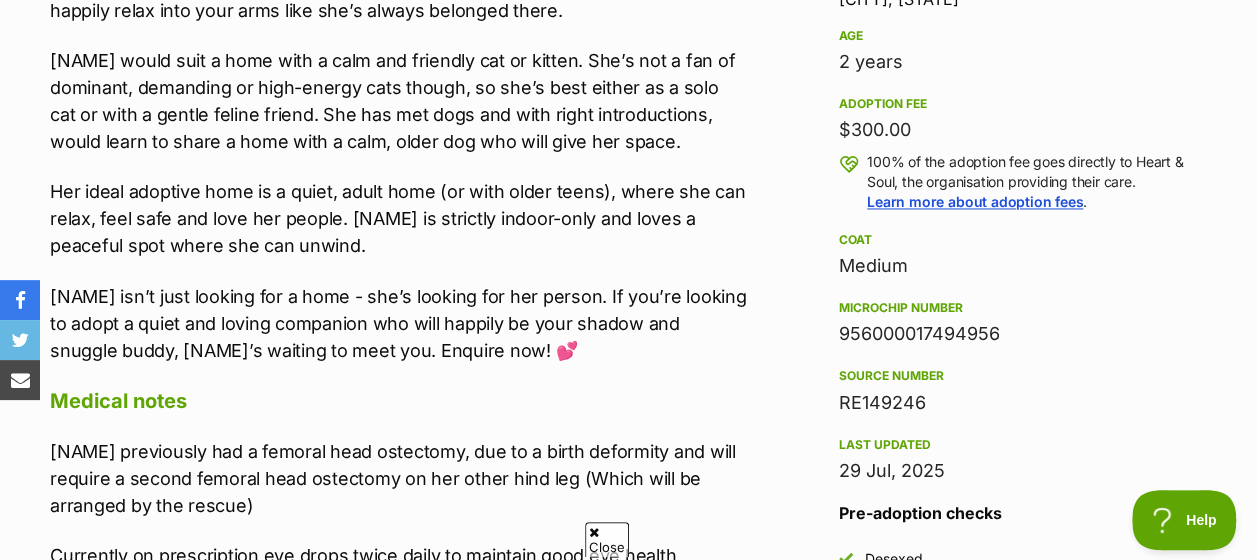 scroll, scrollTop: 1478, scrollLeft: 0, axis: vertical 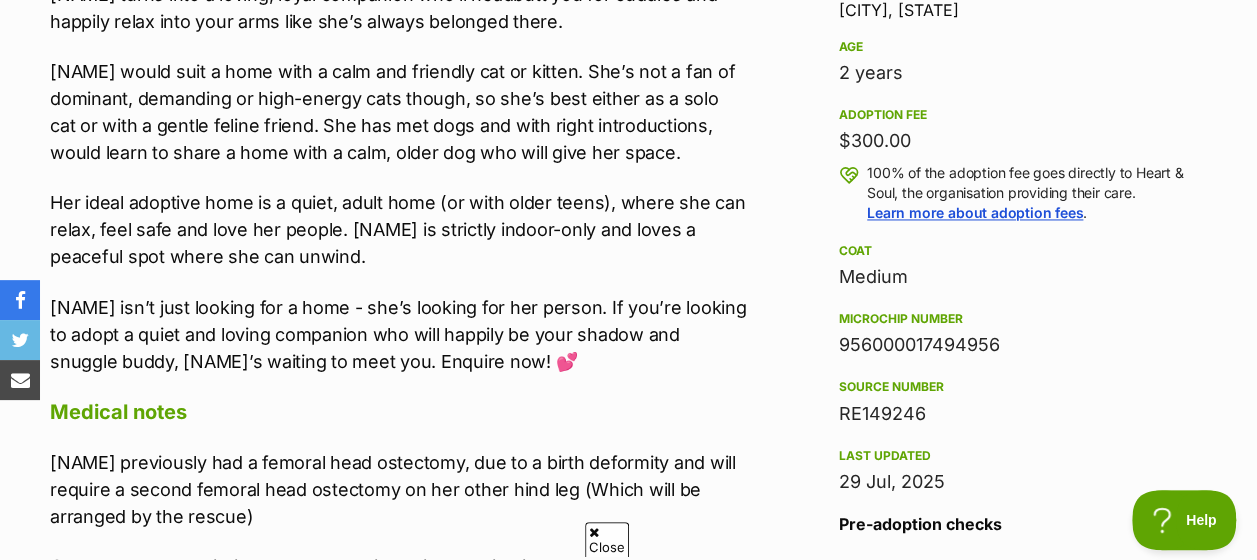 click on "Mia previously had a femoral head ostectomy, due to a birth deformity and will require a second femoral head ostectomy on her other hind leg (Which will be arranged by the rescue)" at bounding box center (399, 488) 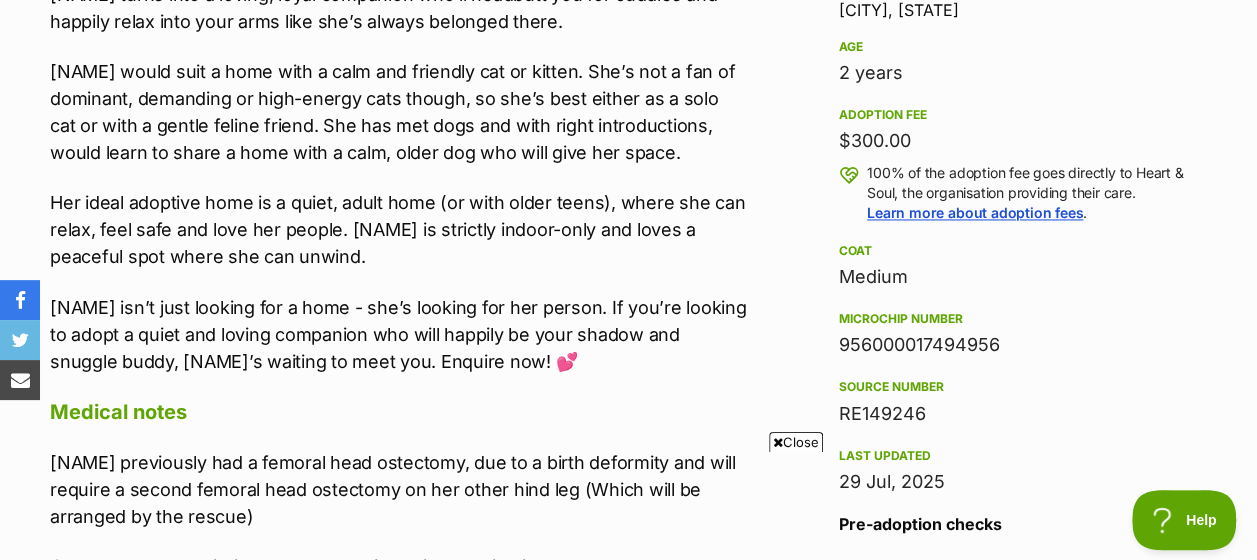 scroll, scrollTop: 0, scrollLeft: 0, axis: both 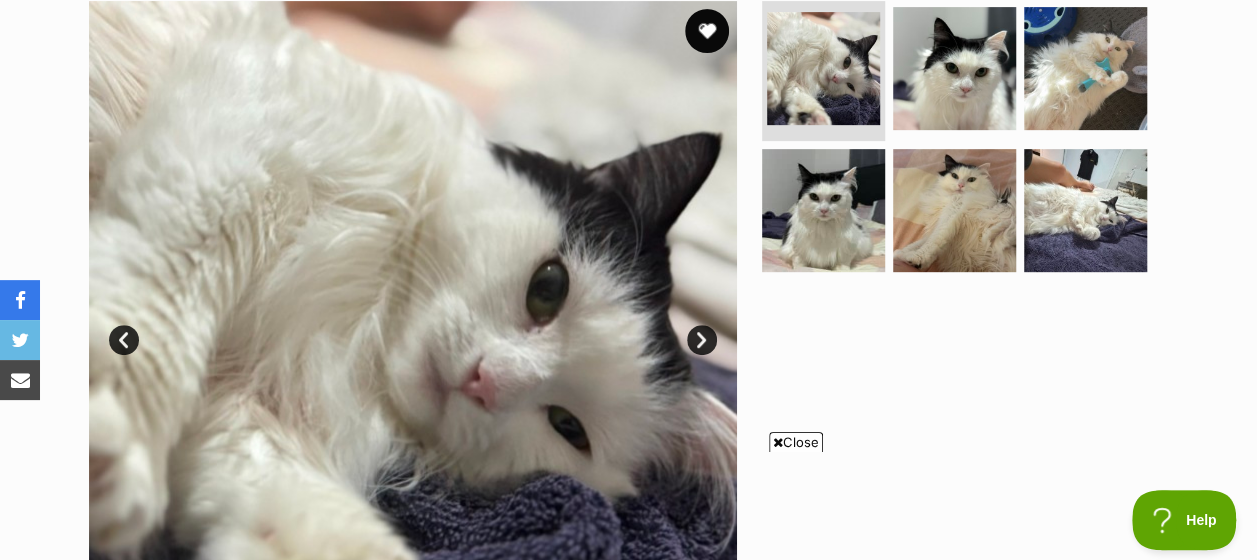 click at bounding box center [707, 31] 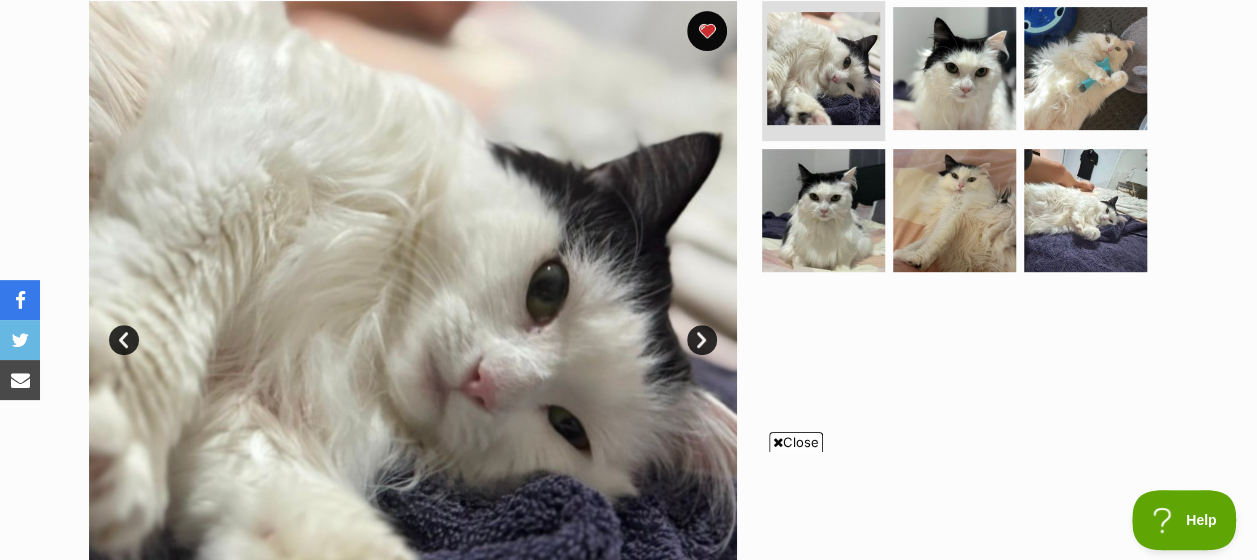 scroll, scrollTop: 0, scrollLeft: 0, axis: both 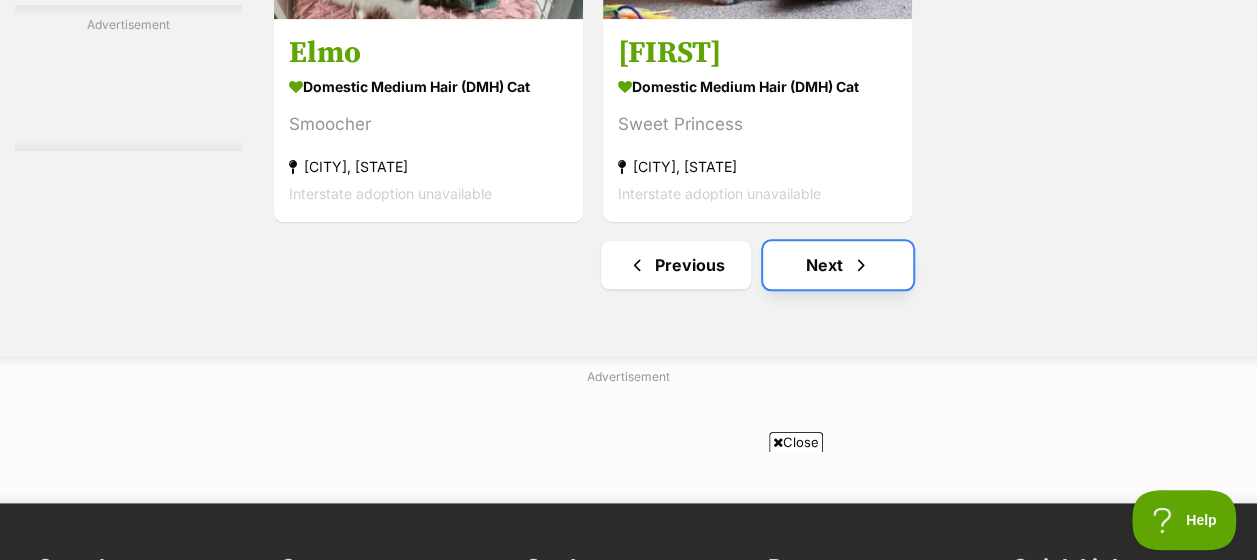 click on "Next" at bounding box center [838, 265] 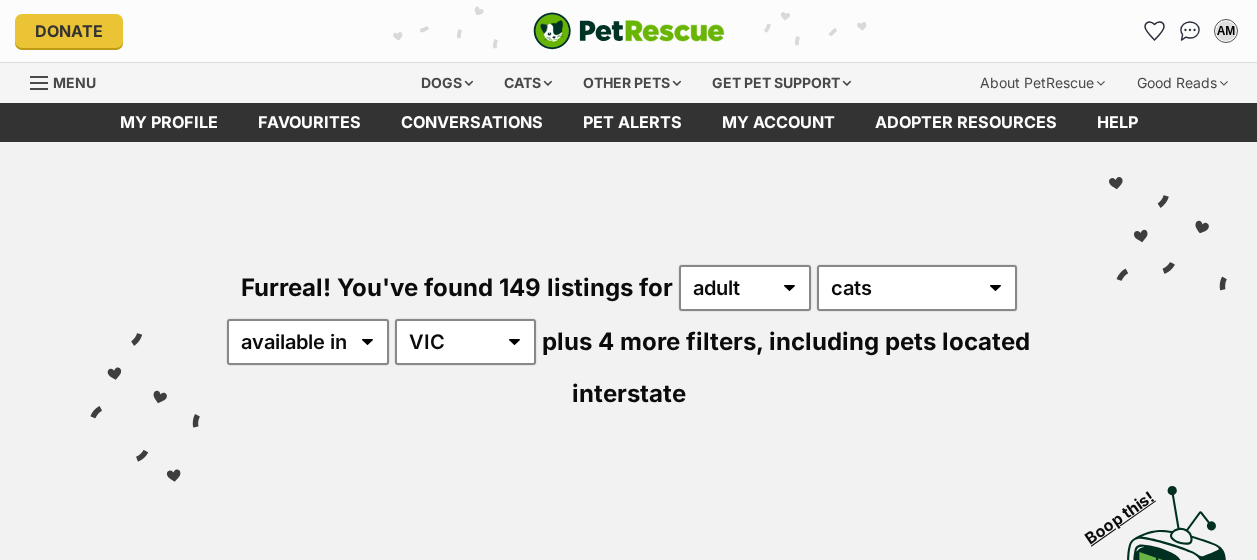 scroll, scrollTop: 0, scrollLeft: 0, axis: both 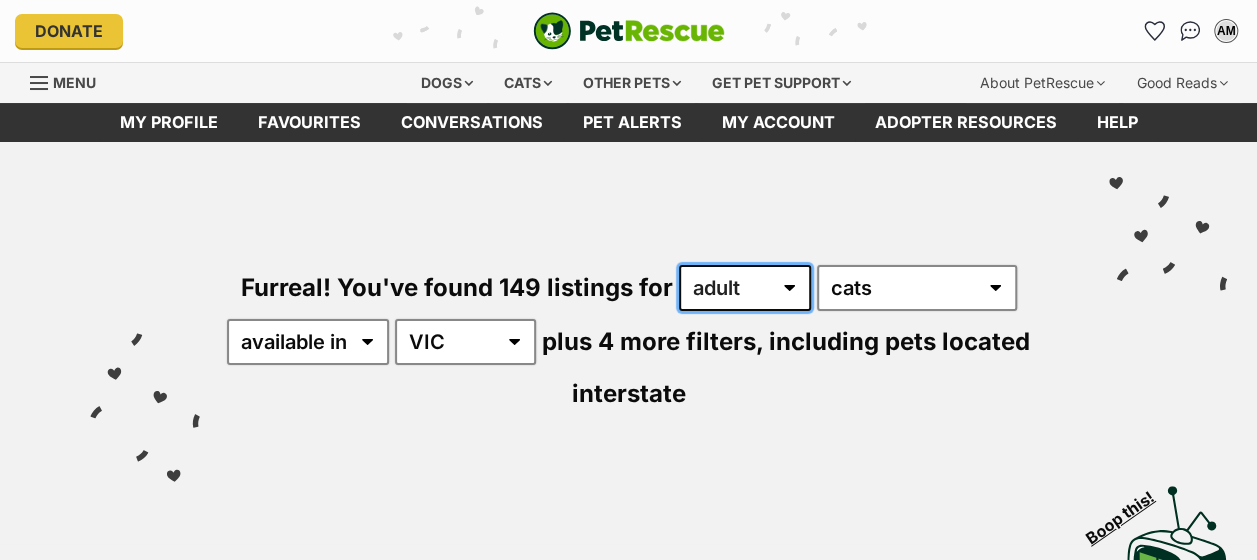 click on "any age
kitten
adult
senior" at bounding box center [745, 288] 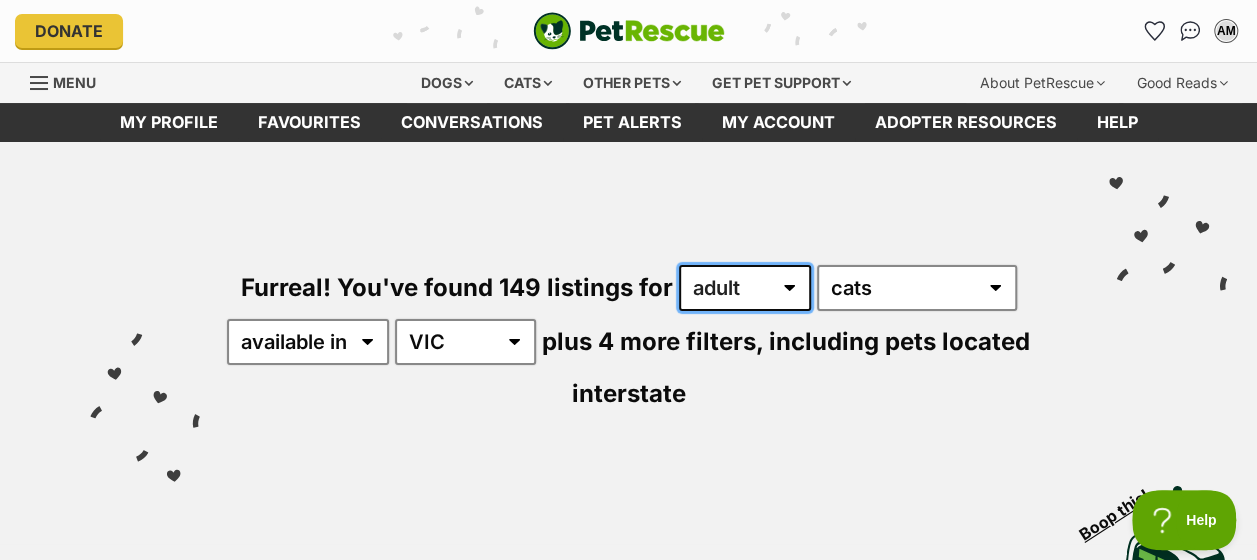 scroll, scrollTop: 0, scrollLeft: 0, axis: both 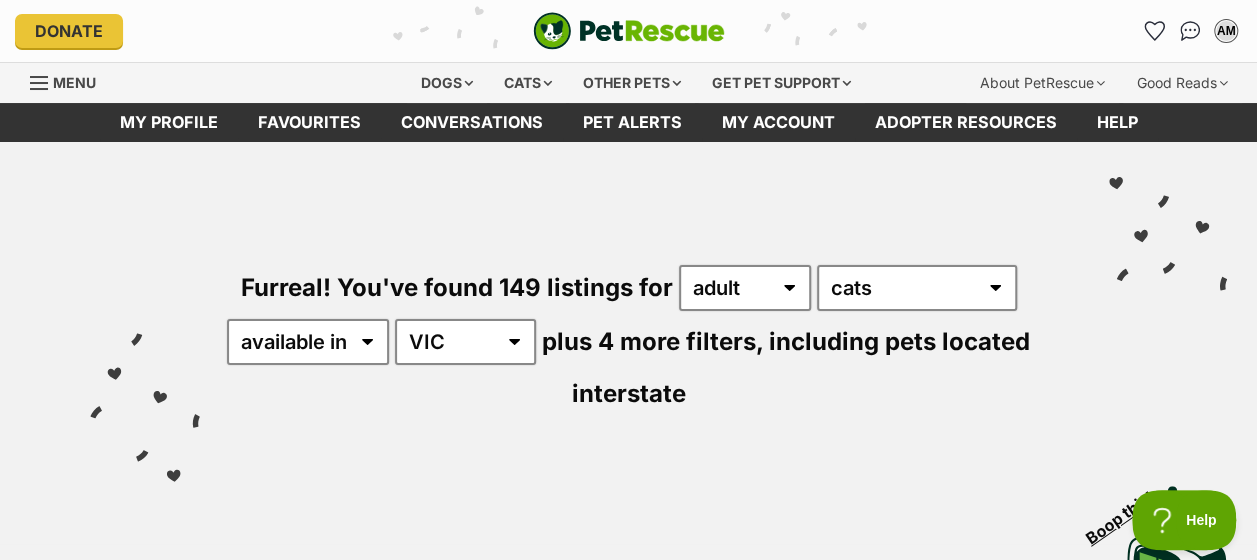 click on "Furreal! You've found 149 listings for
any age
kitten
adult
senior
any type of pet
cats
dogs
available in
located in
Australia
ACT
NSW
NT
QLD
SA
TAS
VIC
WA
plus 4 more filters,
including pets located interstate" at bounding box center (628, 305) 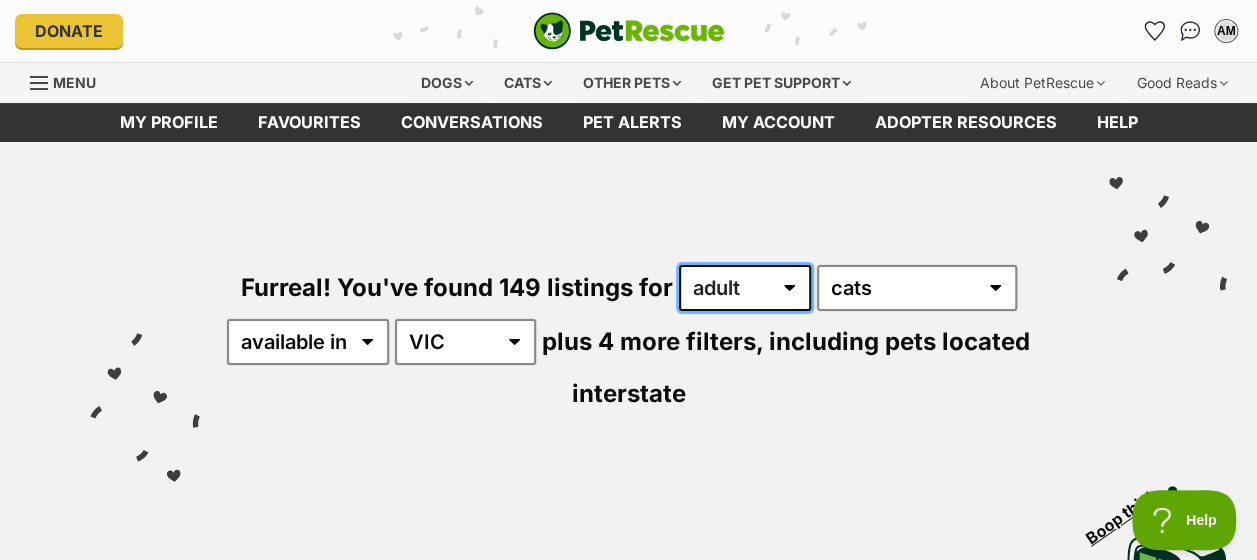 click on "any age
kitten
adult
senior" at bounding box center (745, 288) 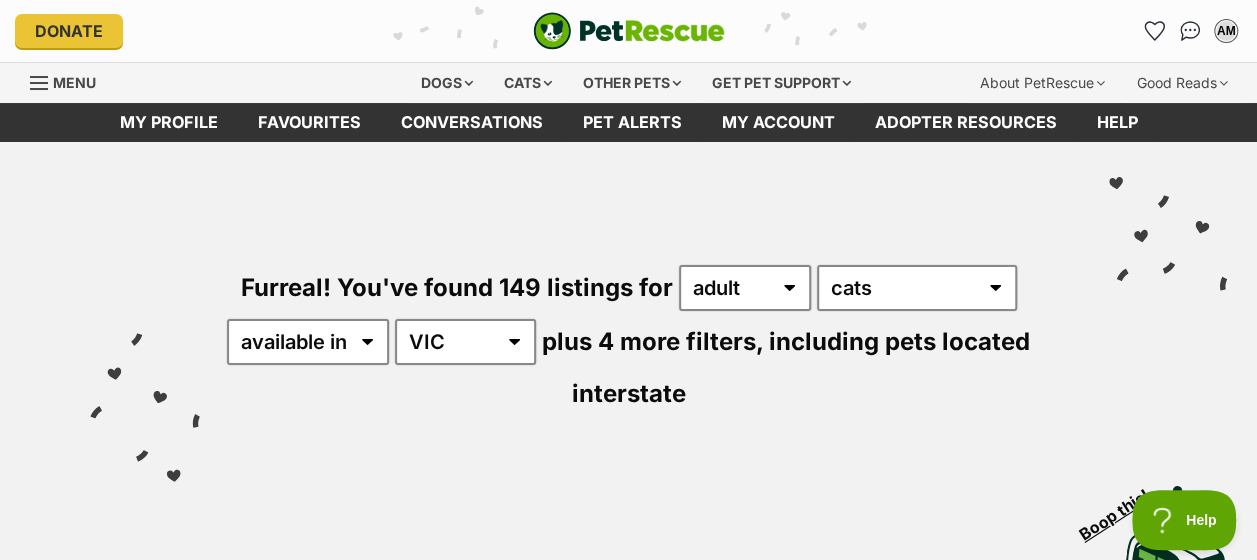 click on "Visit PetRescue TV (external site)
Boop this!" at bounding box center (628, 541) 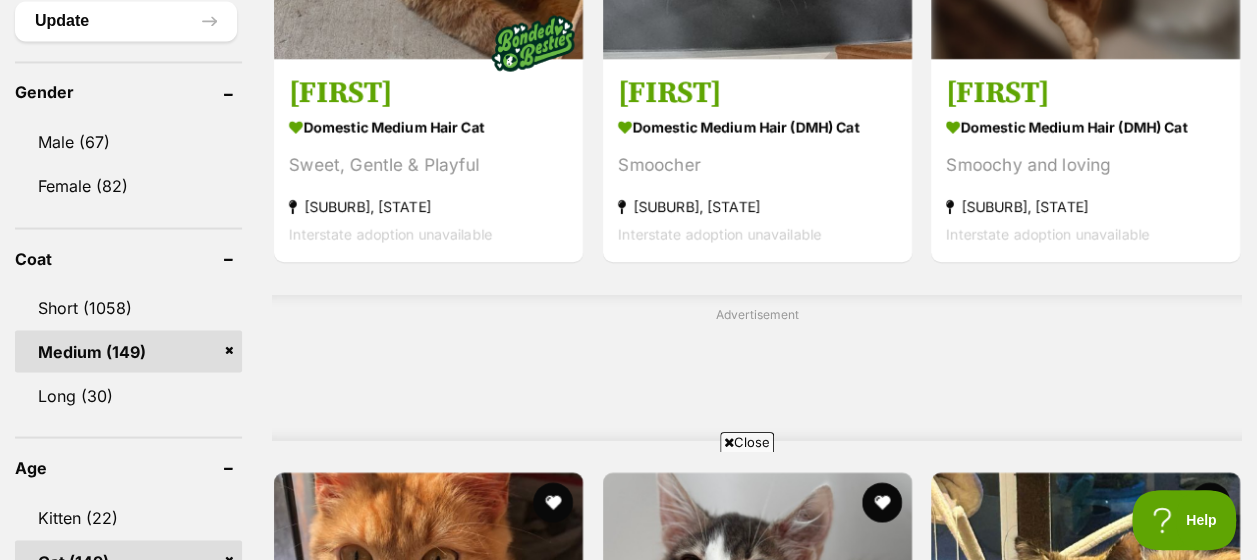 scroll, scrollTop: 1673, scrollLeft: 0, axis: vertical 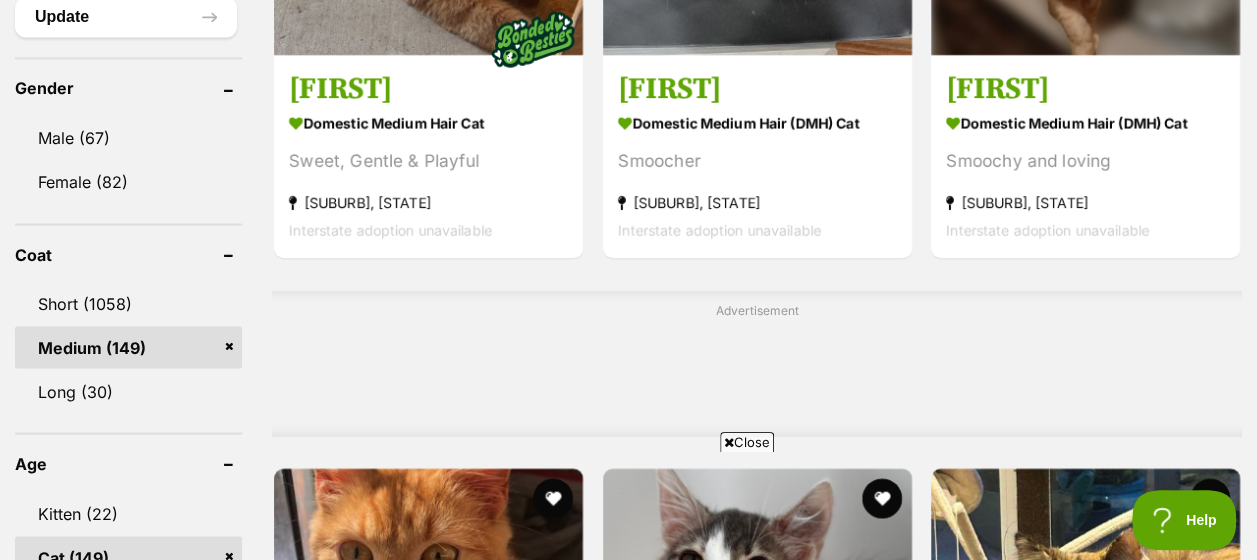 click on "Medium (149)" at bounding box center (128, 347) 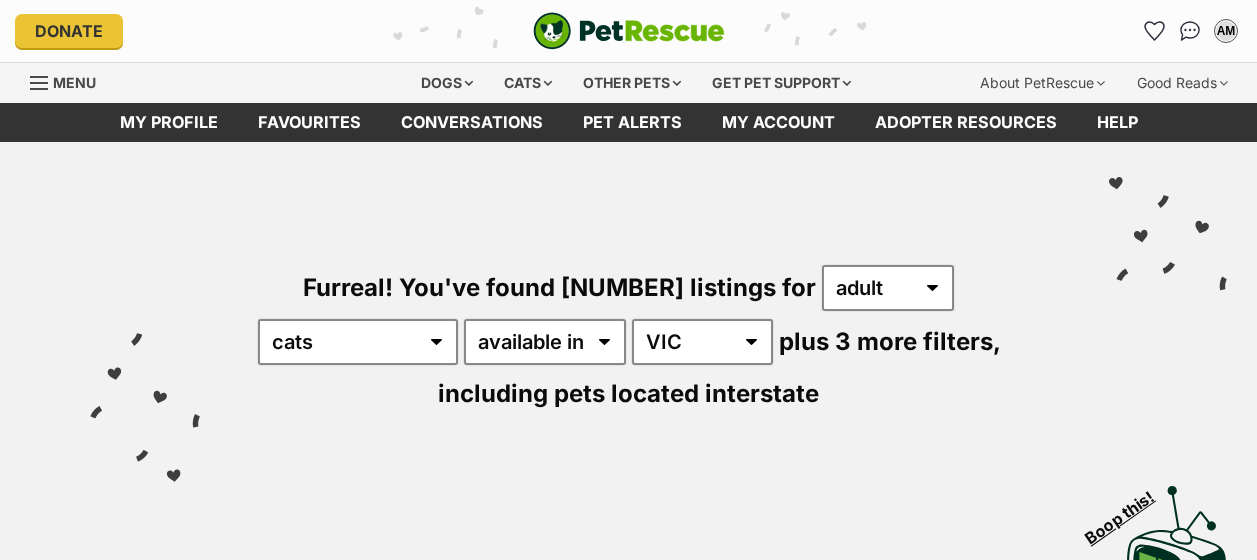 scroll, scrollTop: 0, scrollLeft: 0, axis: both 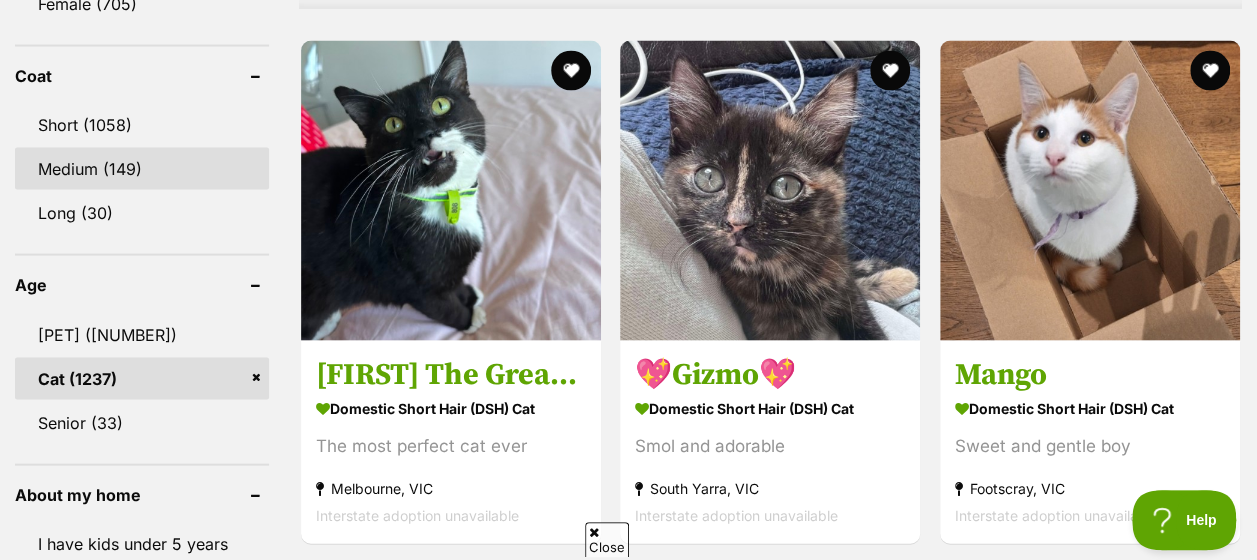 click on "Medium (149)" at bounding box center (142, 169) 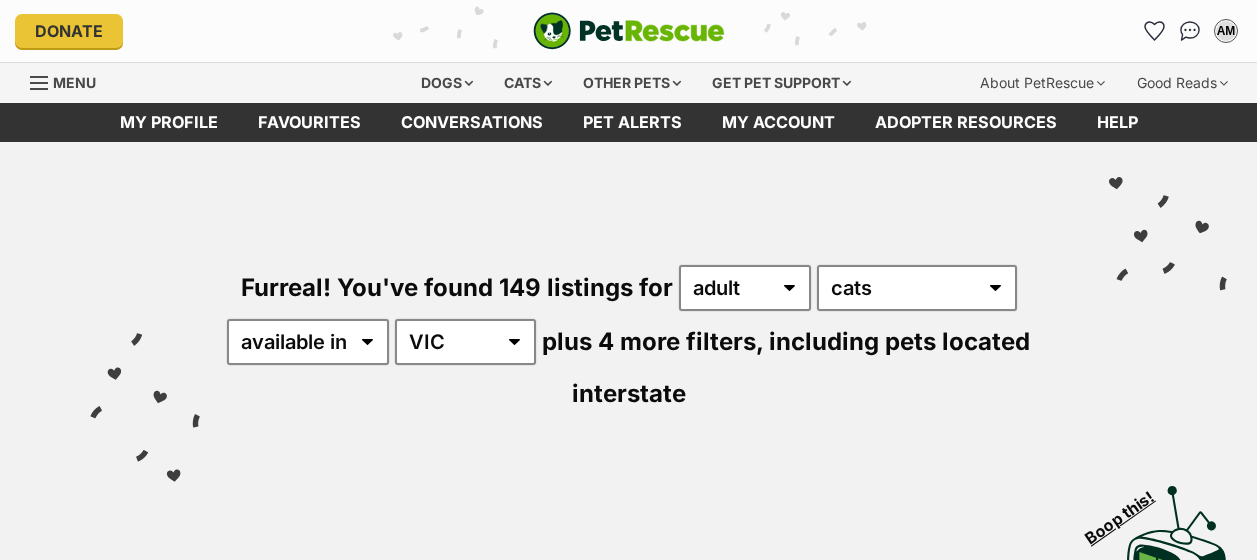 scroll, scrollTop: 247, scrollLeft: 0, axis: vertical 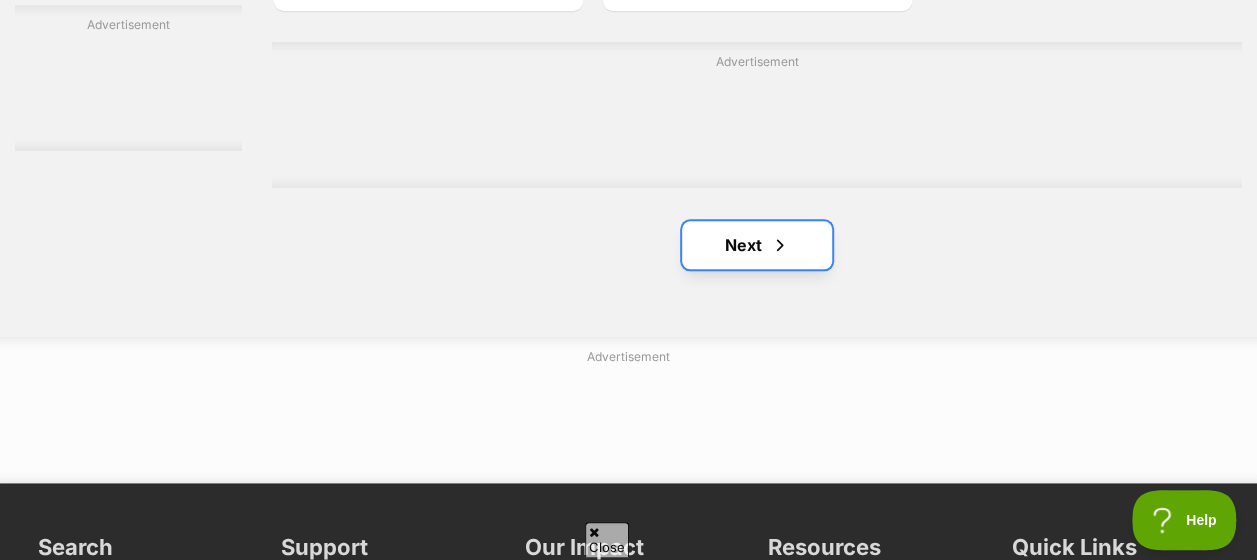 click at bounding box center [780, 245] 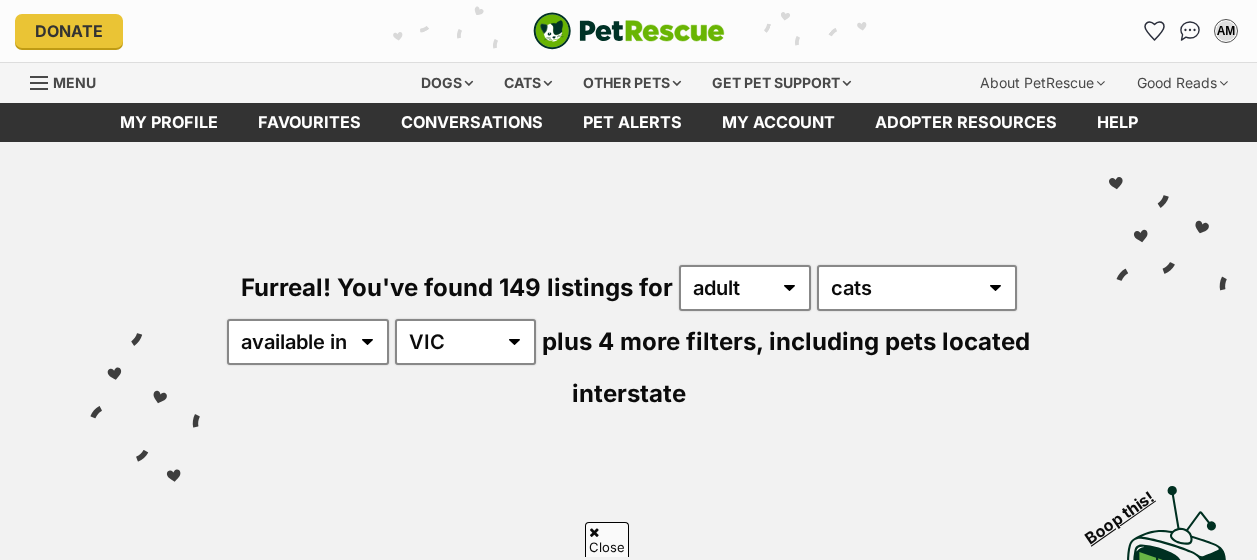 scroll, scrollTop: 501, scrollLeft: 0, axis: vertical 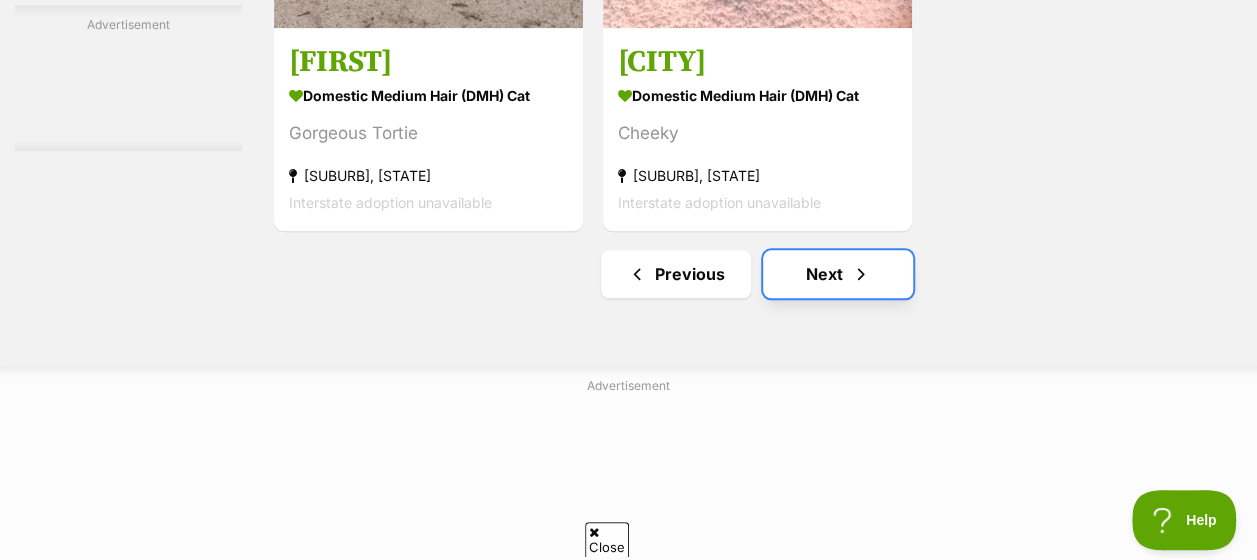 click at bounding box center [861, 274] 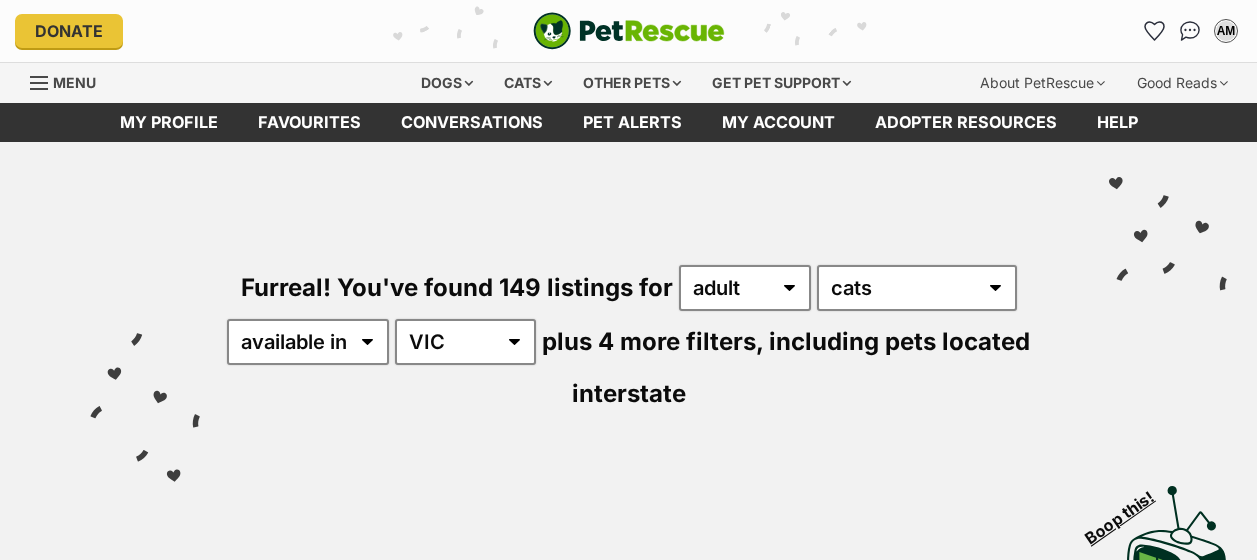 scroll, scrollTop: 375, scrollLeft: 0, axis: vertical 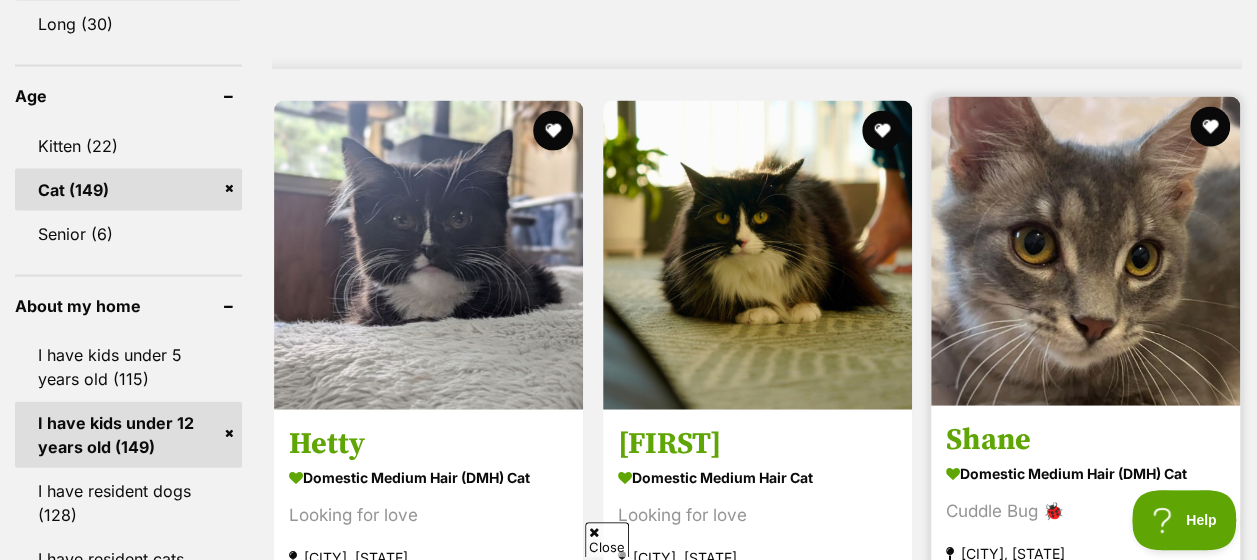 click at bounding box center [1085, 251] 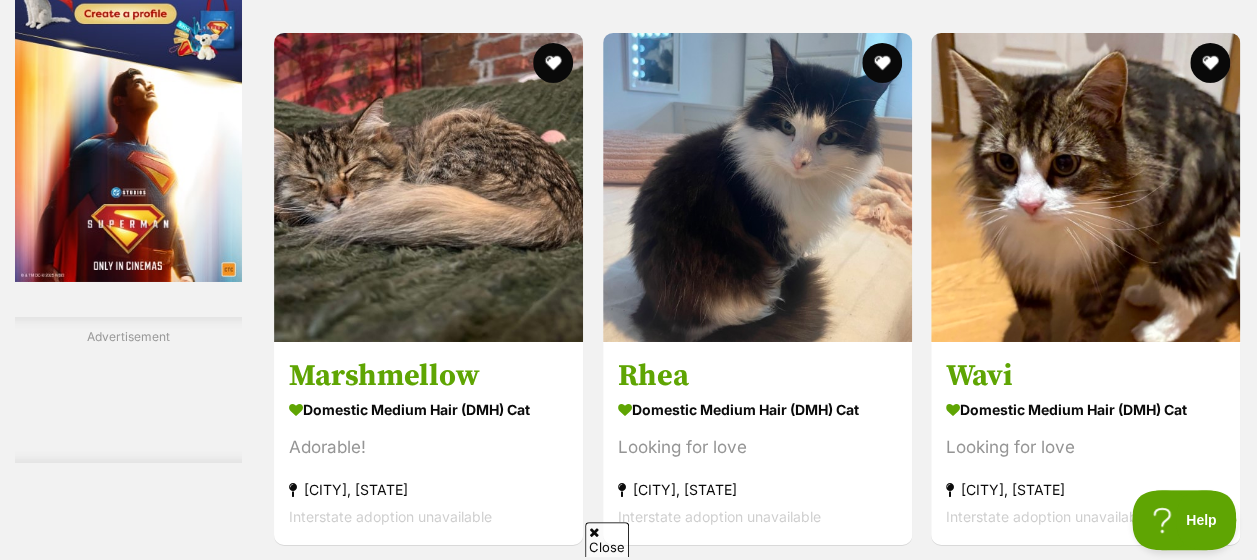 scroll, scrollTop: 3362, scrollLeft: 0, axis: vertical 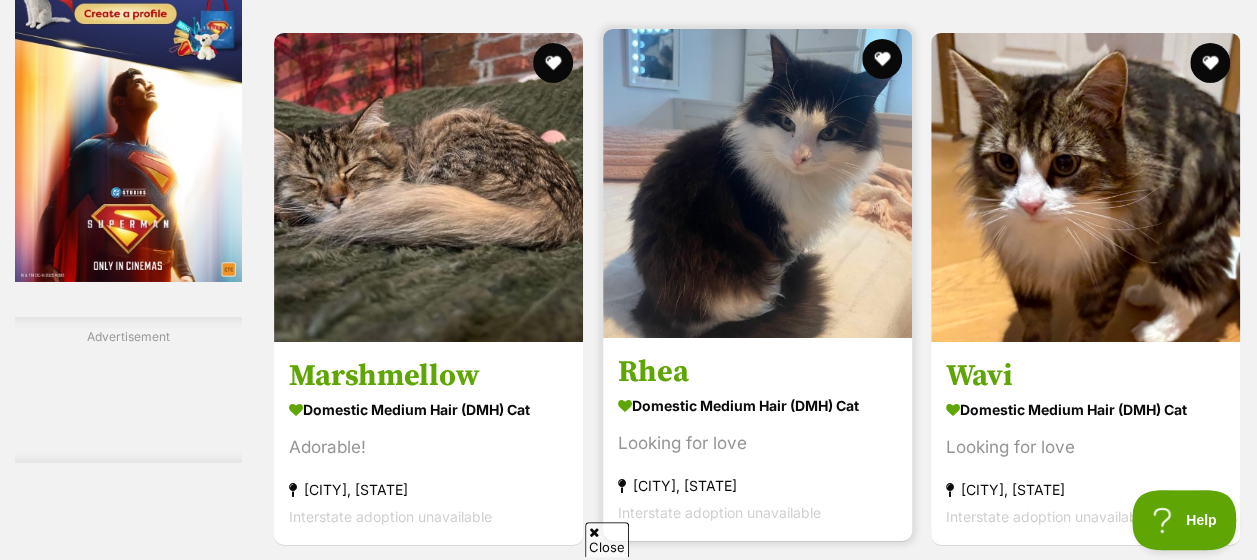 click at bounding box center (757, 183) 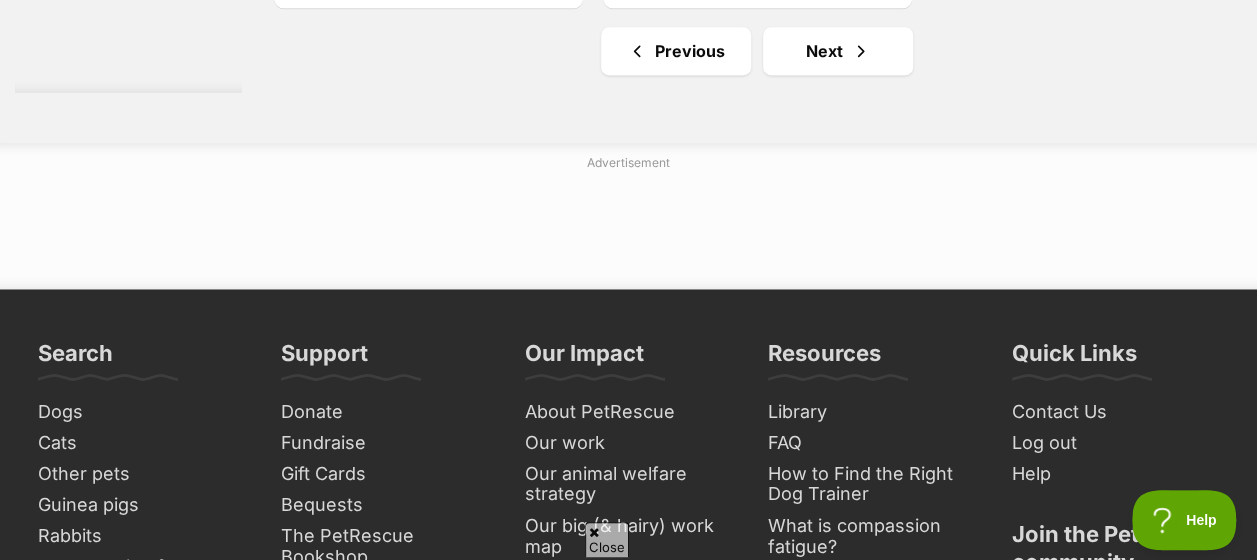 scroll, scrollTop: 5154, scrollLeft: 0, axis: vertical 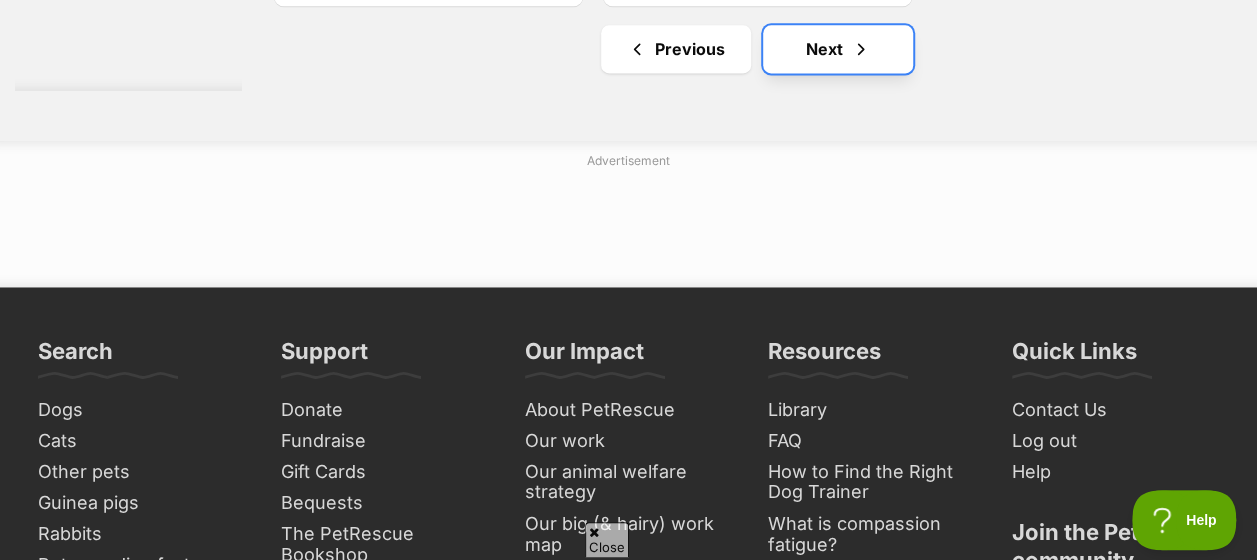 click on "Next" at bounding box center (838, 49) 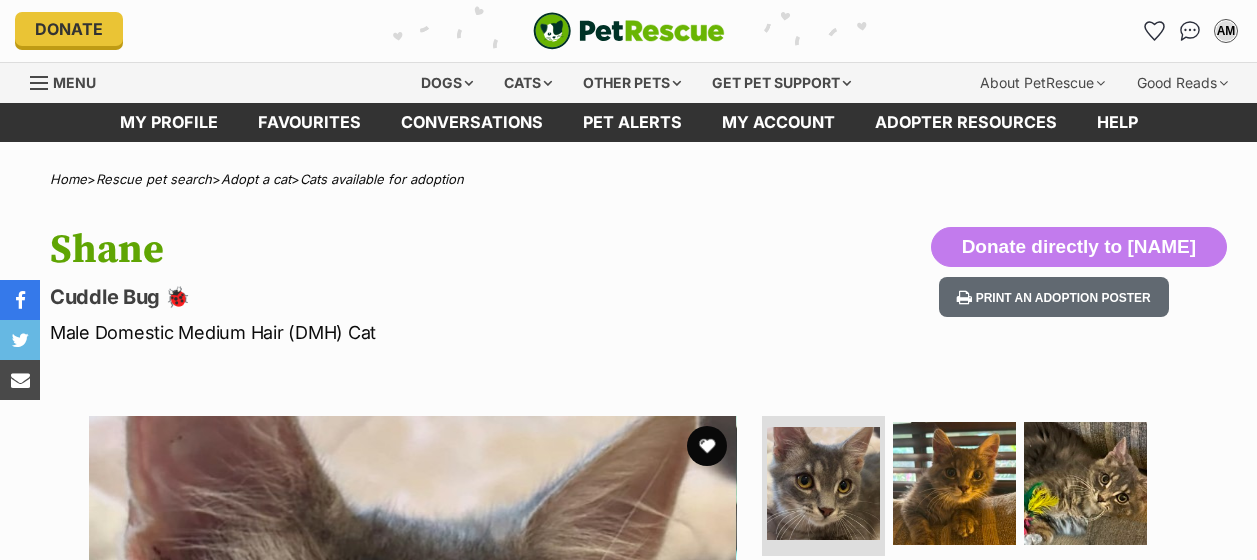 scroll, scrollTop: 0, scrollLeft: 0, axis: both 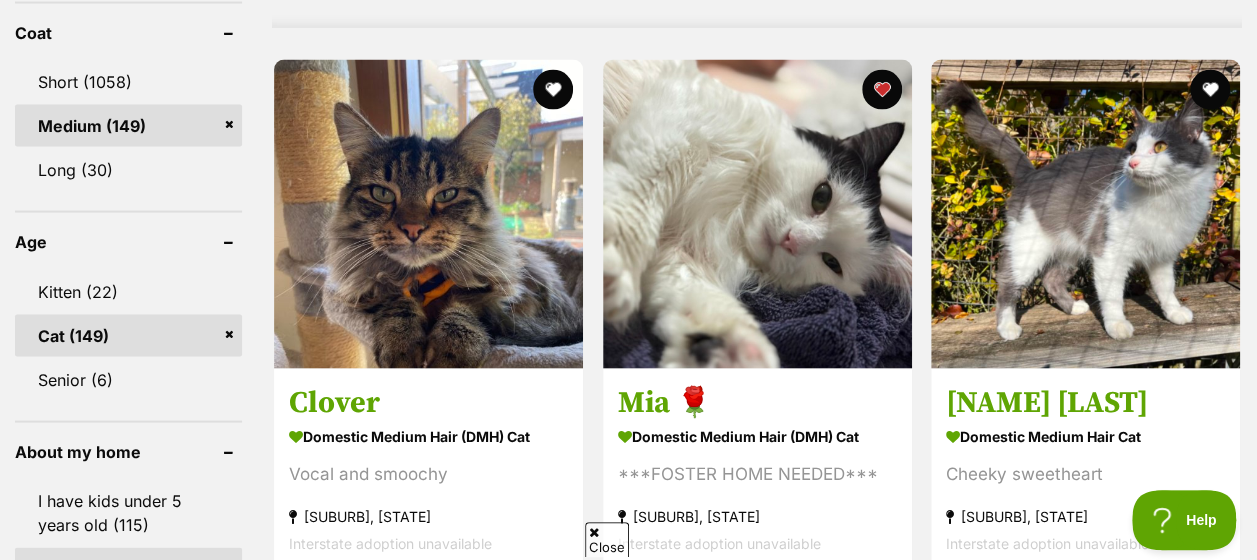 click on "Interstate adoption unavailable" at bounding box center [757, 543] 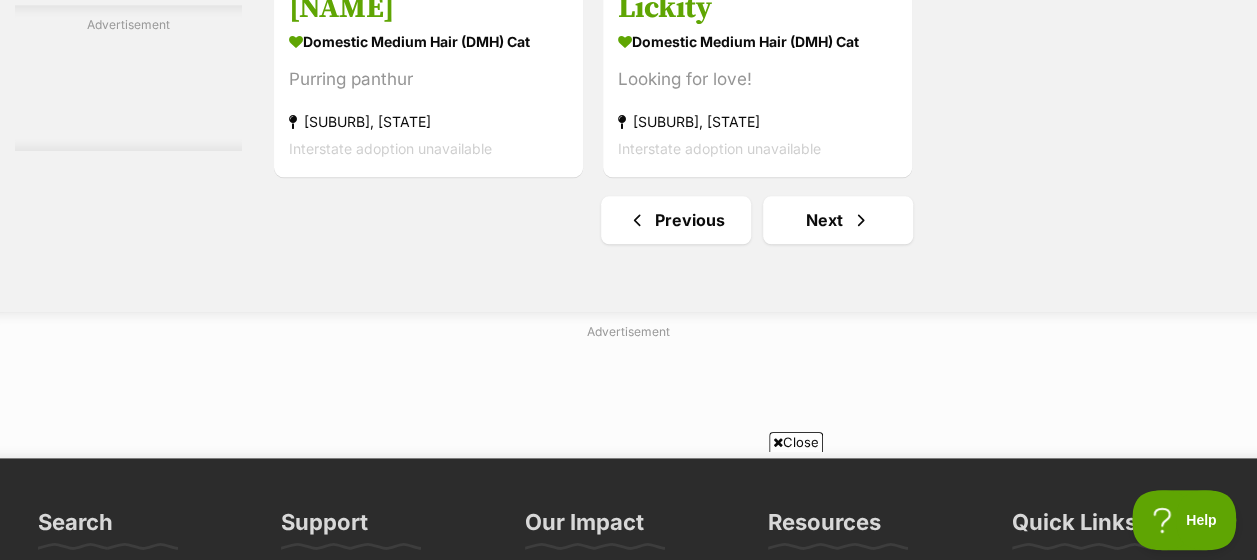 scroll, scrollTop: 4820, scrollLeft: 0, axis: vertical 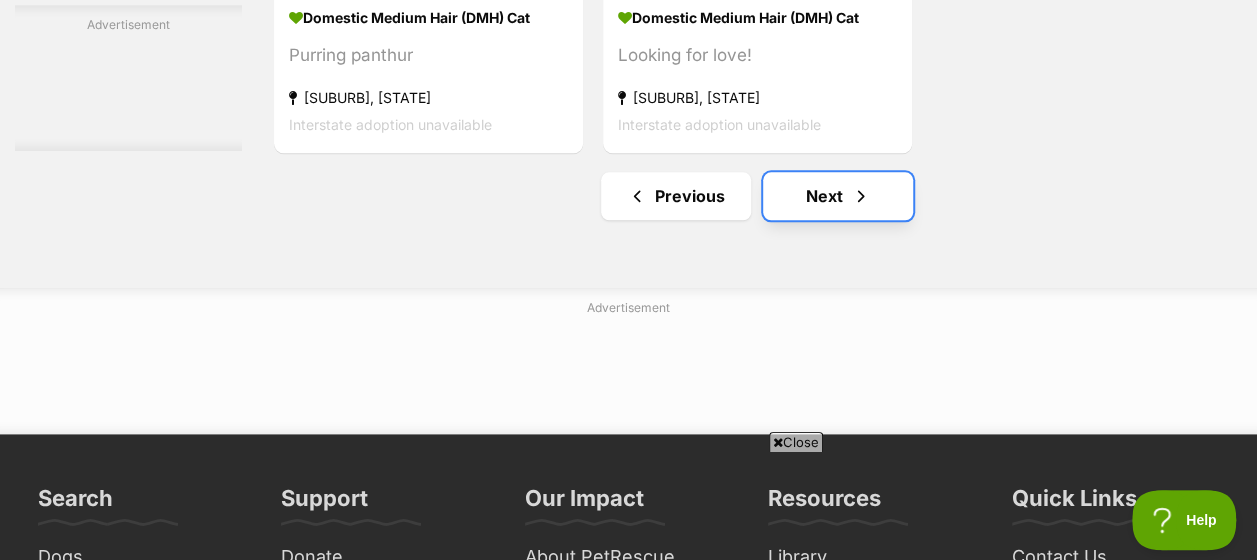click on "Next" at bounding box center [838, 196] 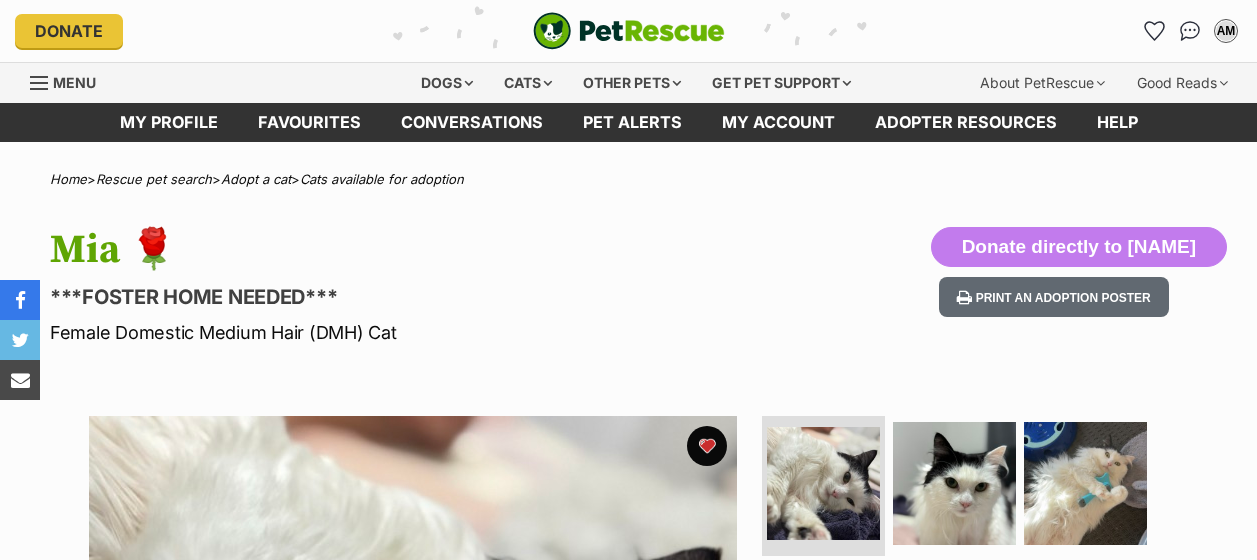 scroll, scrollTop: 0, scrollLeft: 0, axis: both 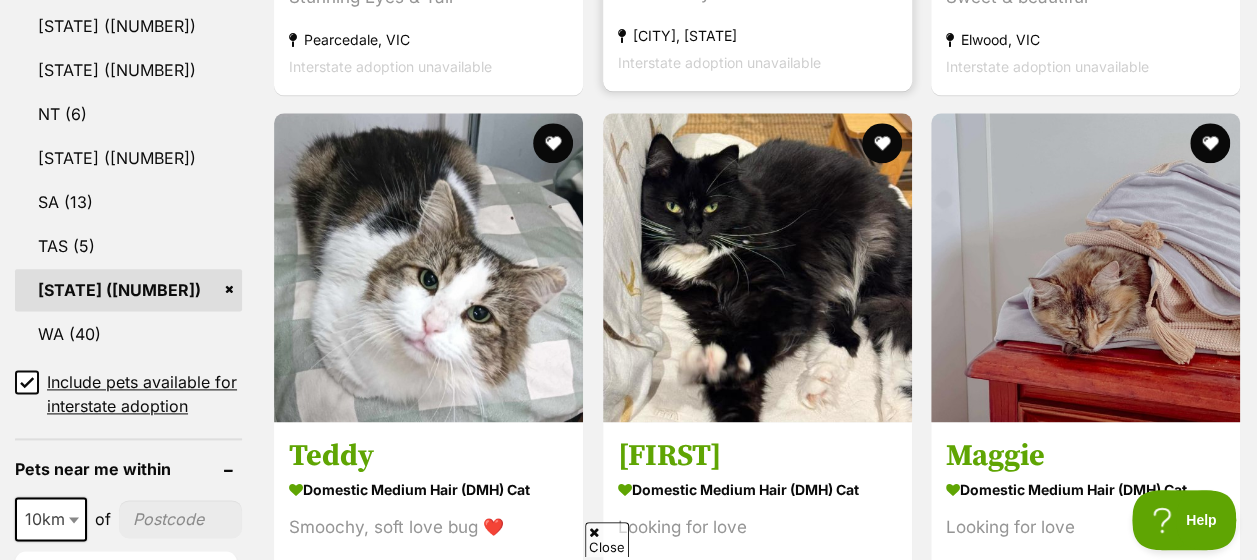 click at bounding box center [757, 267] 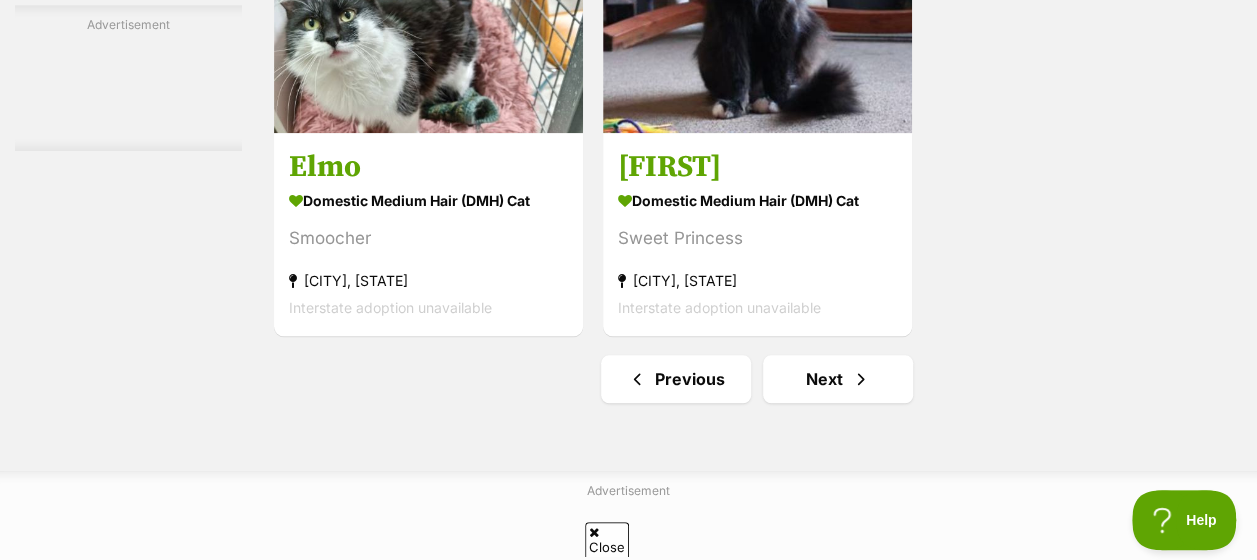 scroll, scrollTop: 4730, scrollLeft: 0, axis: vertical 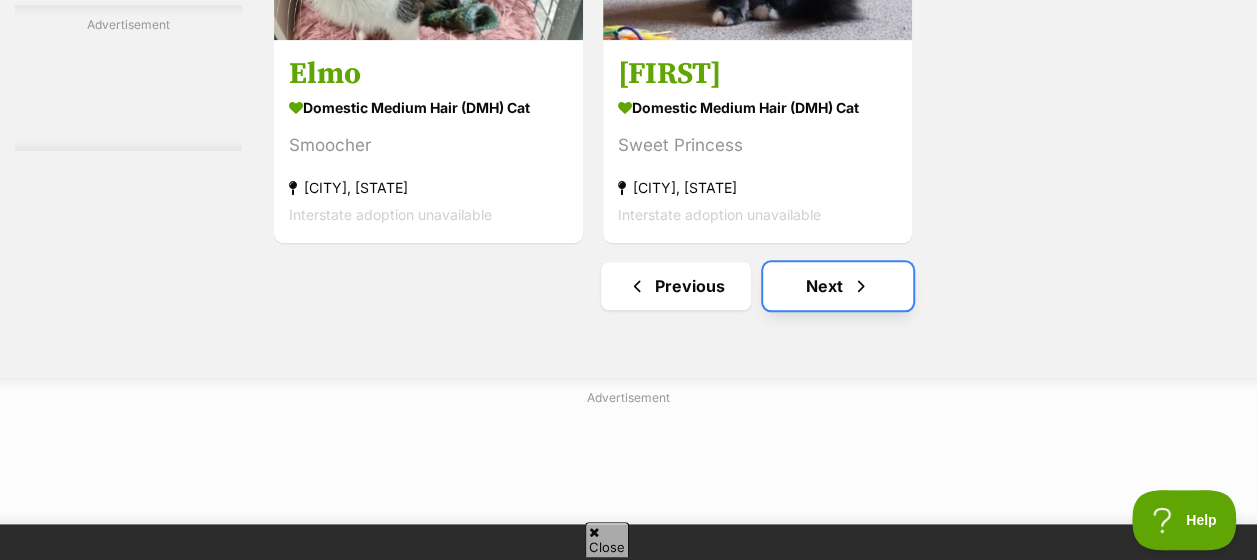 click on "Next" at bounding box center (838, 286) 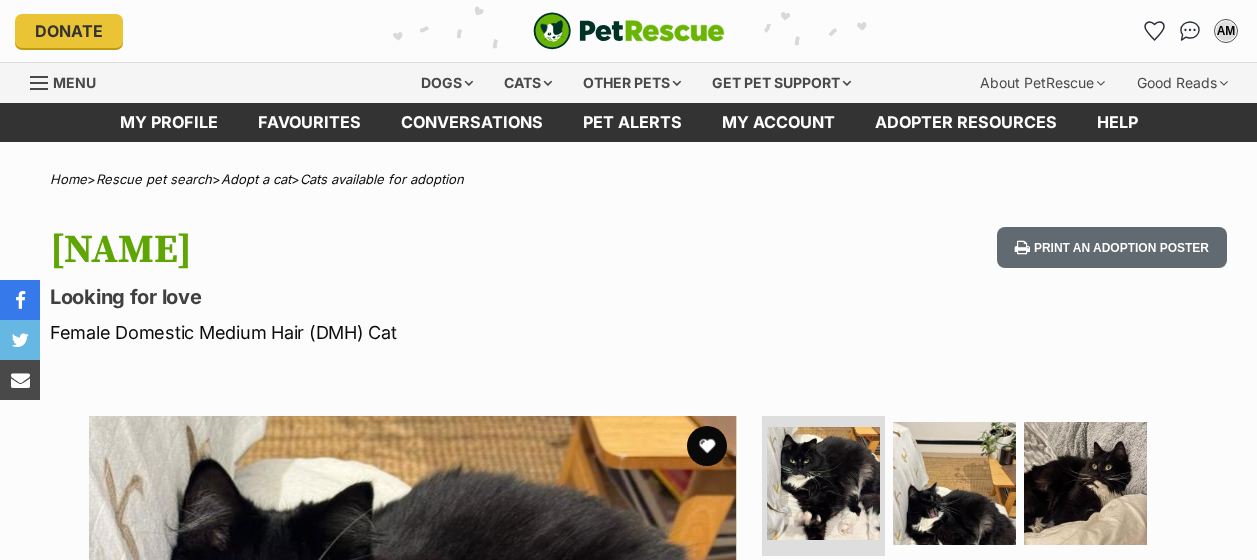 scroll, scrollTop: 0, scrollLeft: 0, axis: both 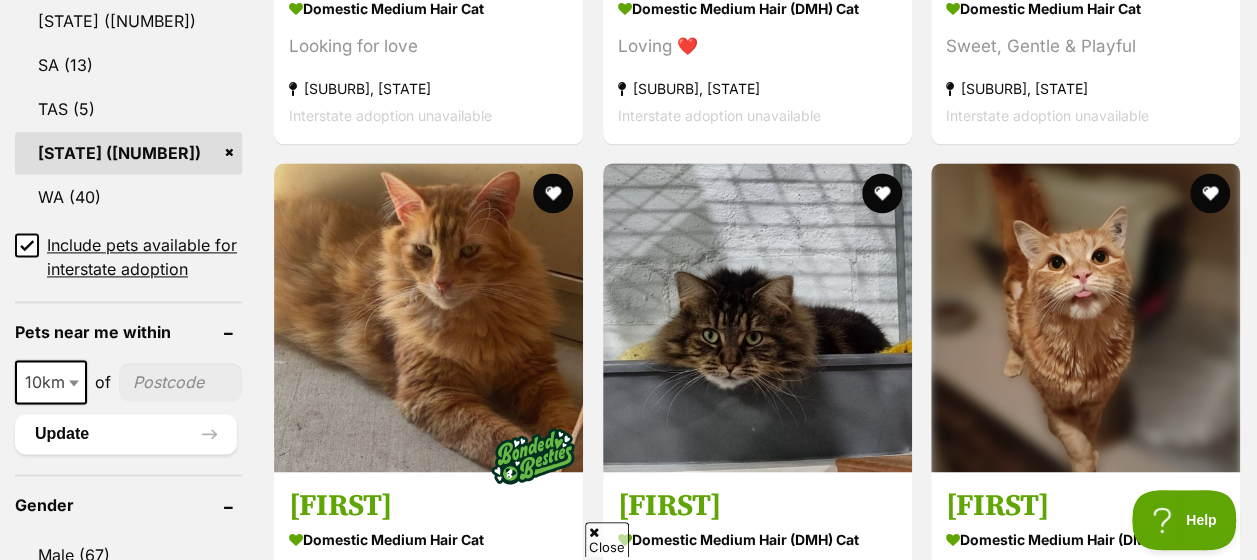 click at bounding box center [1085, 317] 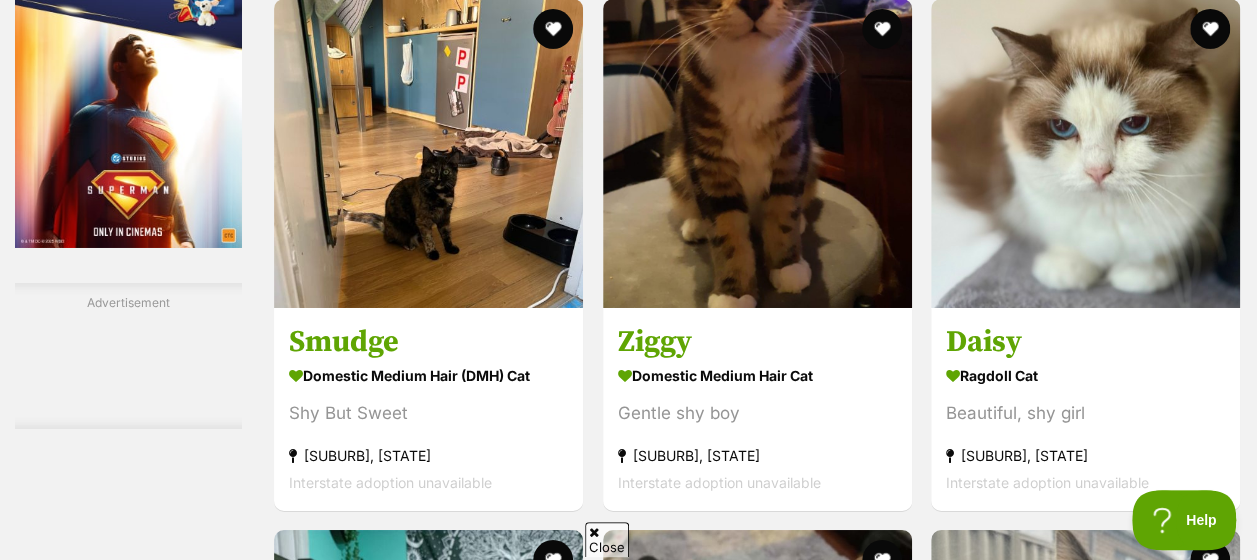 scroll, scrollTop: 3398, scrollLeft: 0, axis: vertical 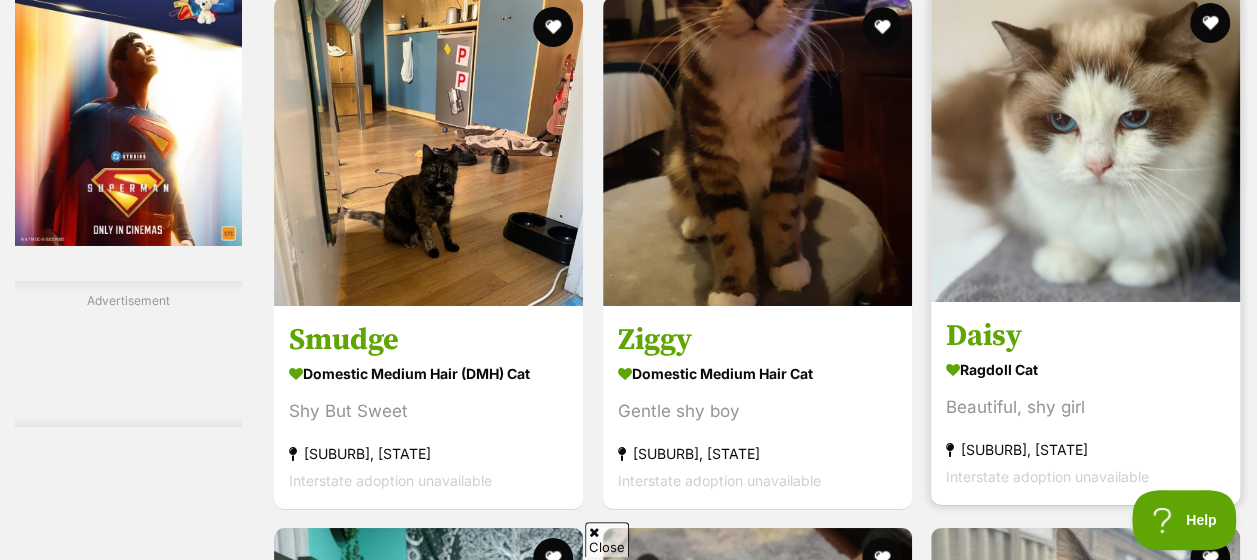 click at bounding box center [1085, 147] 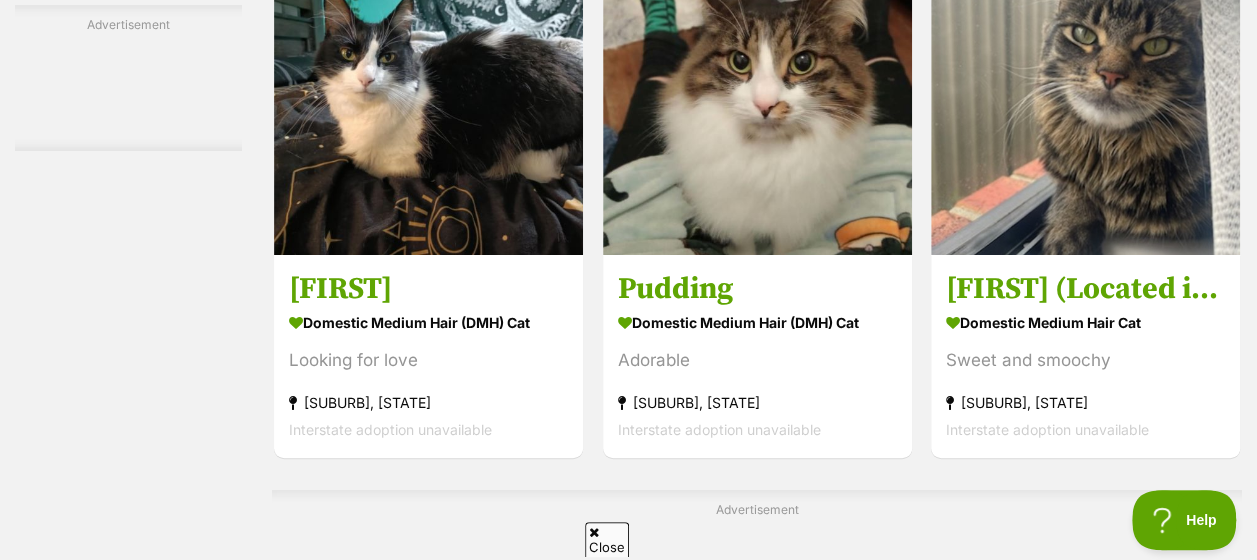 scroll, scrollTop: 0, scrollLeft: 0, axis: both 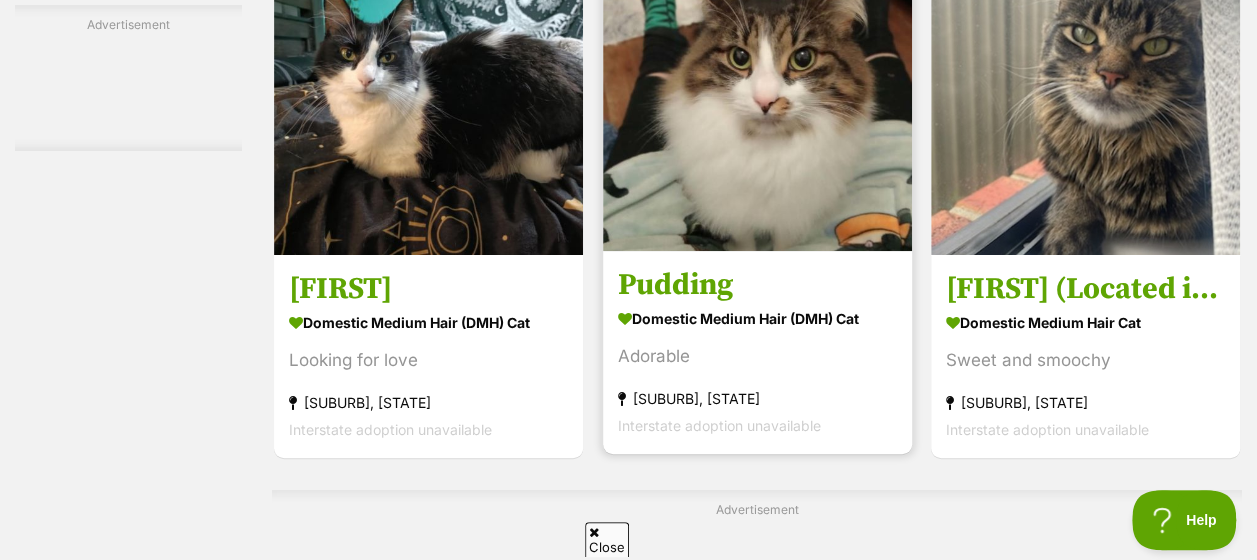 click at bounding box center [757, 96] 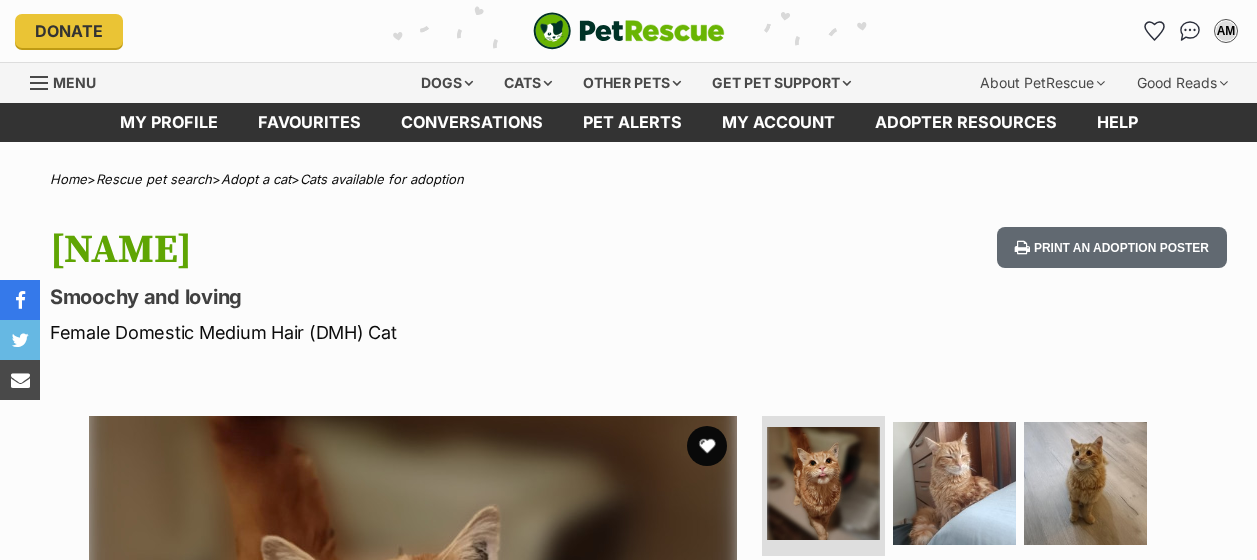 scroll, scrollTop: 0, scrollLeft: 0, axis: both 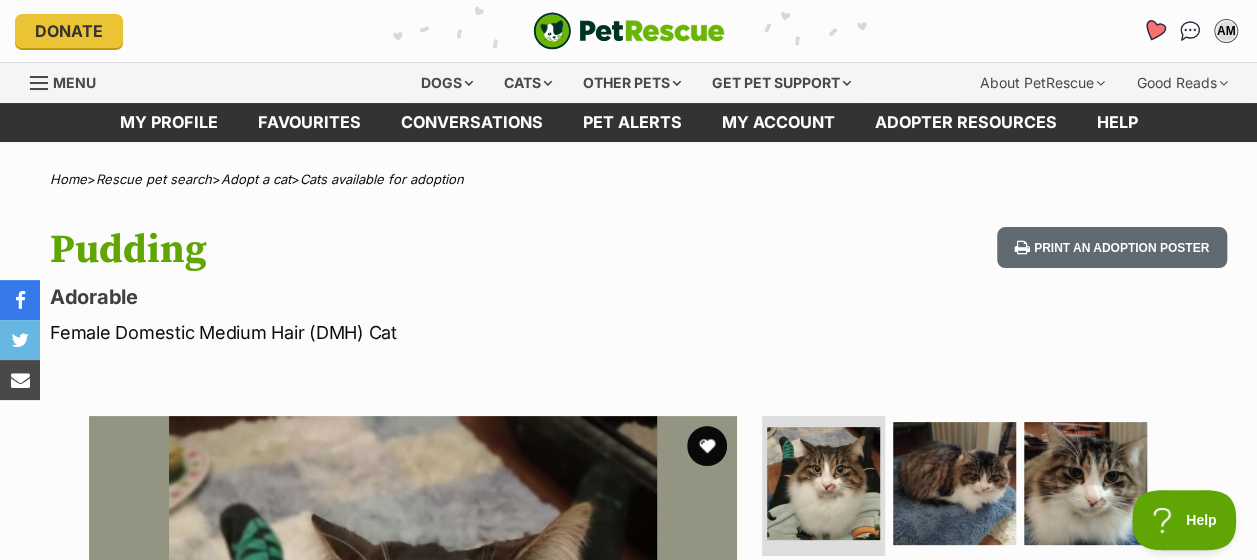 click 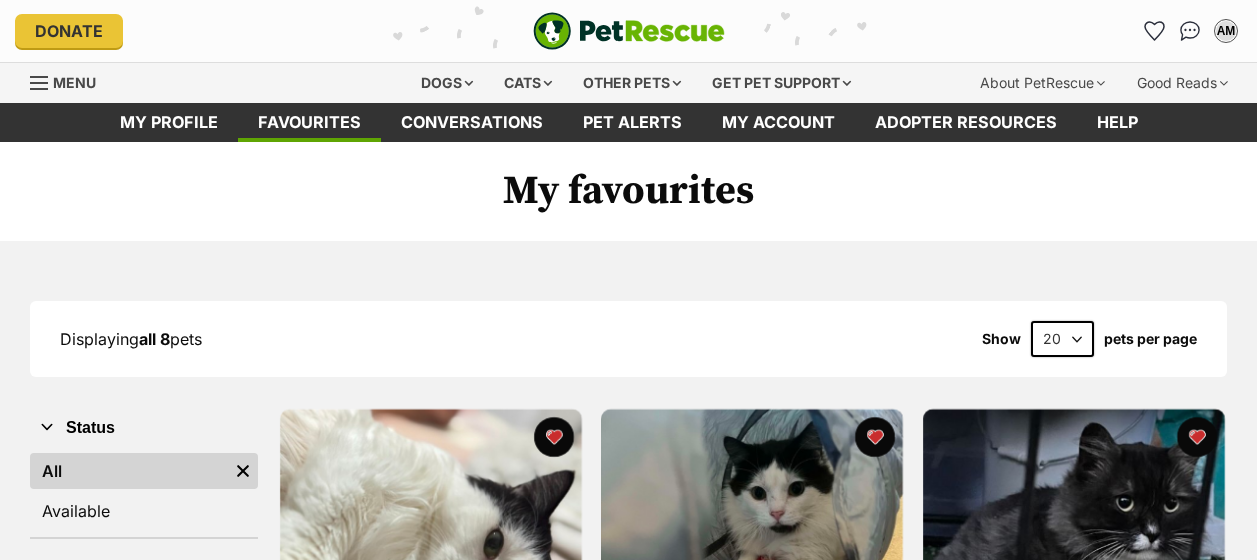 scroll, scrollTop: 0, scrollLeft: 0, axis: both 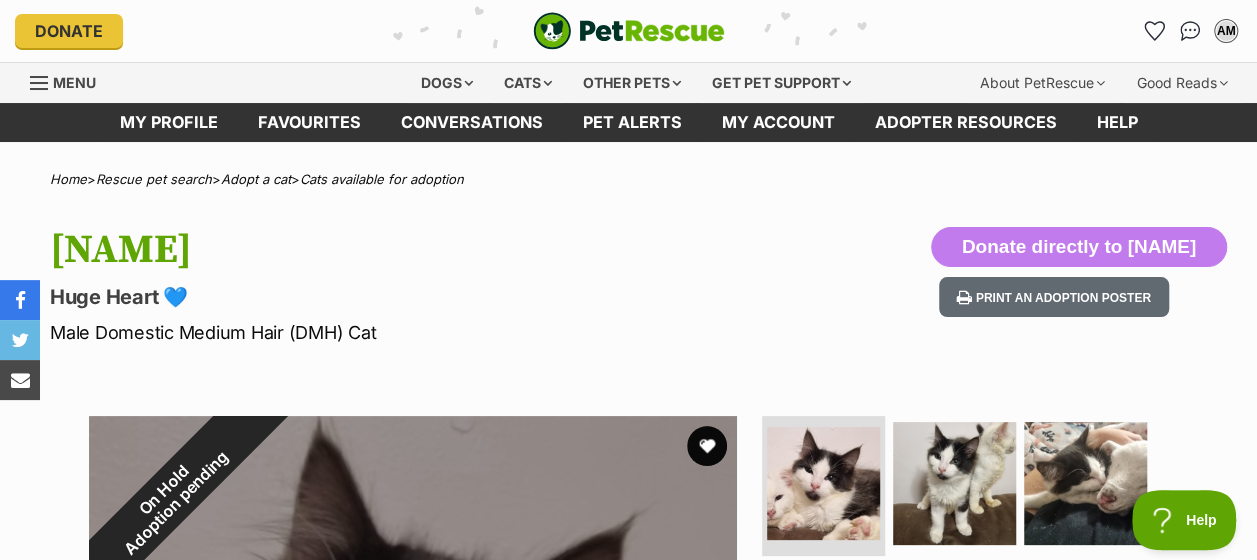 click on "Menu" at bounding box center [70, 81] 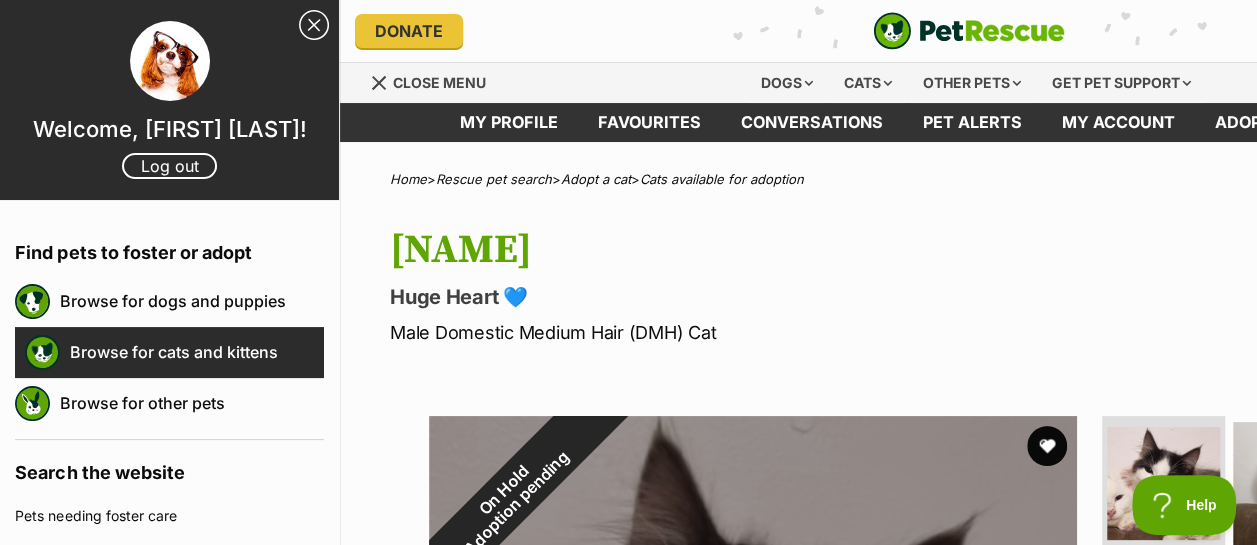 scroll, scrollTop: 0, scrollLeft: 0, axis: both 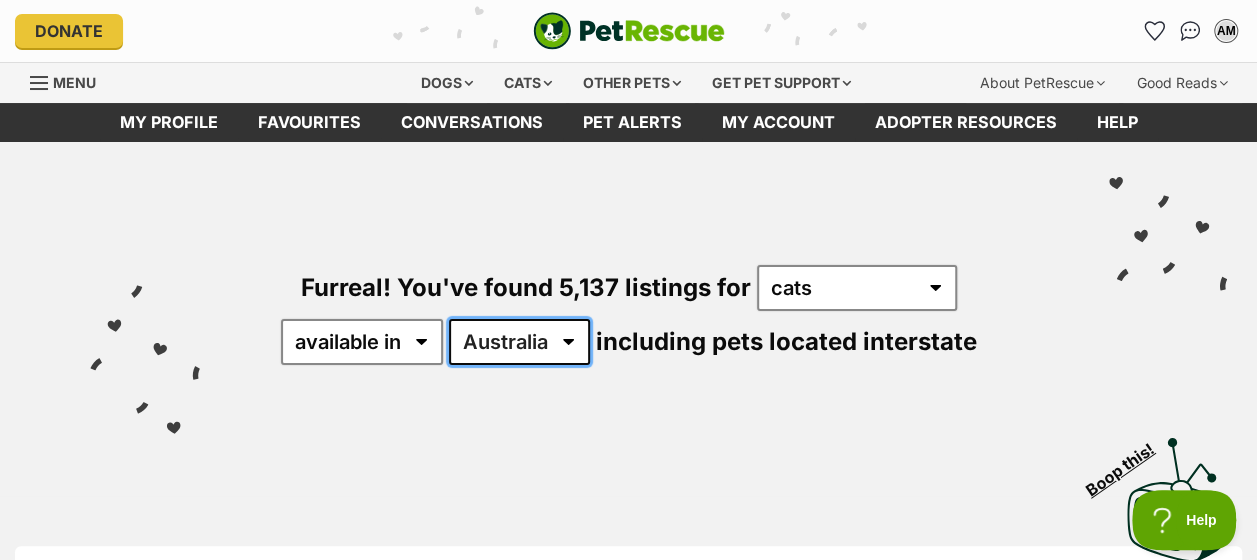 click on "Australia
ACT
NSW
NT
QLD
SA
TAS
VIC
WA" at bounding box center (519, 342) 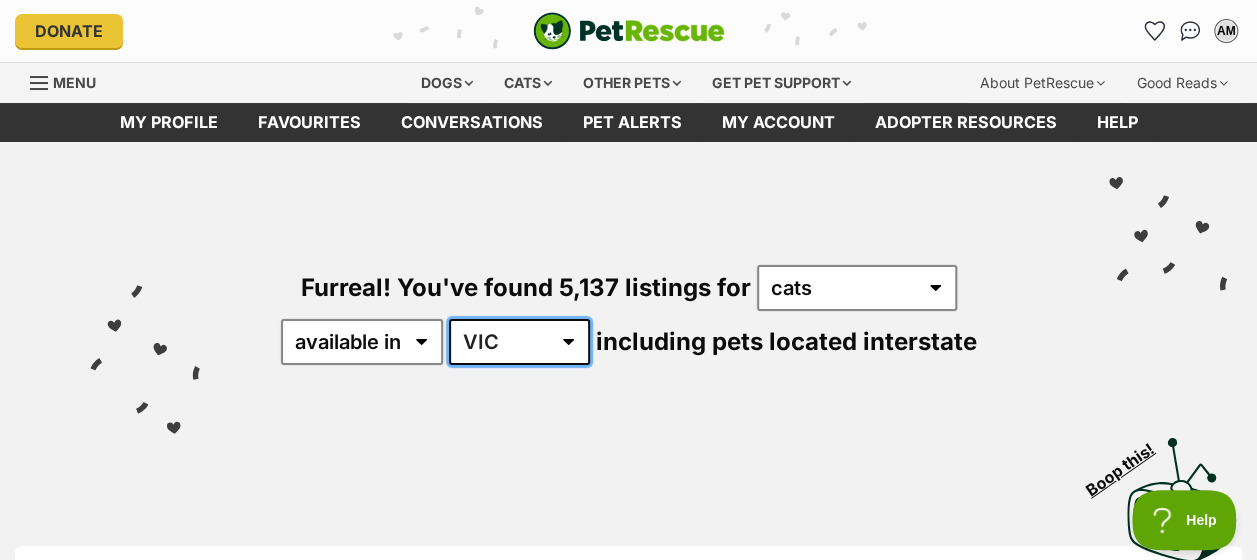 click on "Australia
ACT
NSW
NT
QLD
SA
TAS
VIC
WA" at bounding box center (519, 342) 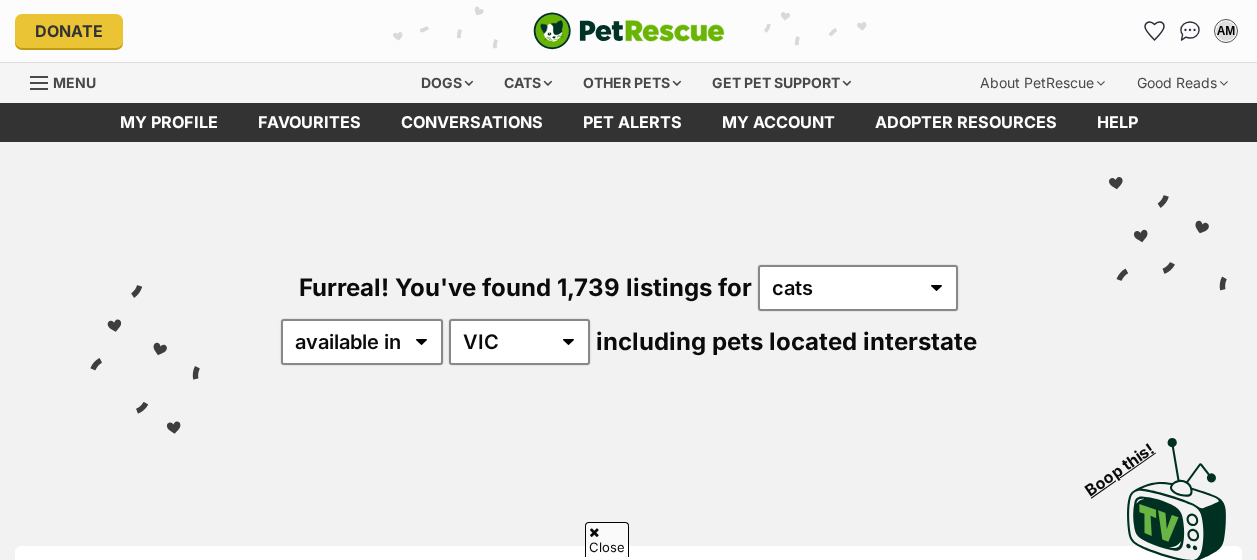 scroll, scrollTop: 396, scrollLeft: 0, axis: vertical 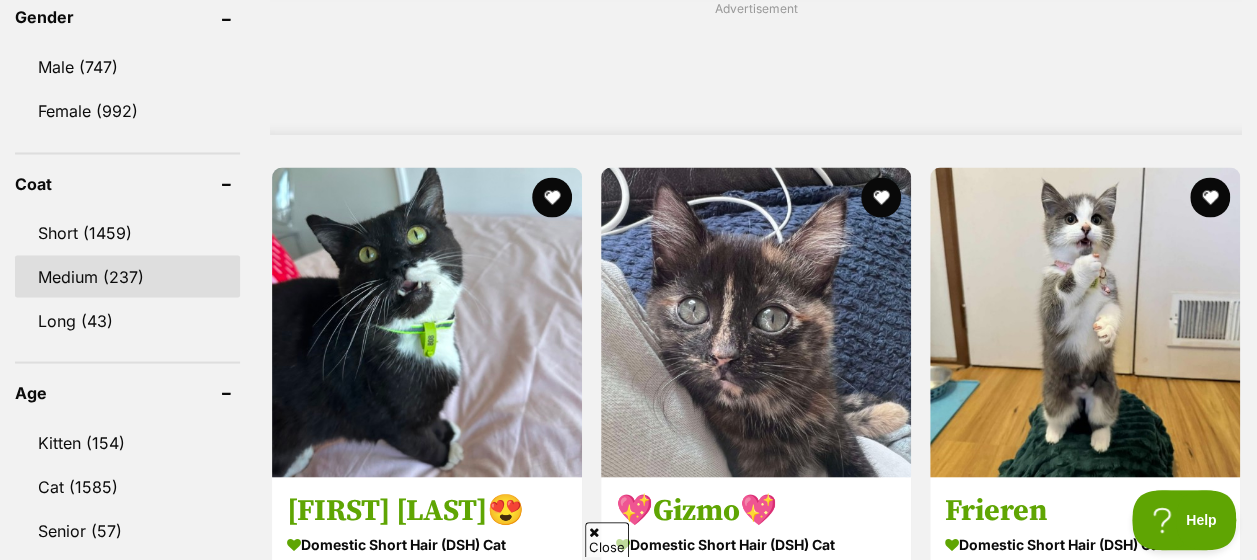 click on "Medium (237)" at bounding box center (127, 276) 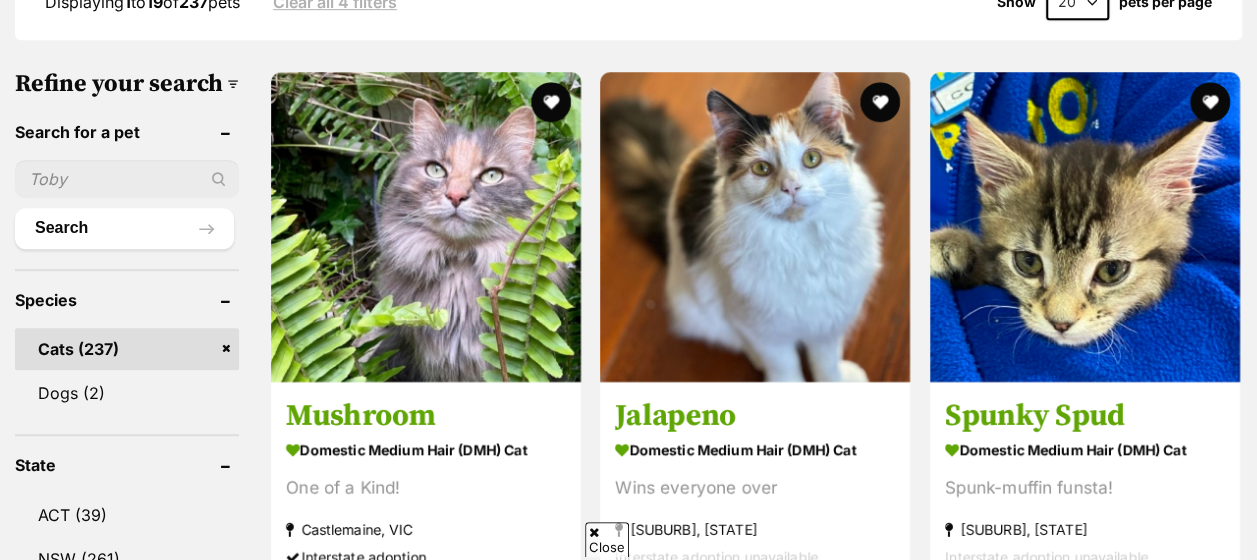 scroll, scrollTop: 0, scrollLeft: 0, axis: both 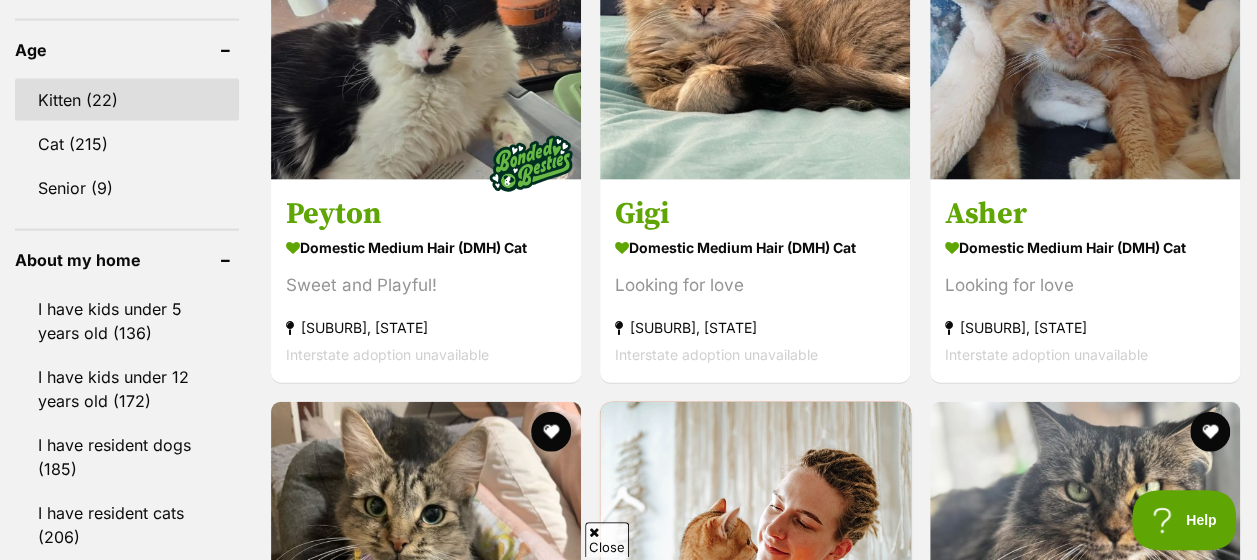 click on "Kitten (22)" at bounding box center [127, 100] 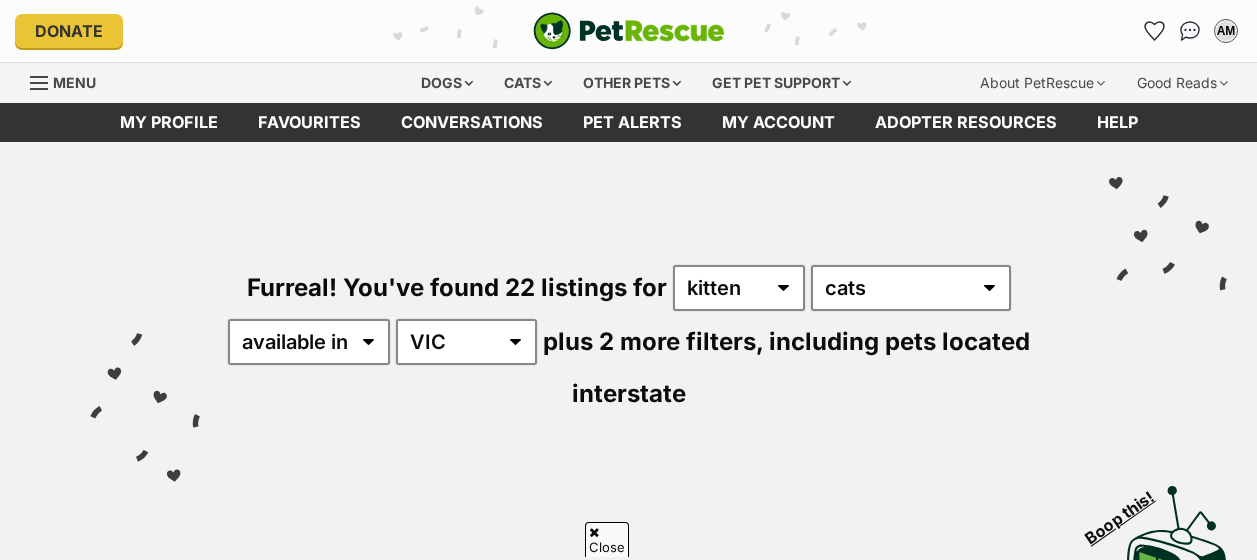 scroll, scrollTop: 719, scrollLeft: 0, axis: vertical 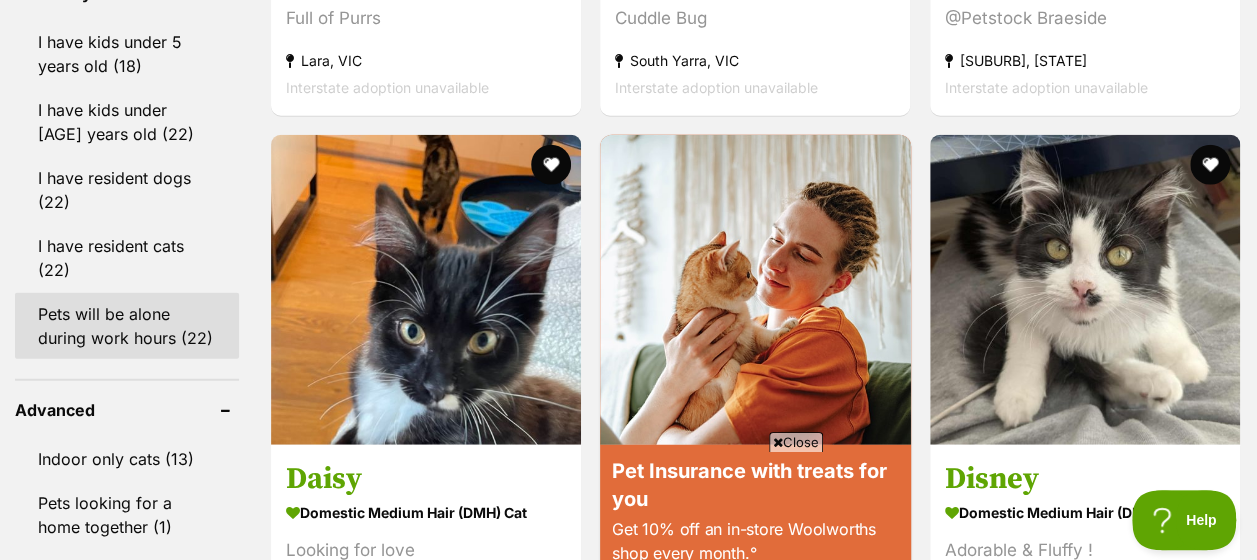 click on "Pets will be alone during work hours (22)" at bounding box center (127, 326) 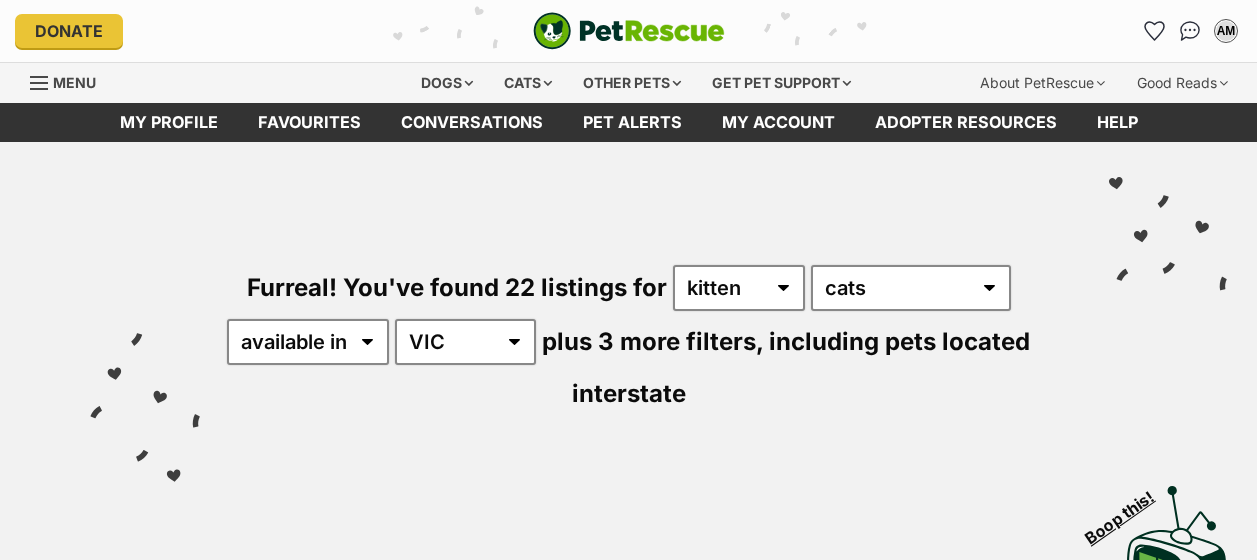 scroll, scrollTop: 747, scrollLeft: 0, axis: vertical 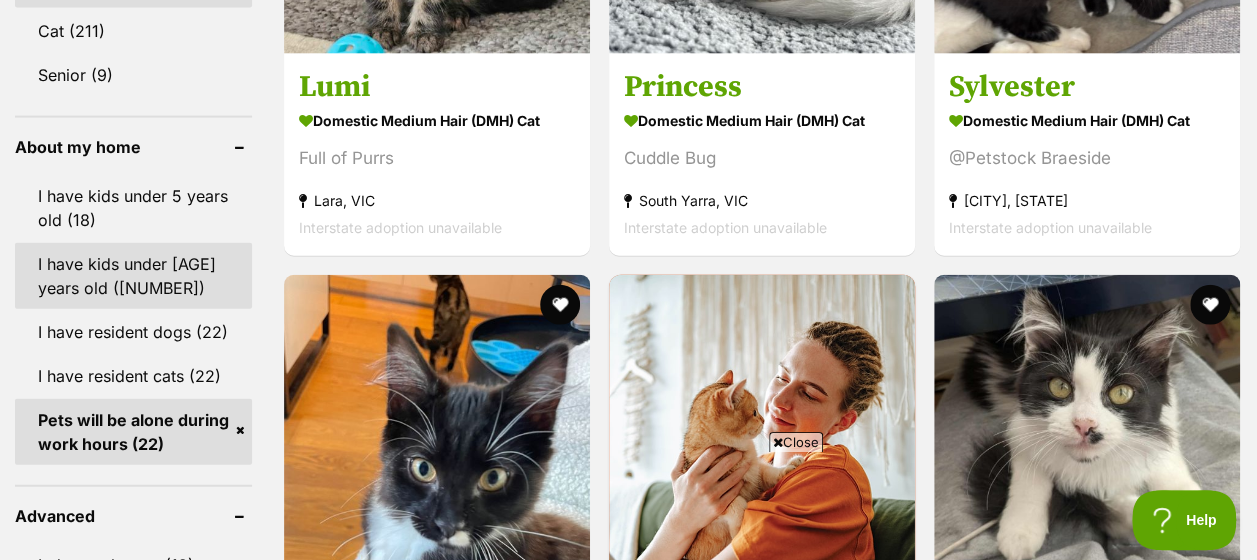 click on "I have kids under [AGE] years old ([NUMBER])" at bounding box center [133, 276] 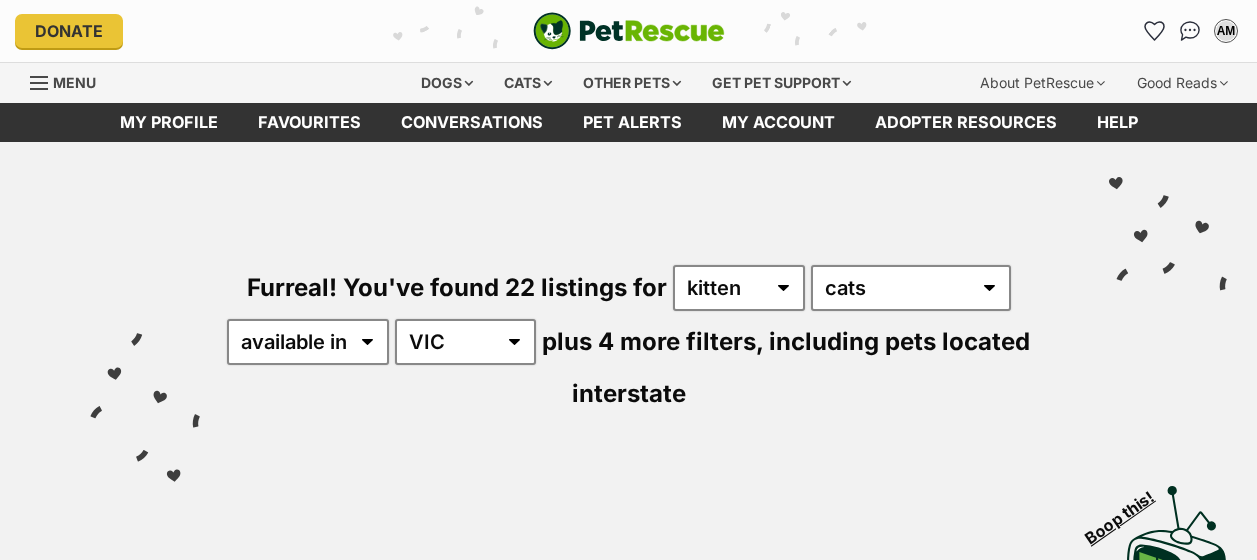 scroll, scrollTop: 0, scrollLeft: 0, axis: both 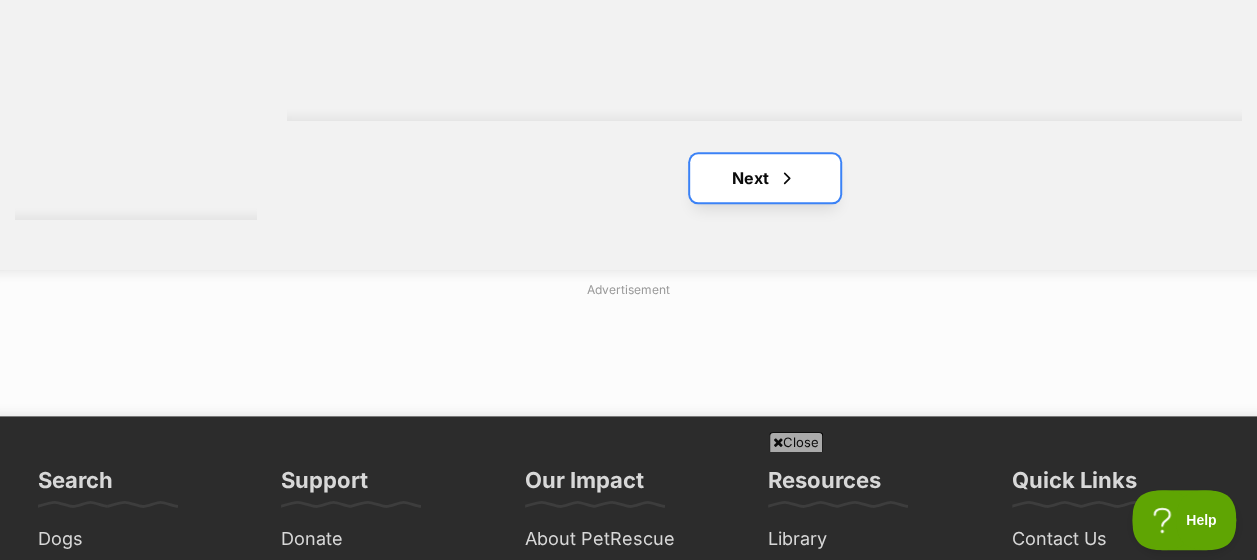 click on "Next" at bounding box center (765, 178) 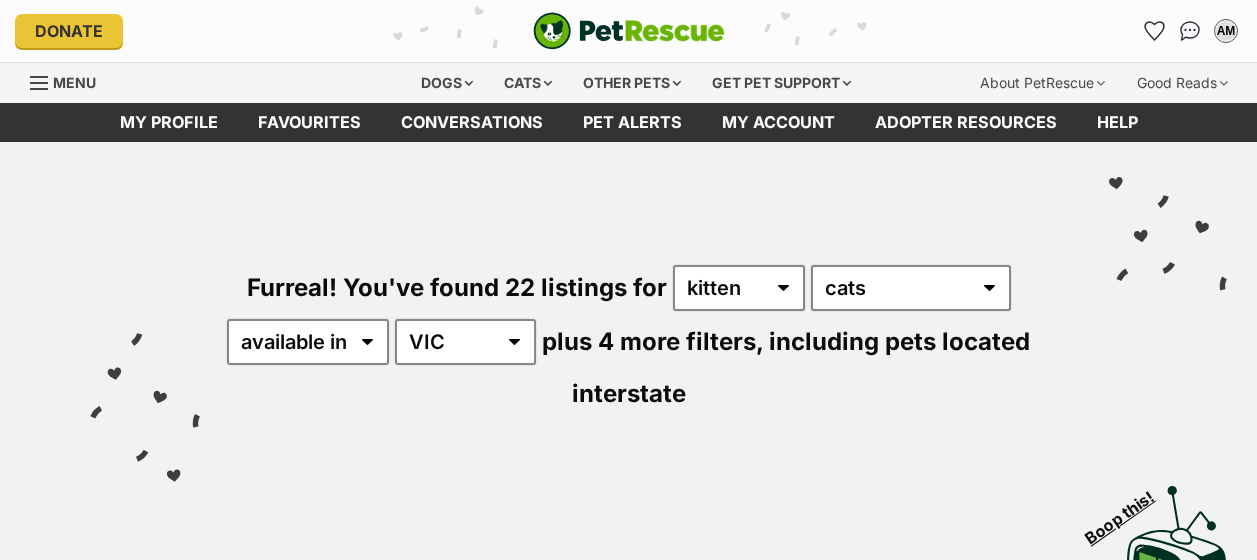 scroll, scrollTop: 0, scrollLeft: 0, axis: both 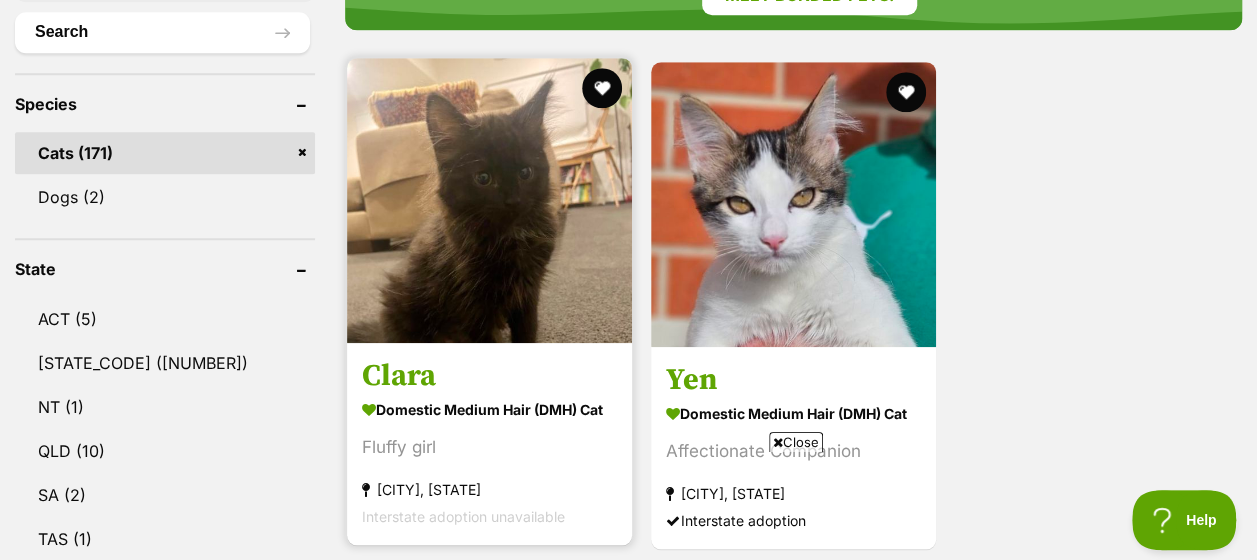 click at bounding box center [489, 200] 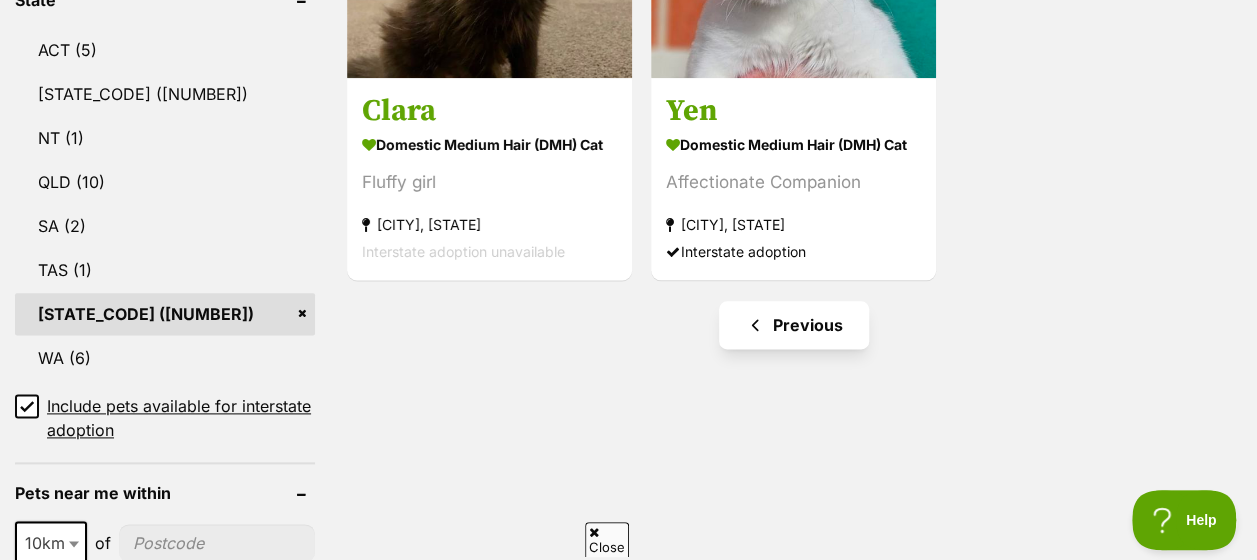 scroll, scrollTop: 0, scrollLeft: 0, axis: both 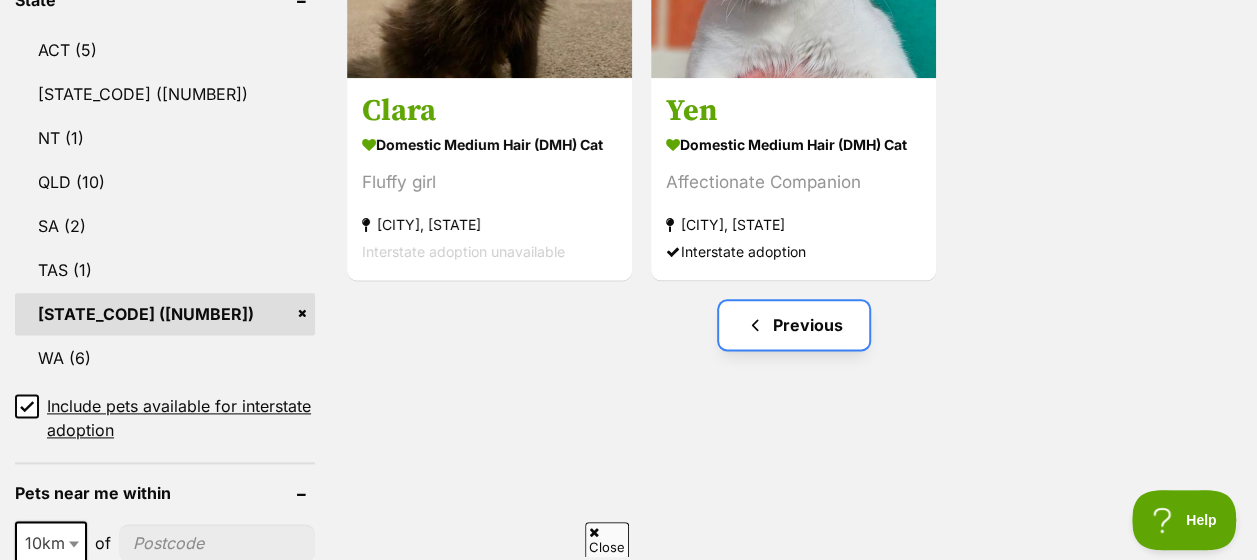 click on "Previous" at bounding box center (794, 325) 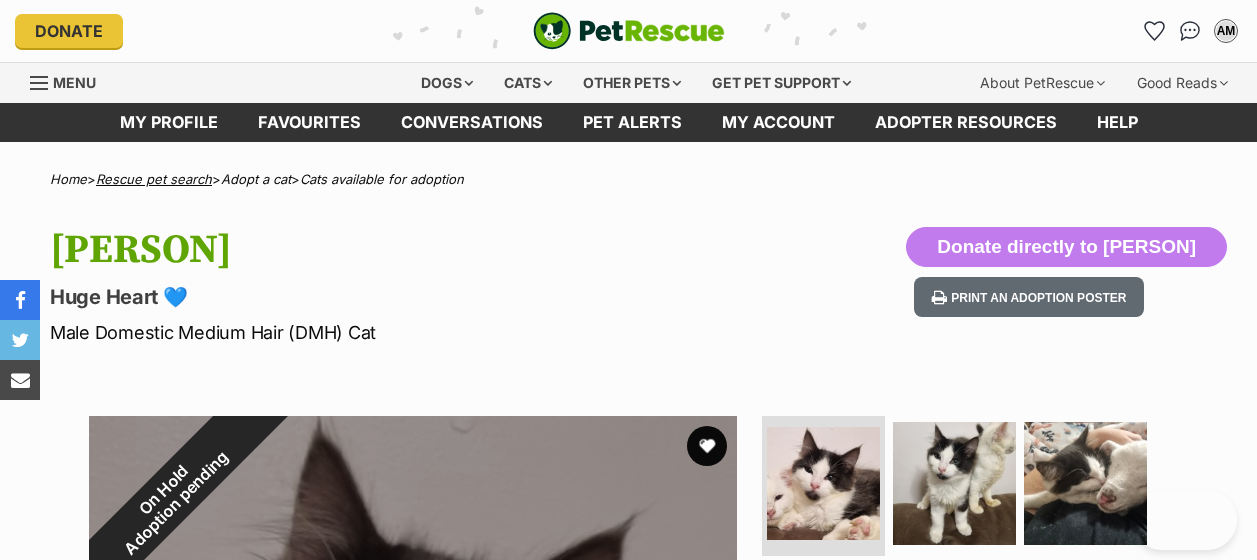 scroll, scrollTop: 0, scrollLeft: 0, axis: both 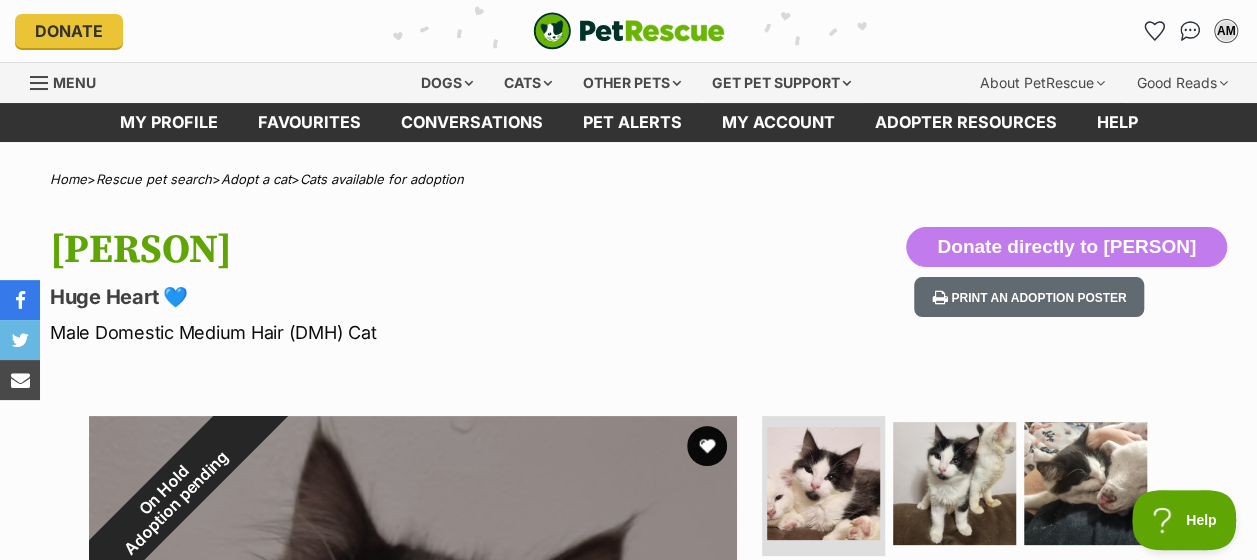 click on "Menu" at bounding box center [74, 82] 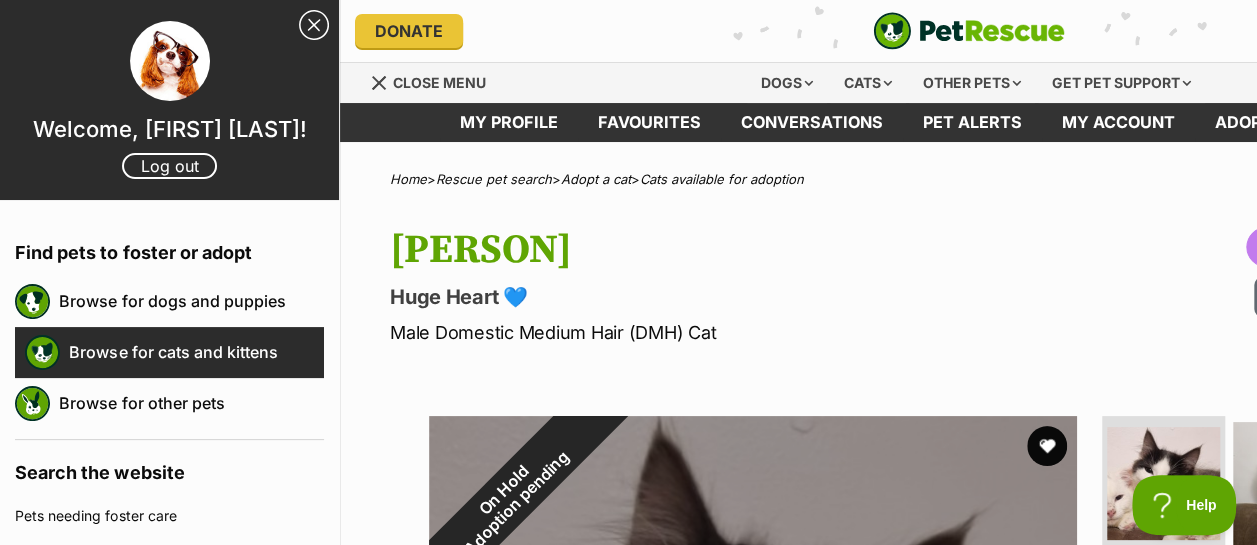 click on "Browse for cats and kittens" at bounding box center [196, 352] 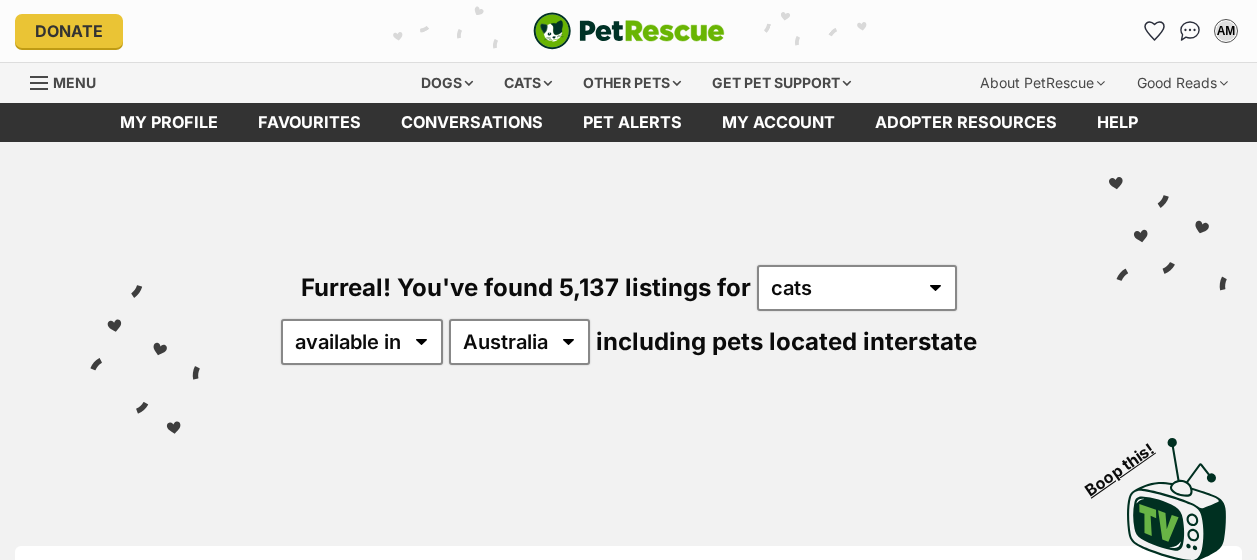 scroll, scrollTop: 357, scrollLeft: 0, axis: vertical 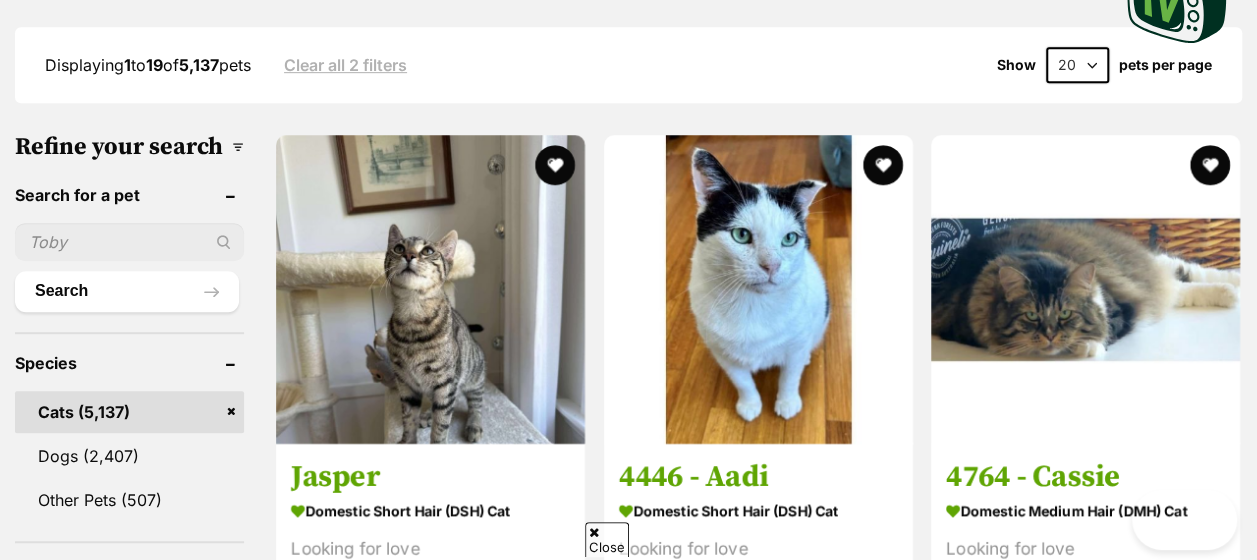 click at bounding box center [129, 242] 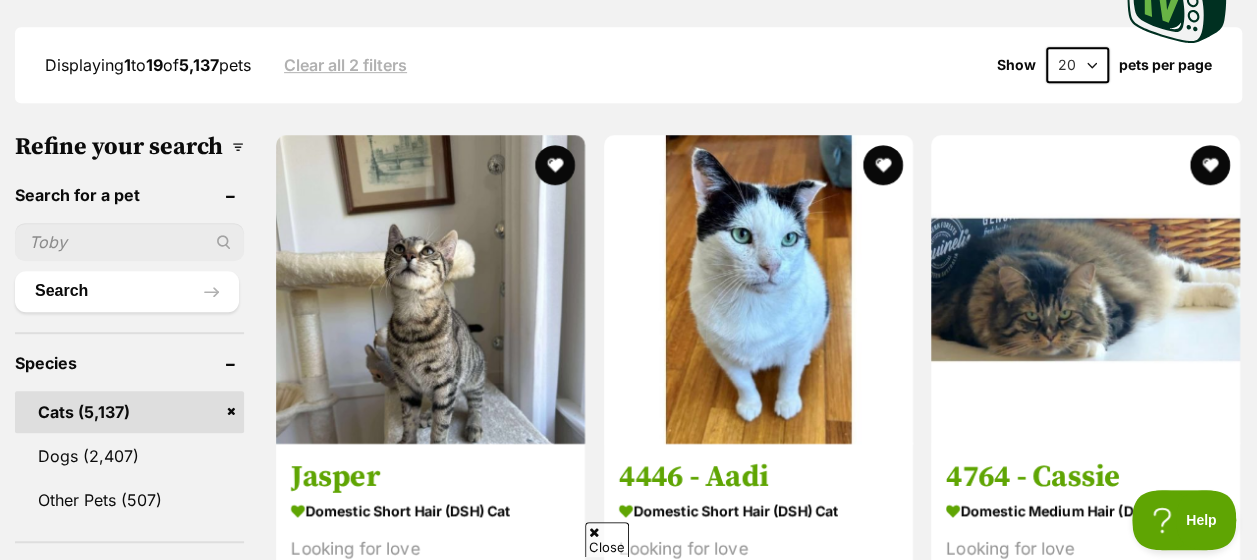 scroll, scrollTop: 0, scrollLeft: 0, axis: both 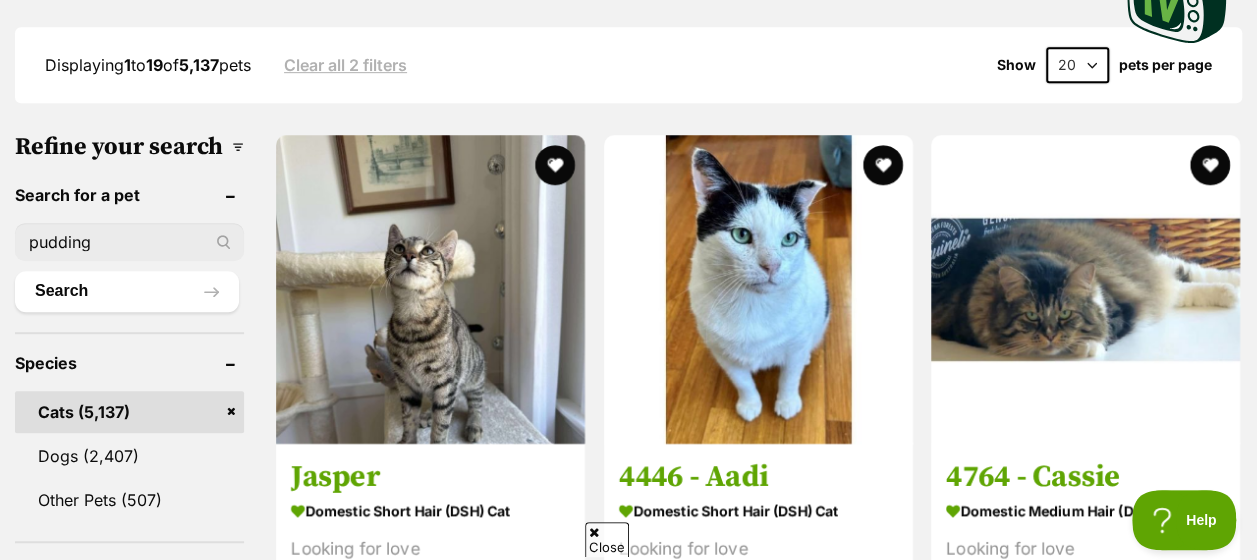 type on "pudding" 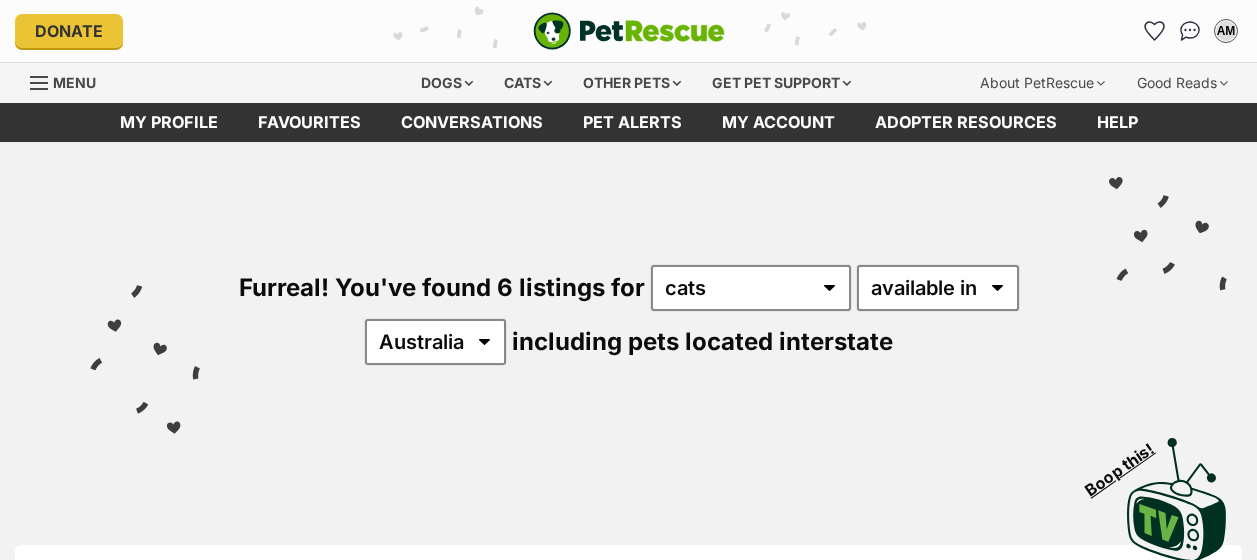 scroll, scrollTop: 0, scrollLeft: 0, axis: both 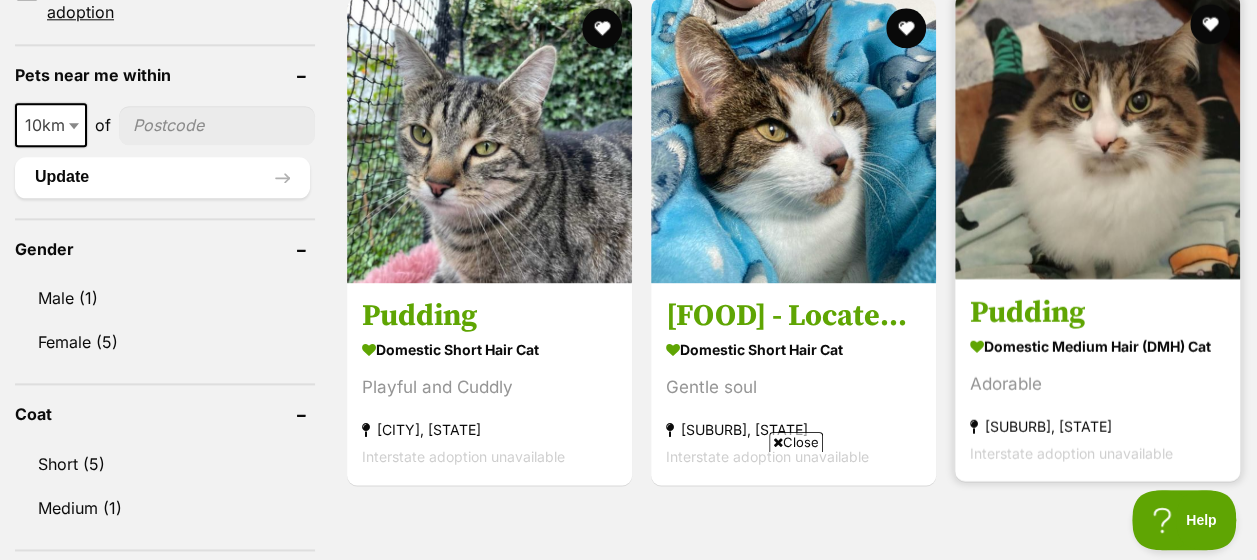 click at bounding box center (1097, 136) 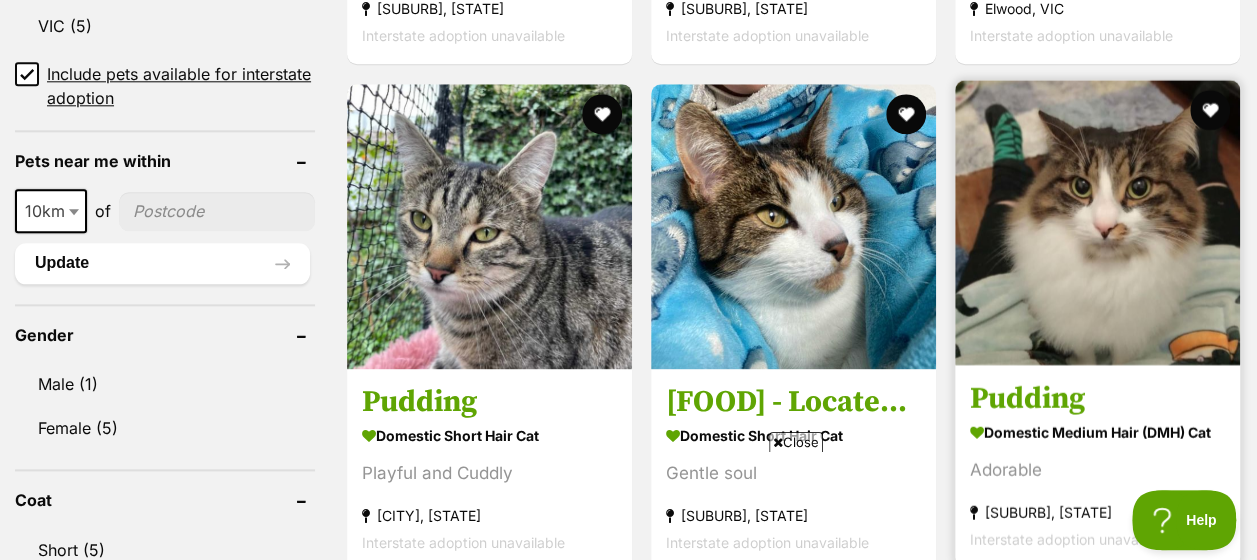 scroll, scrollTop: 1064, scrollLeft: 0, axis: vertical 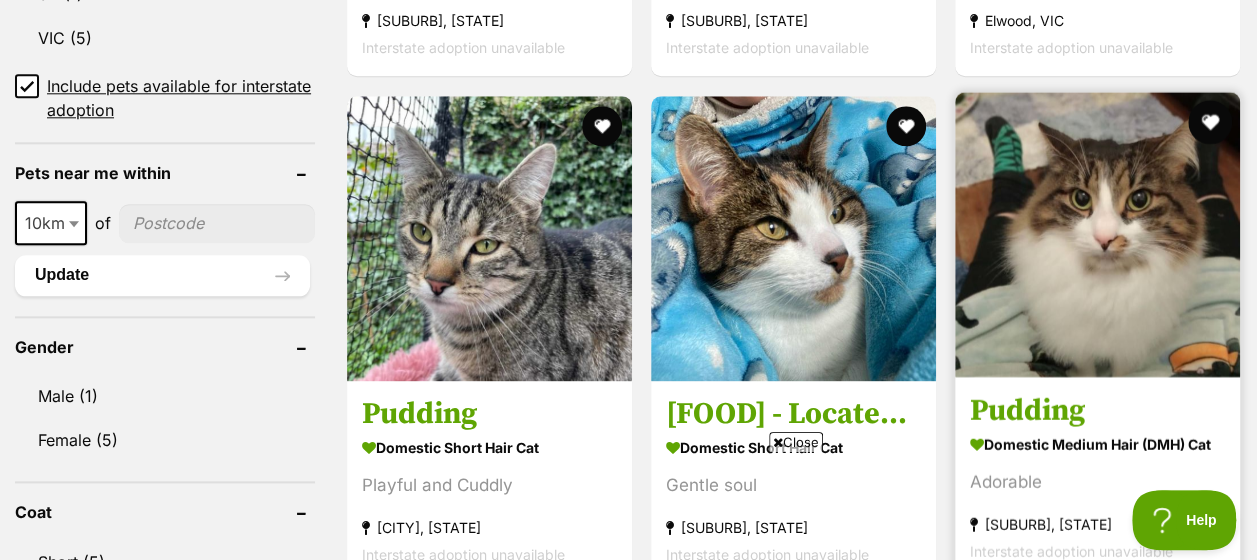 click at bounding box center (1210, 122) 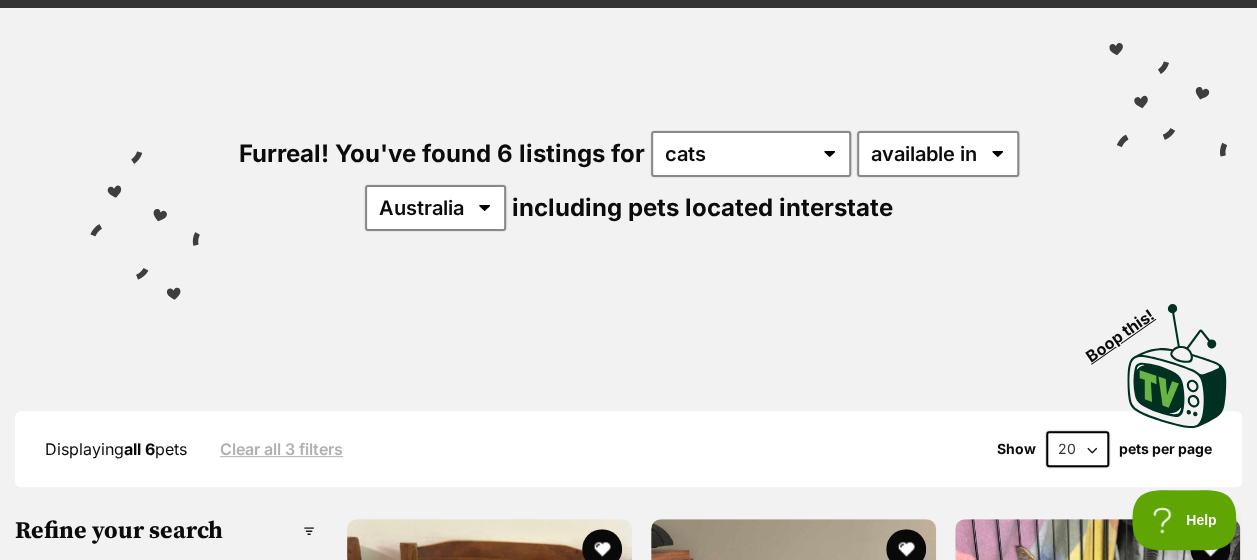 scroll, scrollTop: 0, scrollLeft: 0, axis: both 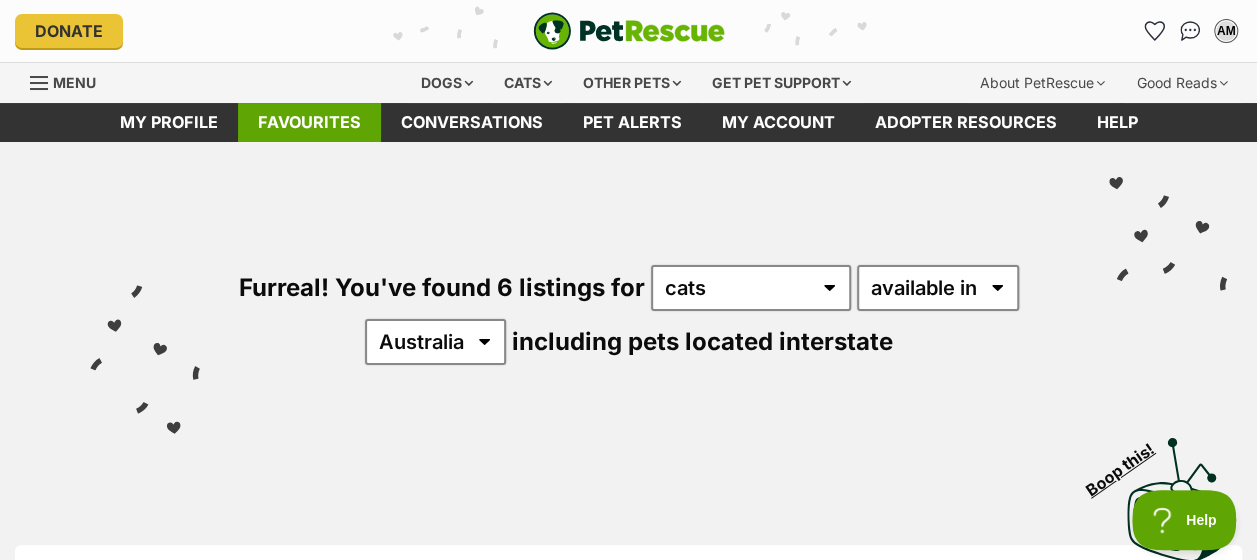 click on "Favourites" at bounding box center (309, 122) 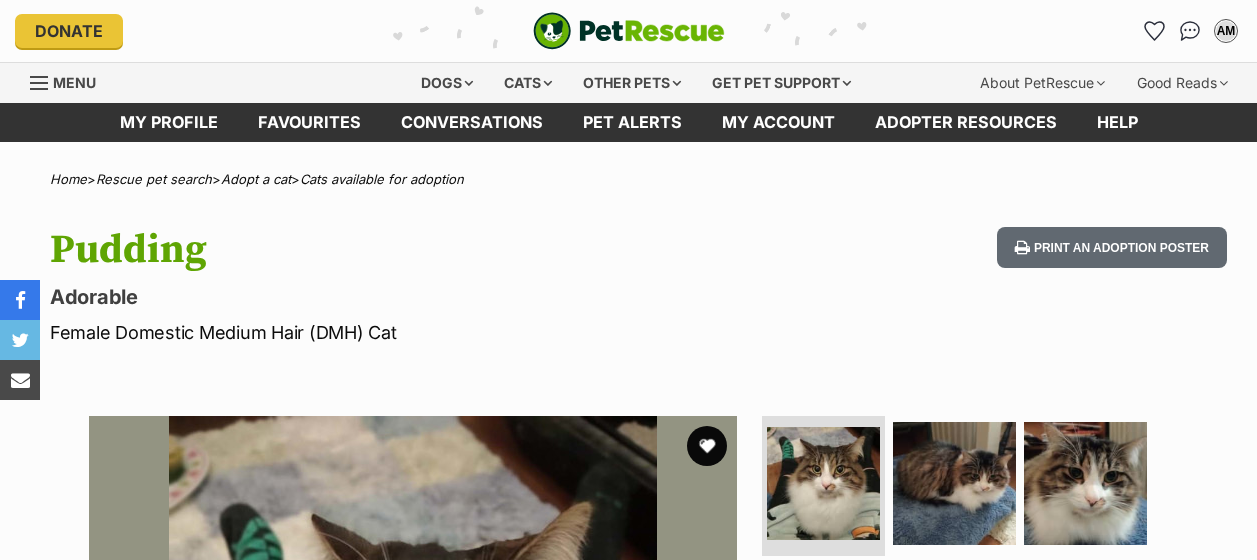 scroll, scrollTop: 0, scrollLeft: 0, axis: both 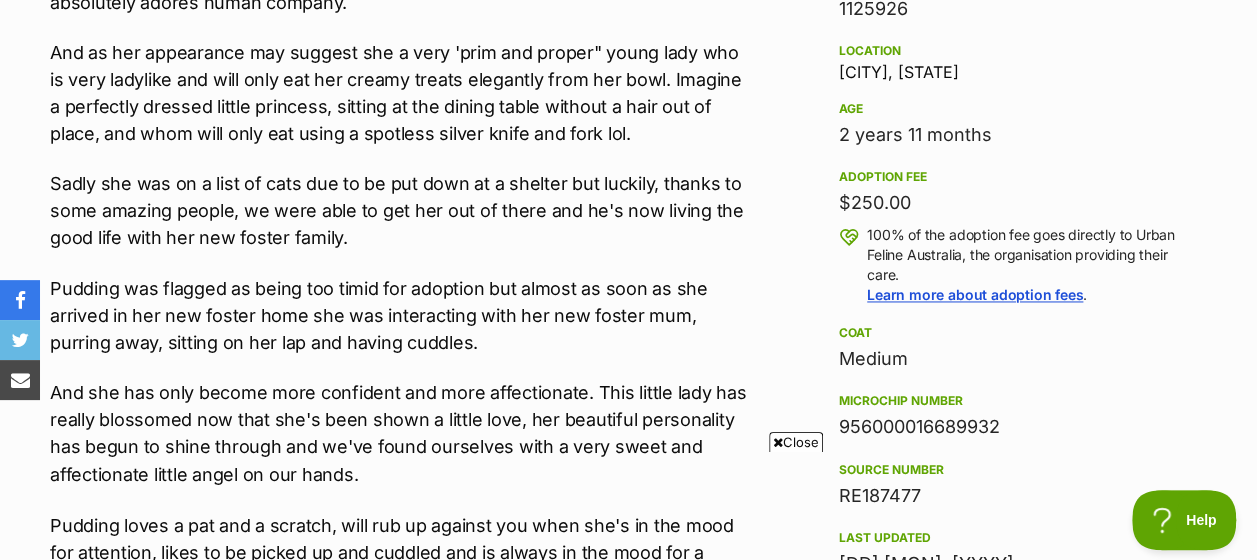 click on "100% of the adoption fee goes directly to Urban Feline Australia, the organisation providing their care.
Learn more about adoption fees ." at bounding box center (1031, 265) 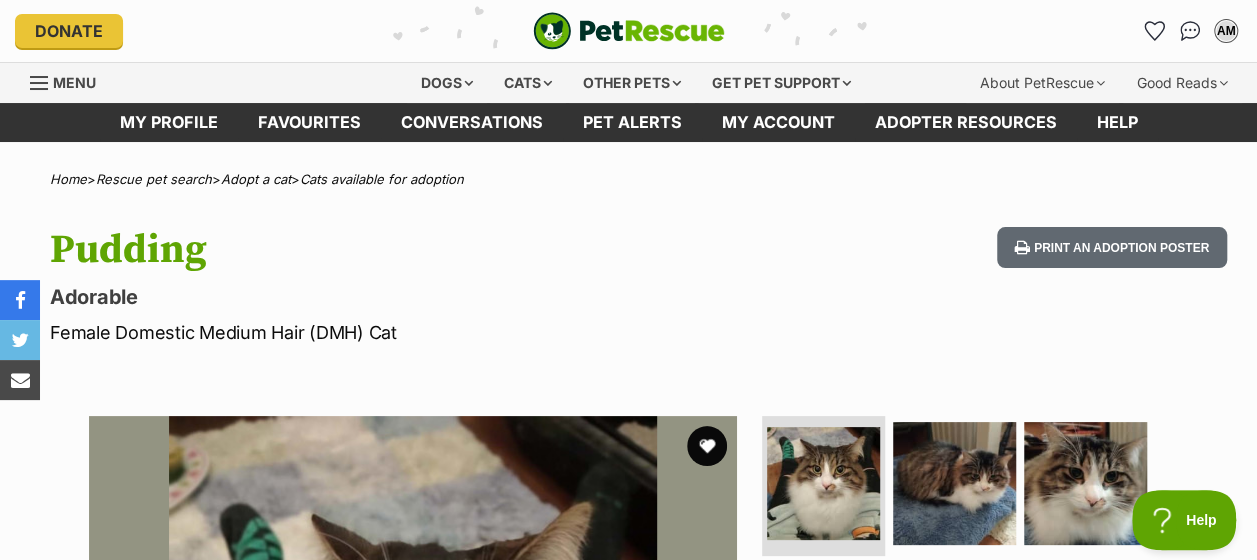 scroll, scrollTop: 0, scrollLeft: 0, axis: both 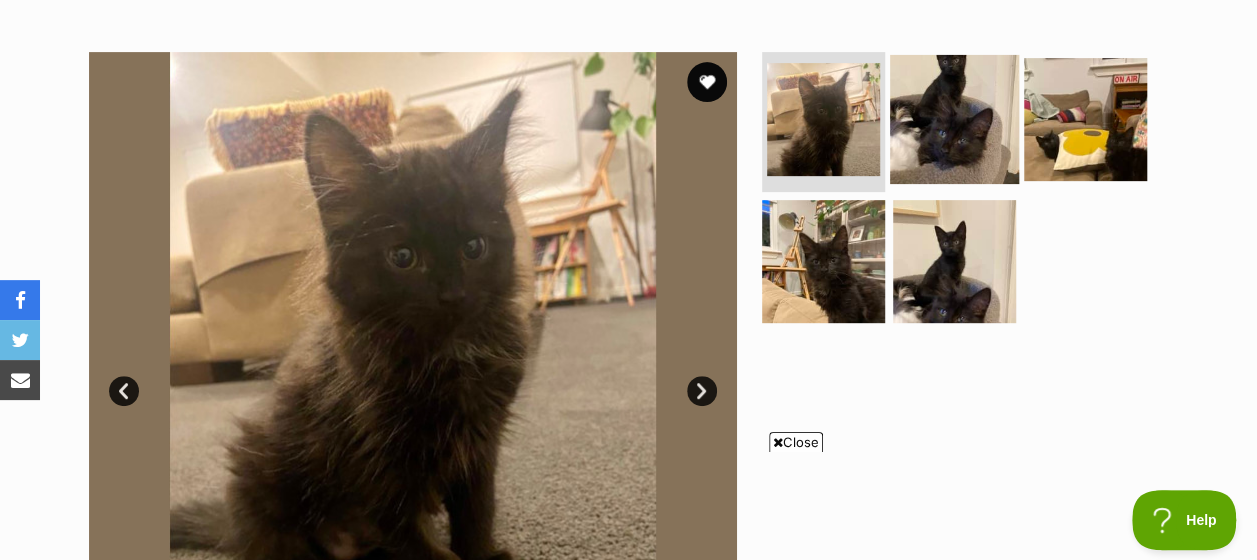 click at bounding box center [954, 119] 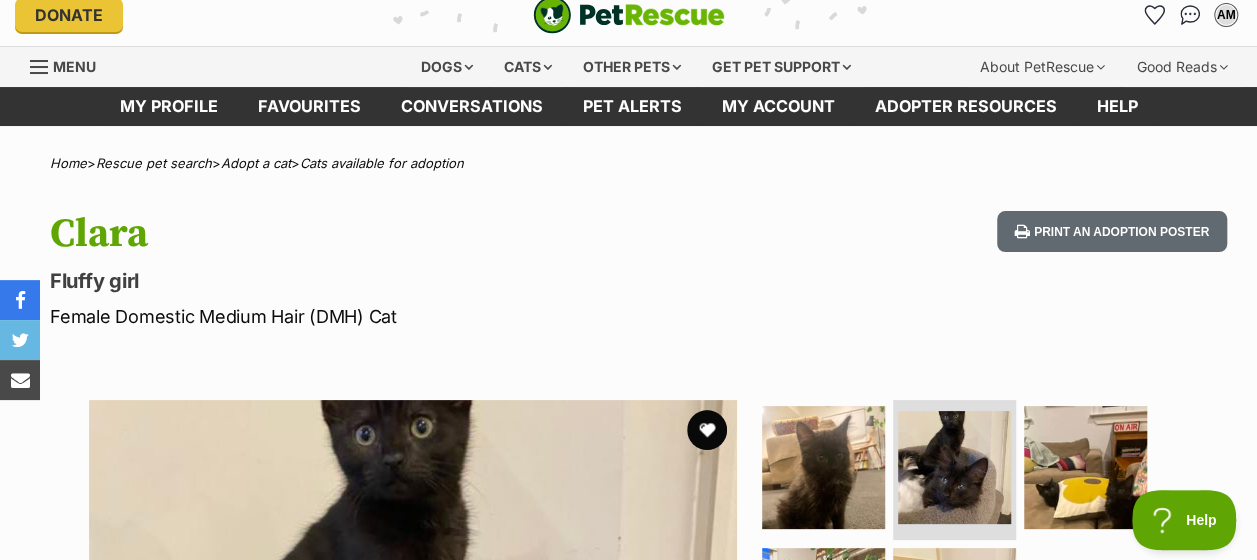 scroll, scrollTop: 0, scrollLeft: 0, axis: both 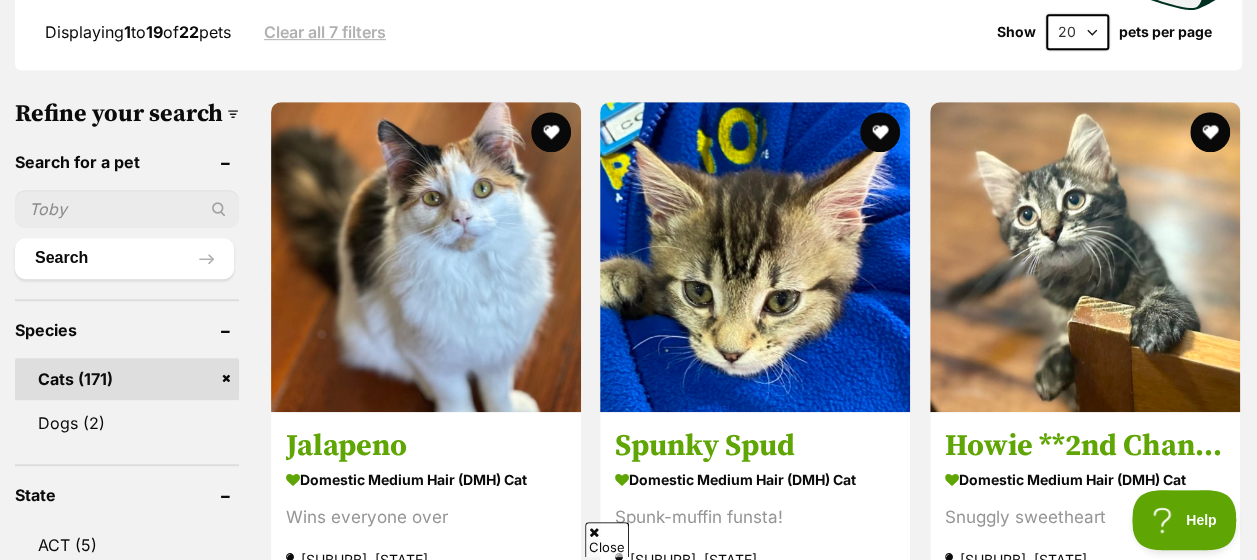 click at bounding box center (127, 209) 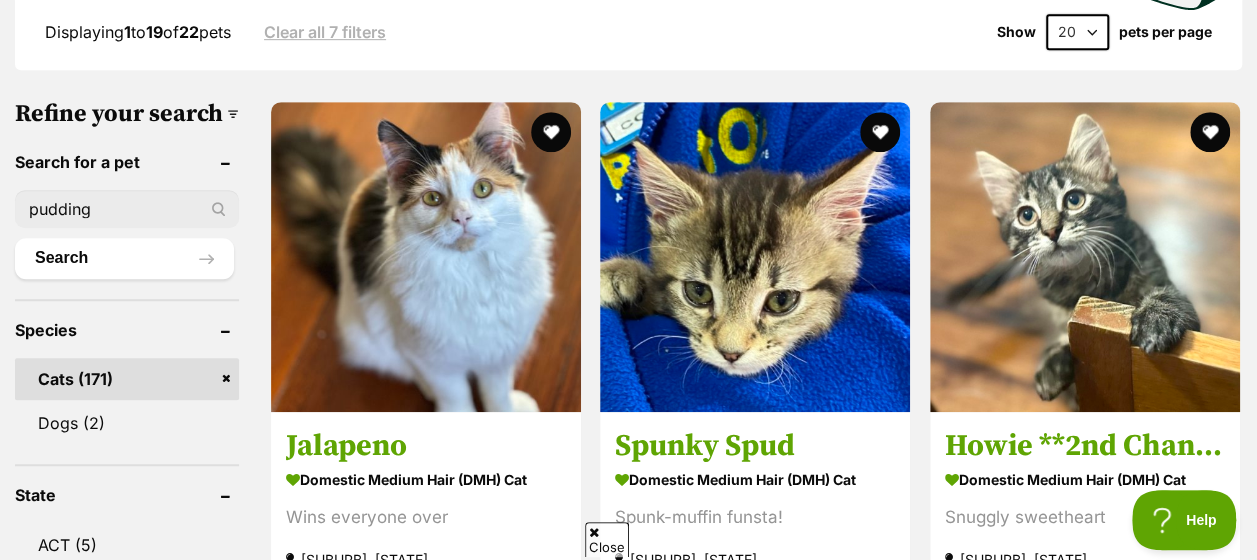 type on "pudding" 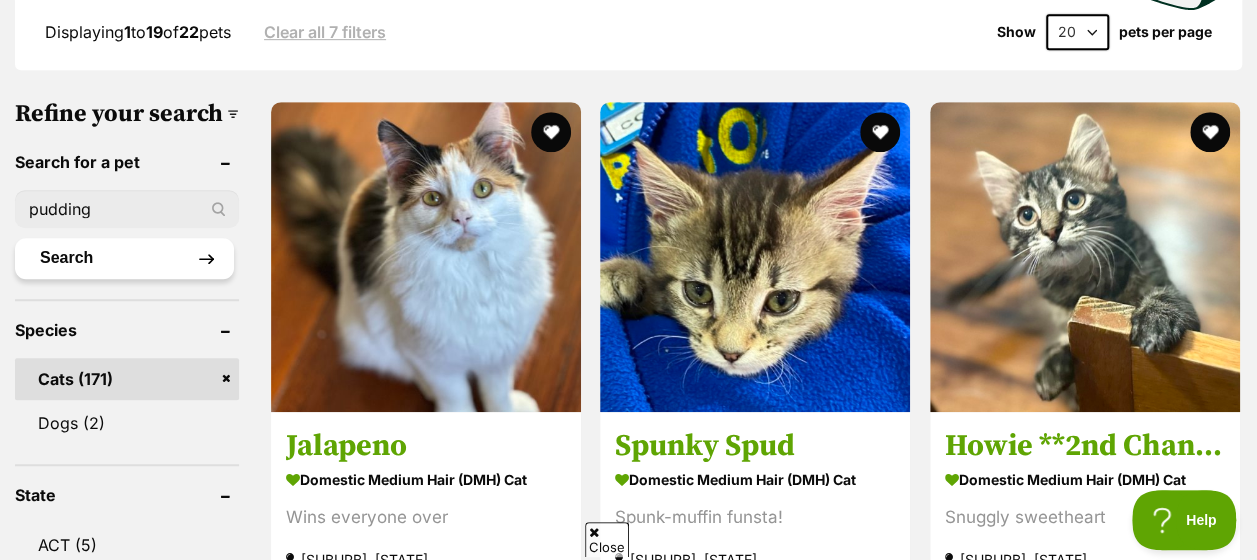 click on "Search" at bounding box center [124, 258] 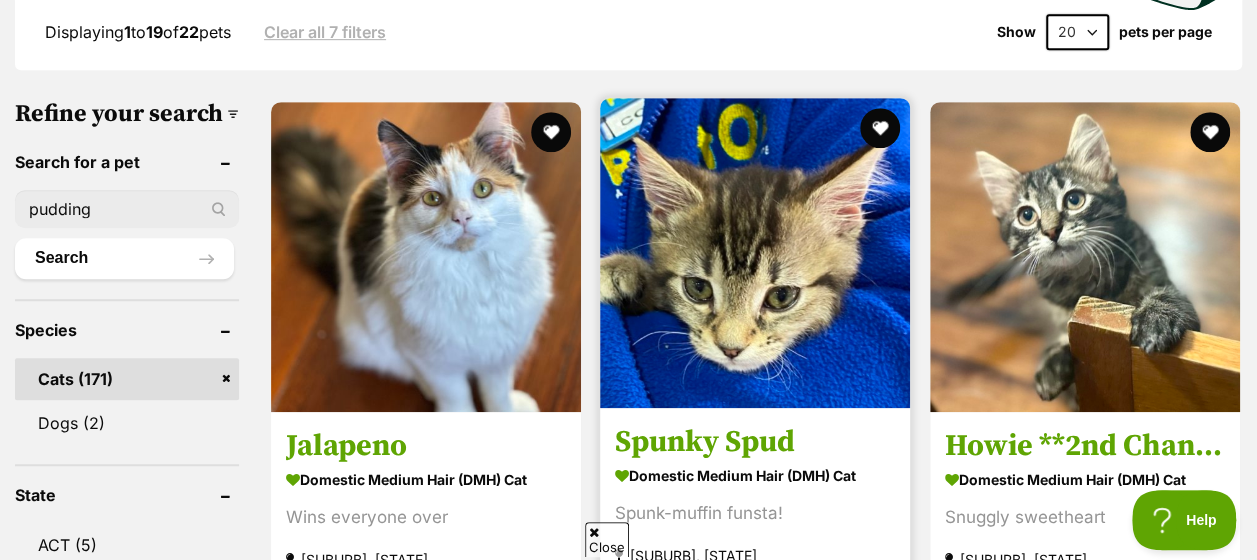 scroll, scrollTop: 646, scrollLeft: 0, axis: vertical 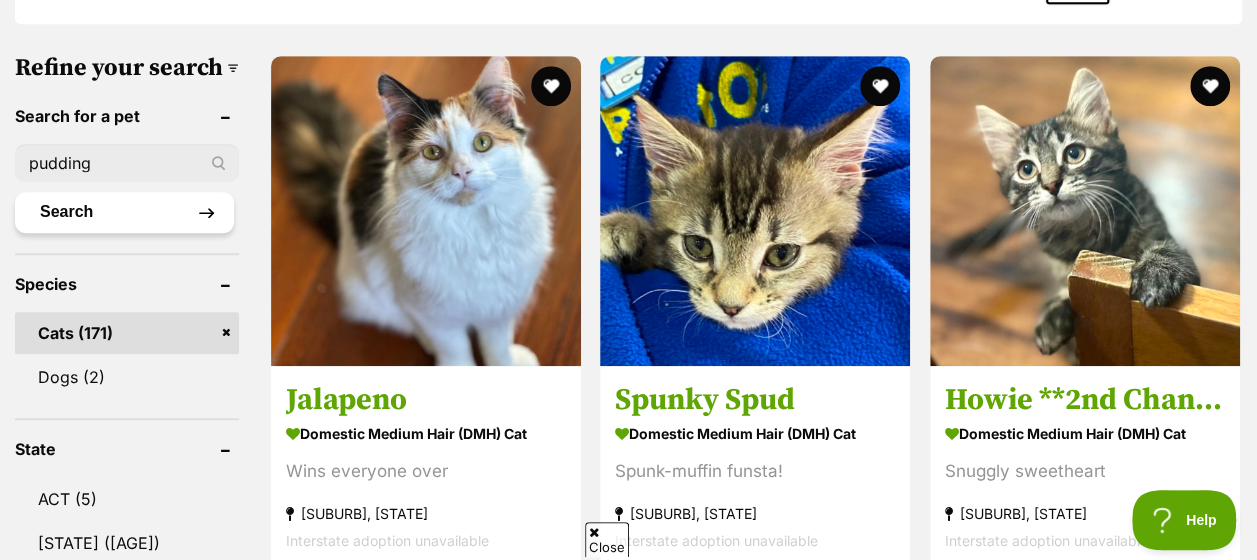 click on "Search" at bounding box center [124, 212] 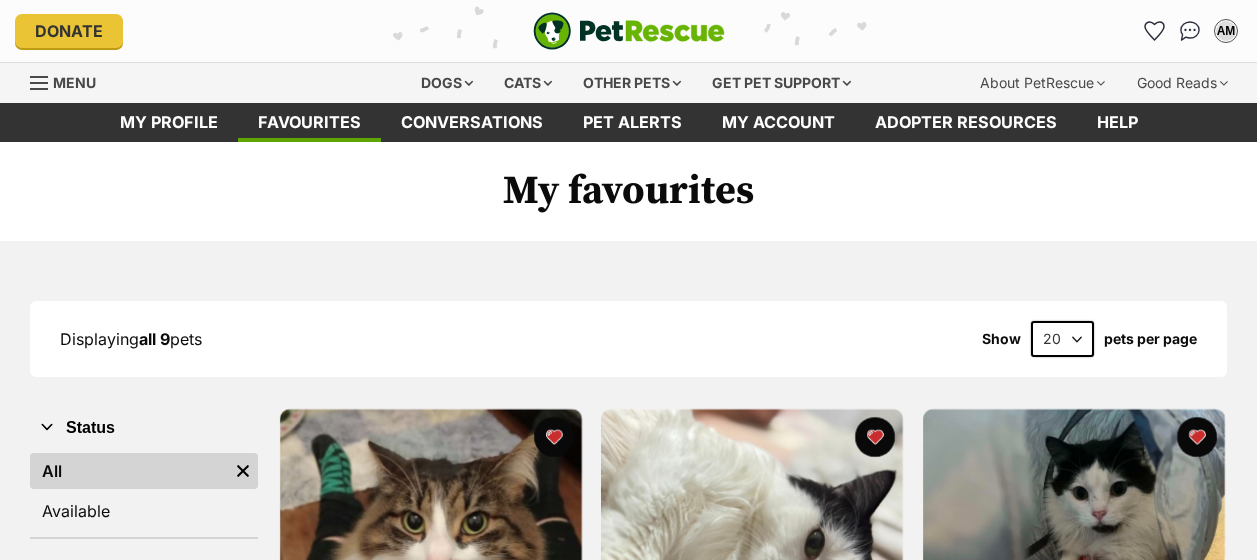 scroll, scrollTop: 0, scrollLeft: 0, axis: both 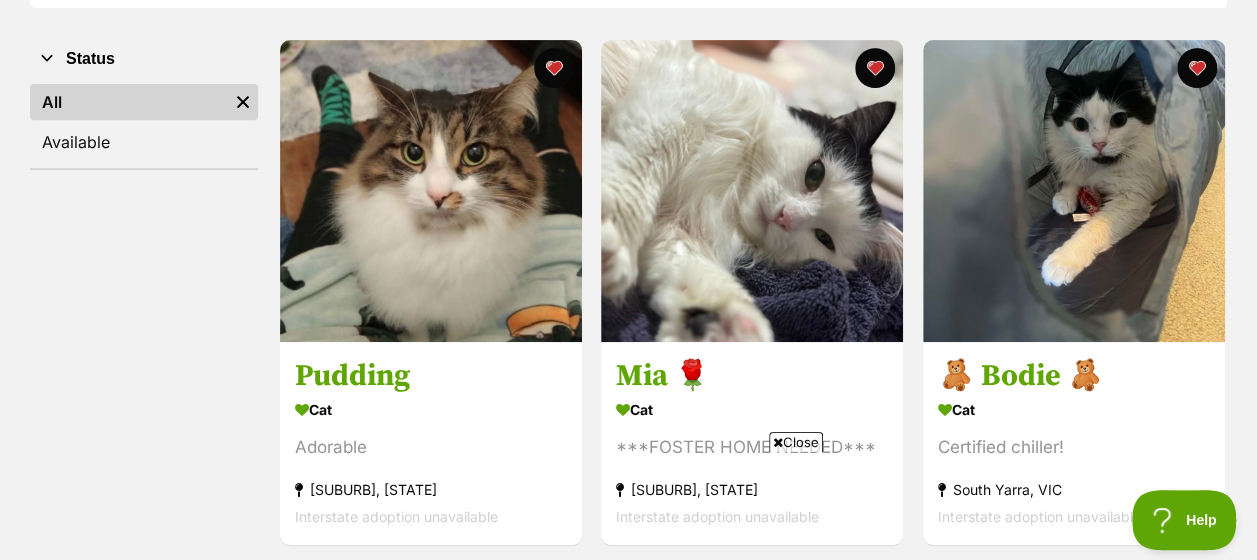 click at bounding box center [752, 191] 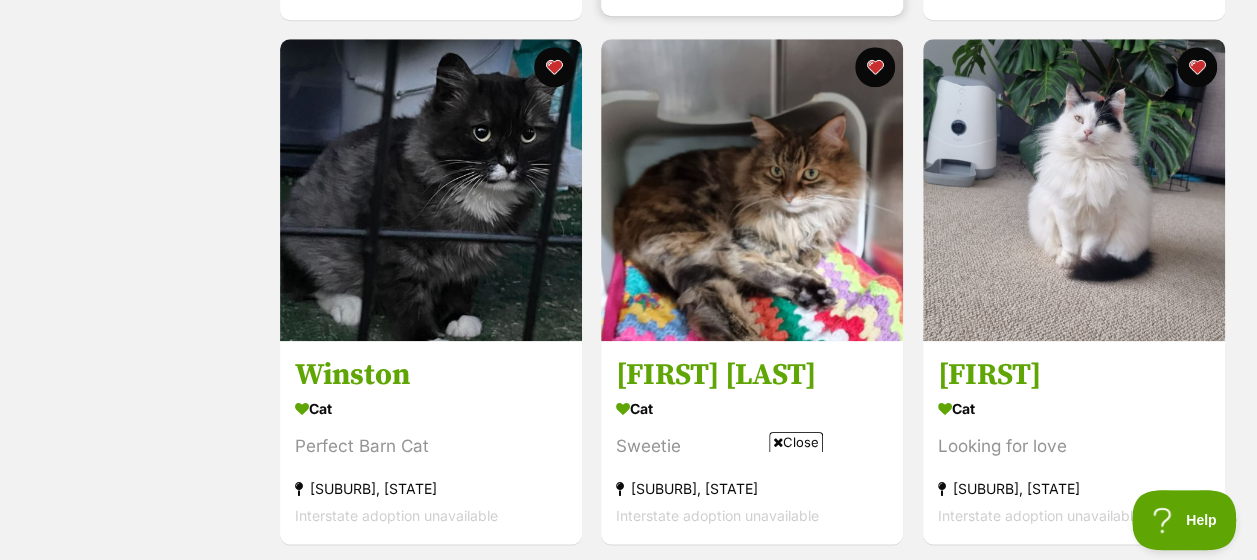 scroll, scrollTop: 909, scrollLeft: 0, axis: vertical 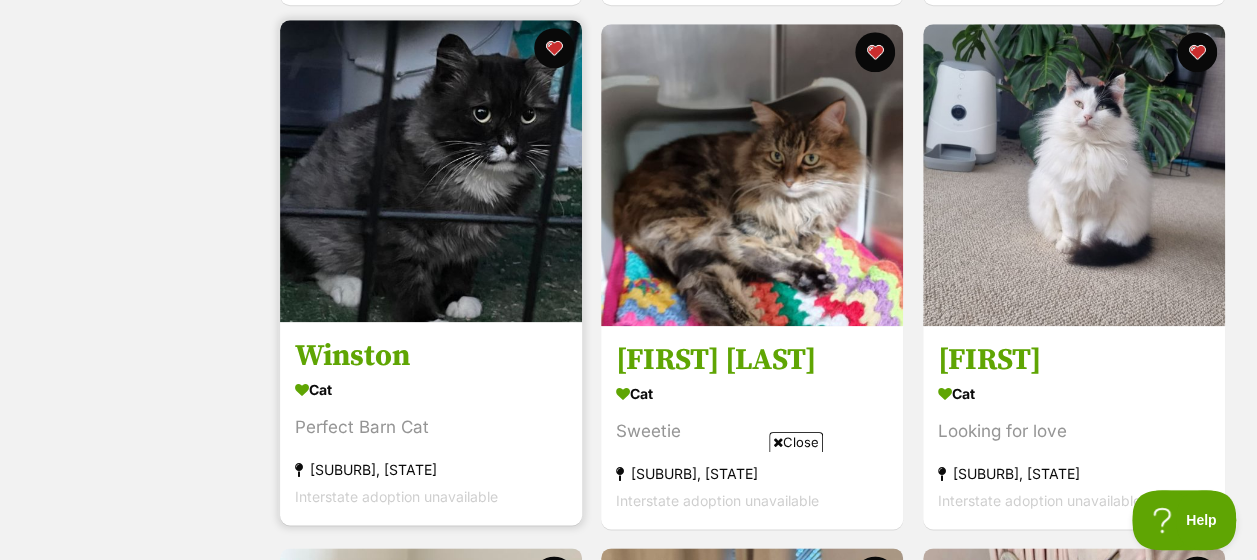 click at bounding box center (431, 171) 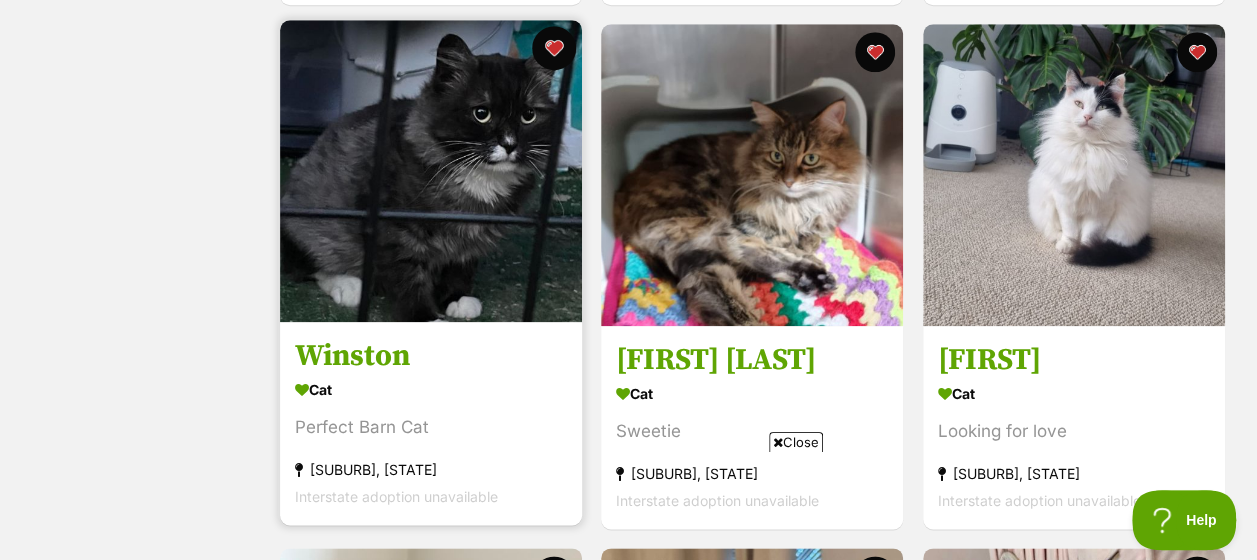 click at bounding box center (554, 48) 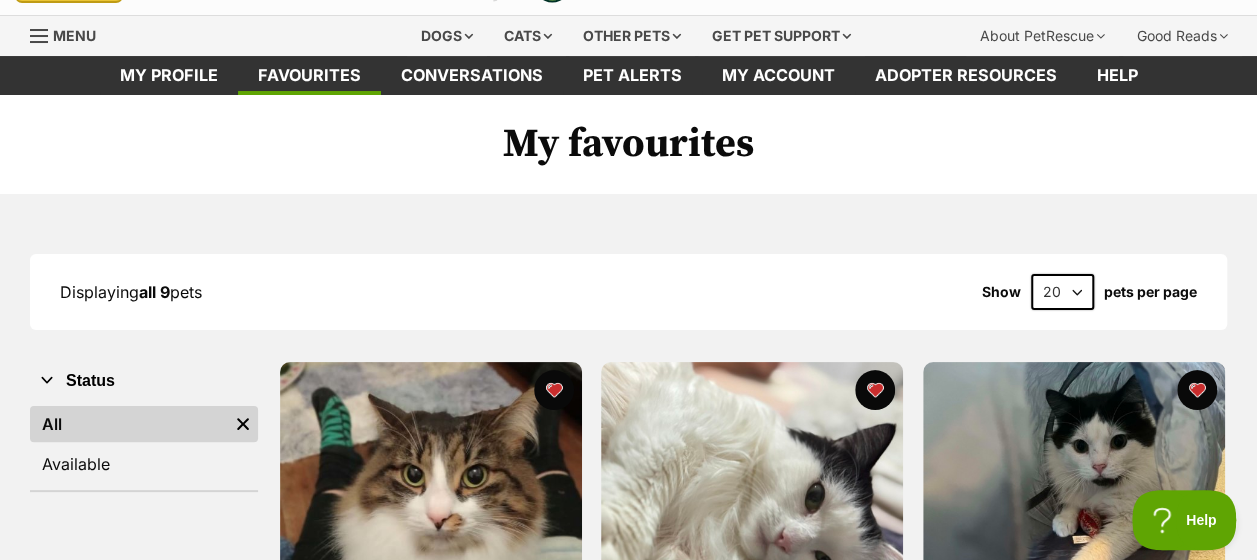 scroll, scrollTop: 0, scrollLeft: 0, axis: both 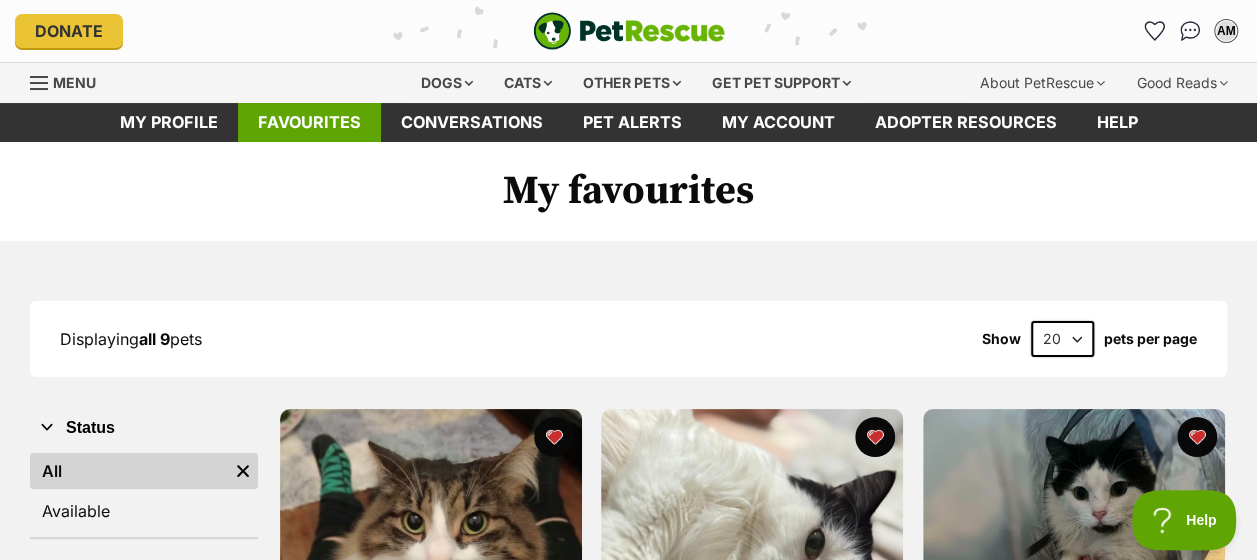 click on "Favourites" at bounding box center (309, 122) 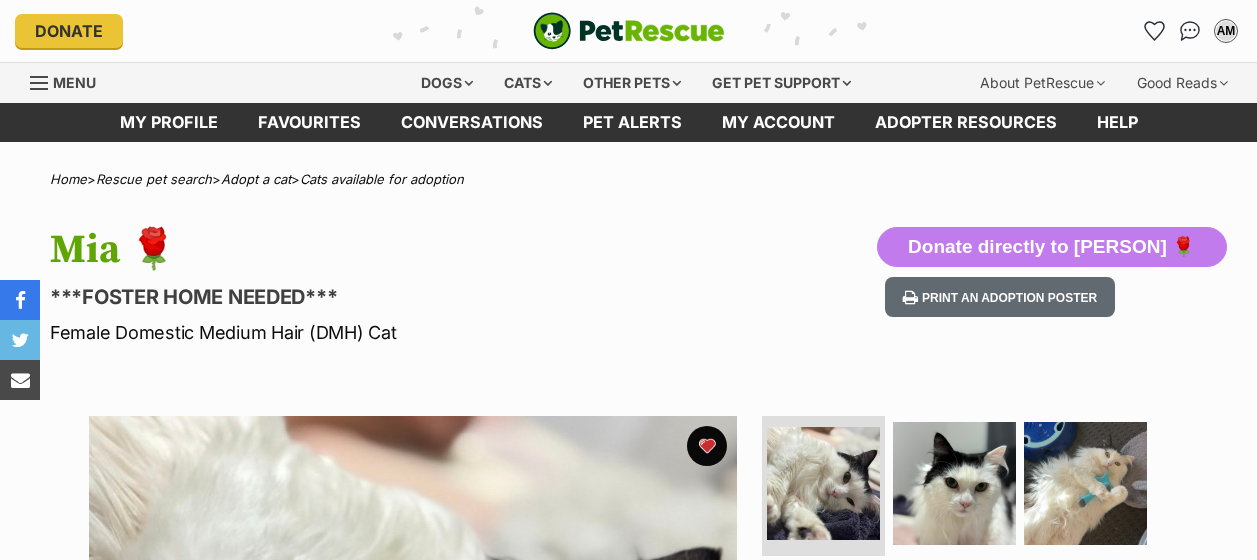 scroll, scrollTop: 0, scrollLeft: 0, axis: both 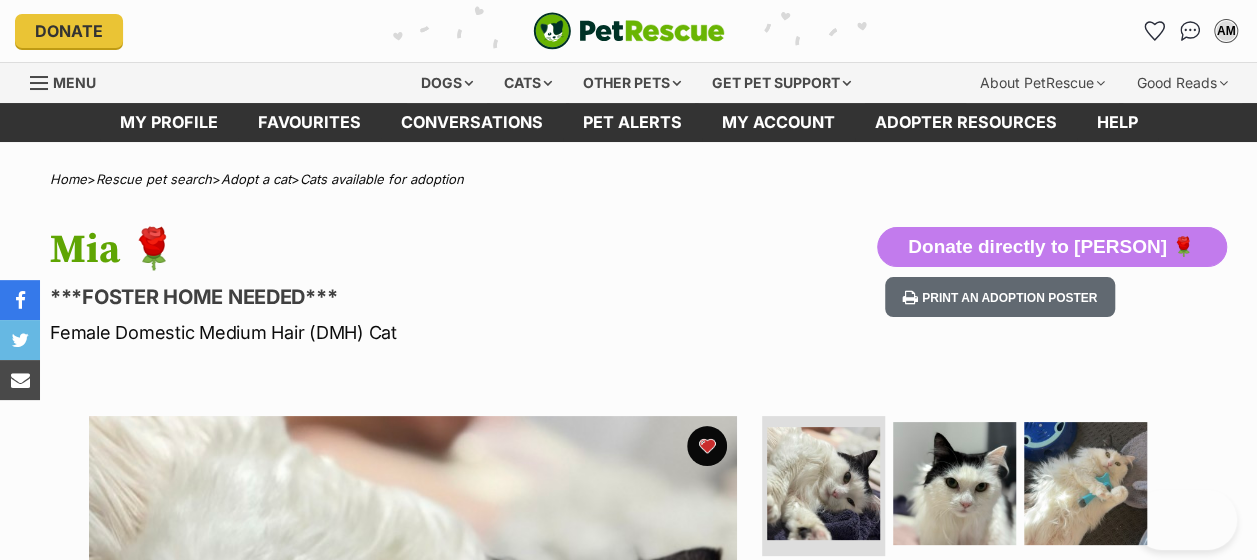 click on "Mia 🌹
***FOSTER HOME NEEDED***
Female Domestic Medium Hair (DMH) Cat
Donate directly to Mia 🌹
Print an adoption poster" at bounding box center (628, 286) 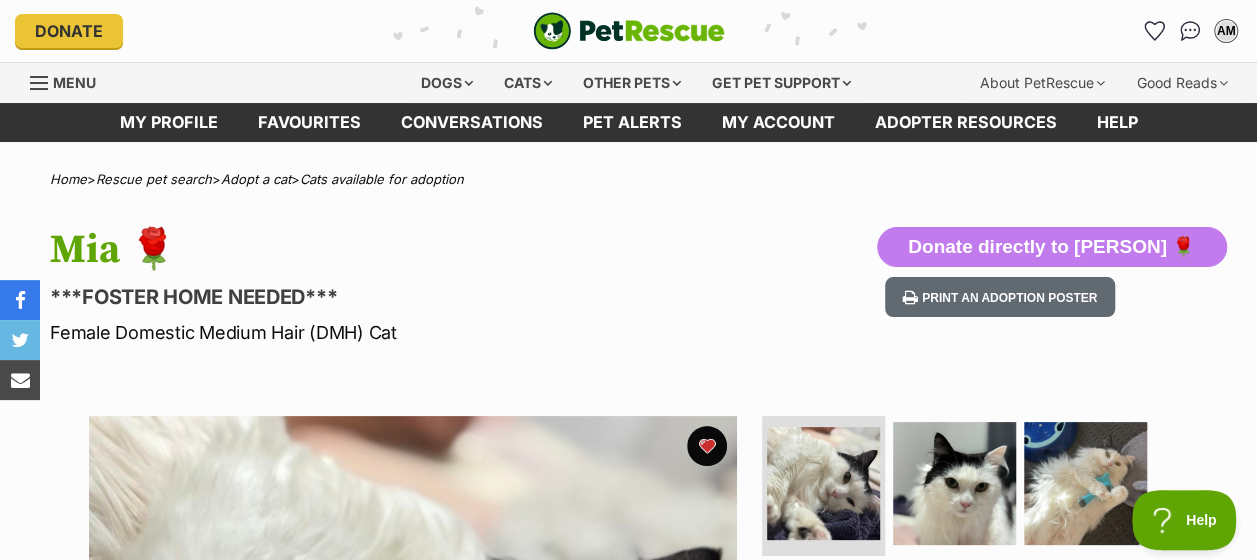 scroll, scrollTop: 0, scrollLeft: 0, axis: both 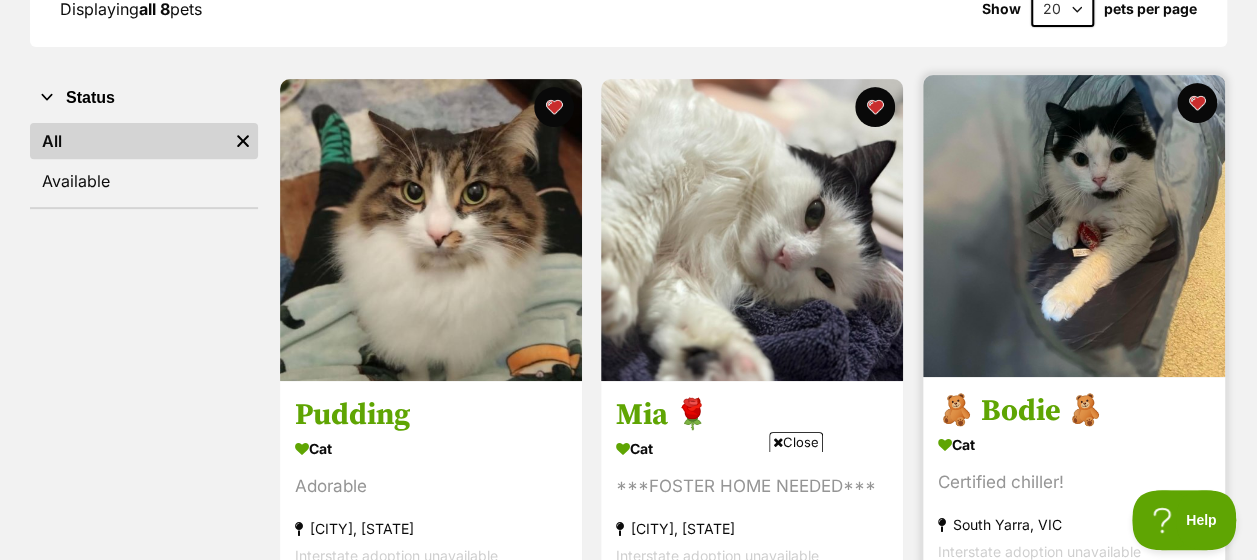 click at bounding box center (1074, 226) 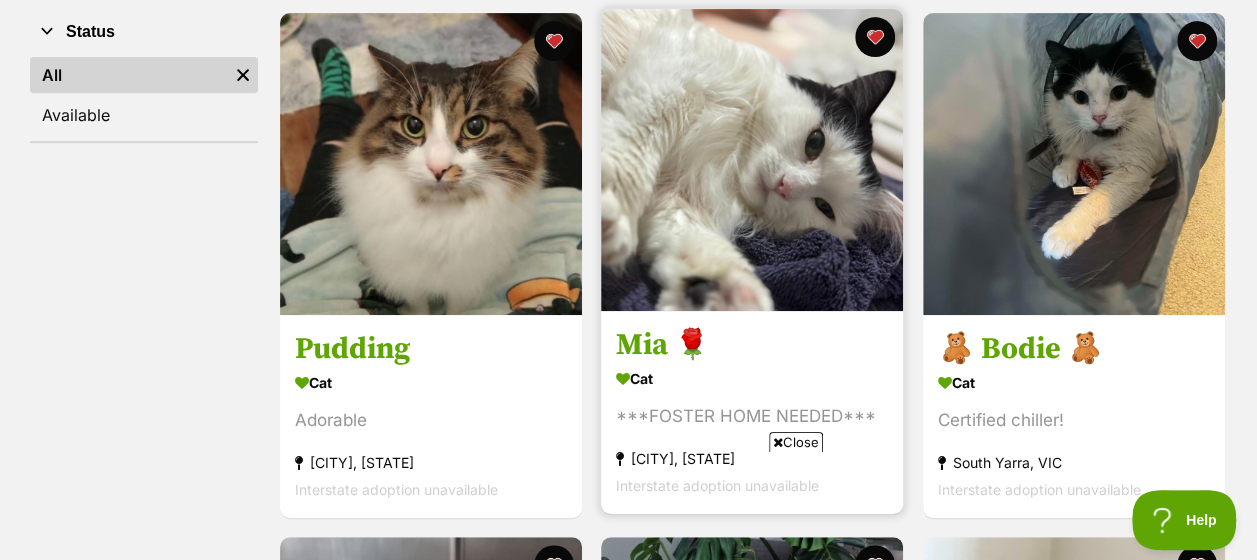 scroll, scrollTop: 394, scrollLeft: 0, axis: vertical 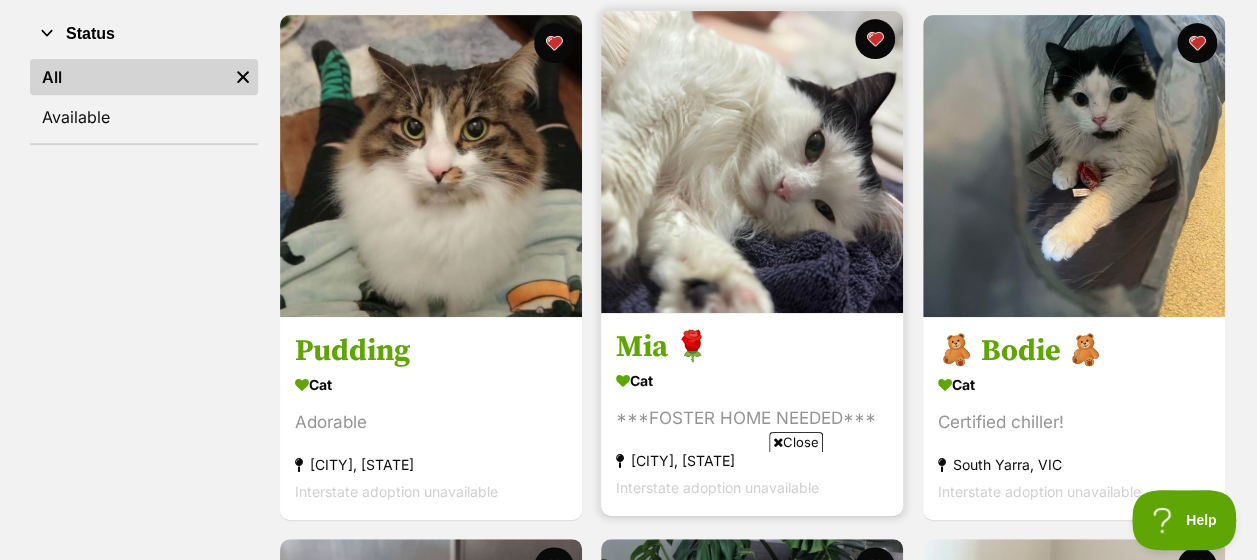click at bounding box center (752, 162) 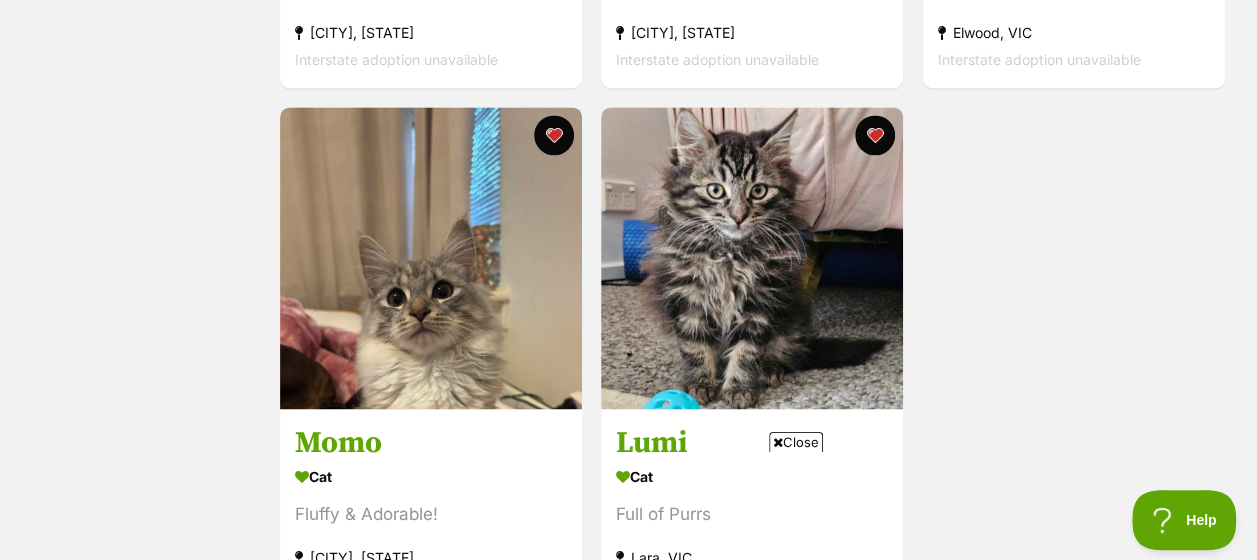 scroll, scrollTop: 1428, scrollLeft: 0, axis: vertical 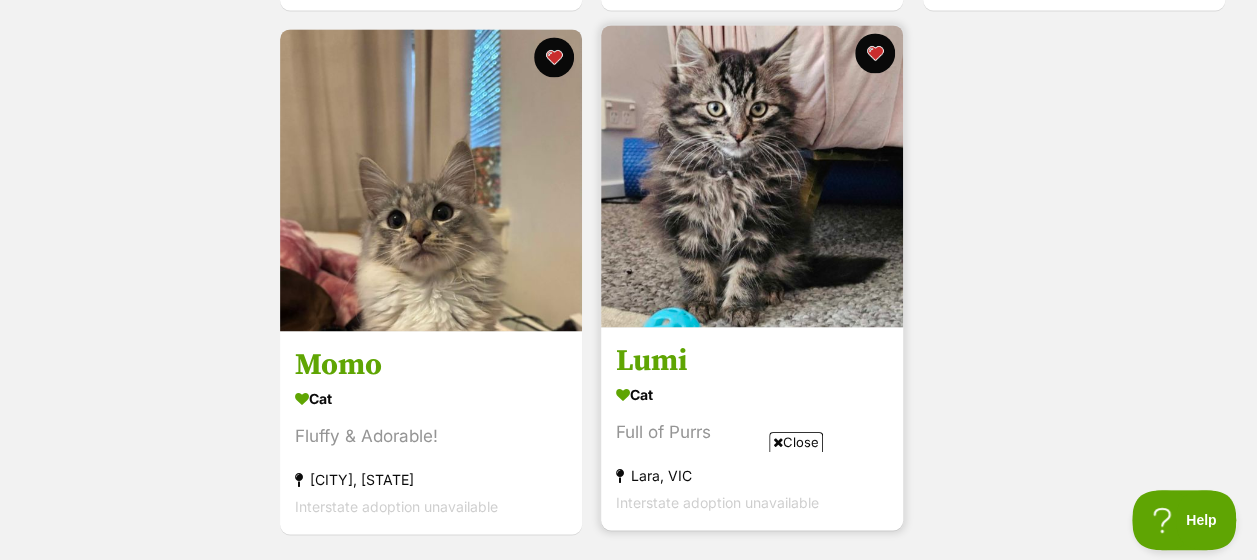 click at bounding box center [752, 176] 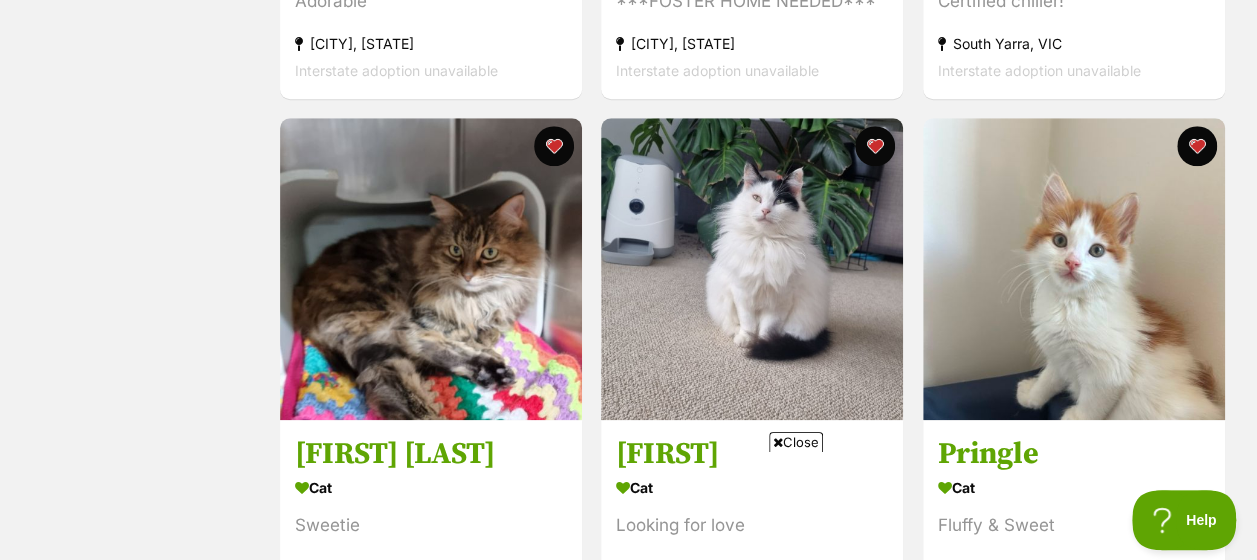 scroll, scrollTop: 829, scrollLeft: 0, axis: vertical 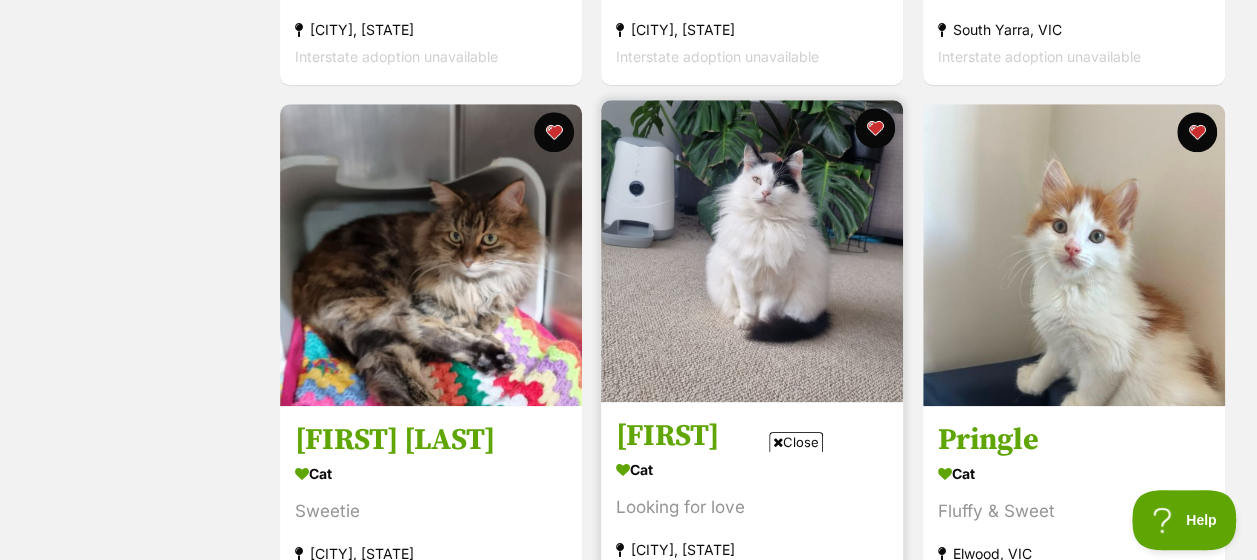 click at bounding box center [752, 251] 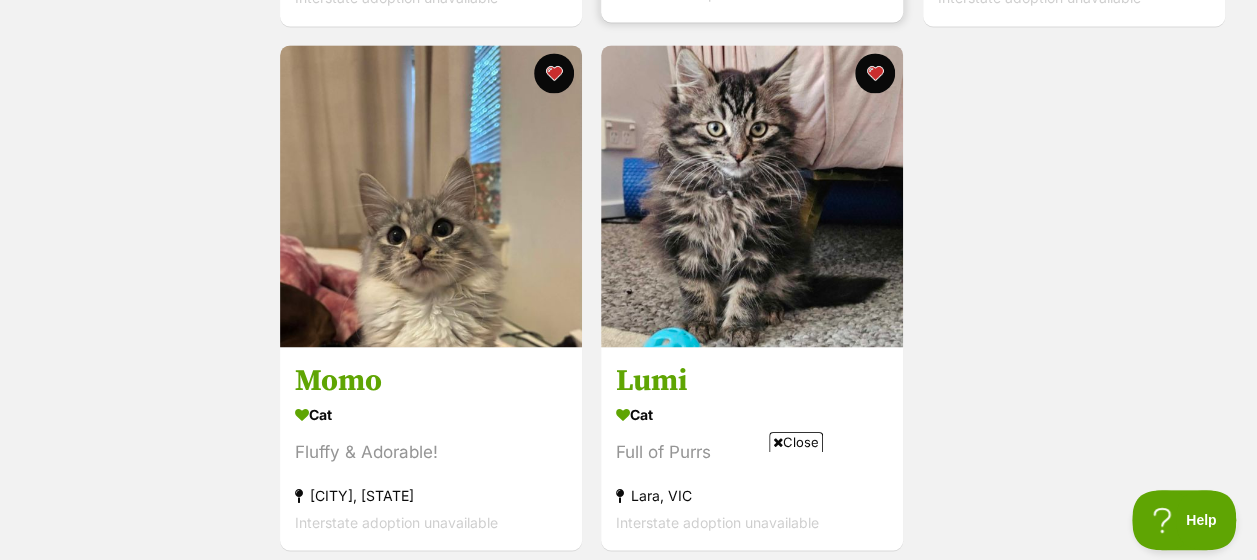 scroll, scrollTop: 1413, scrollLeft: 0, axis: vertical 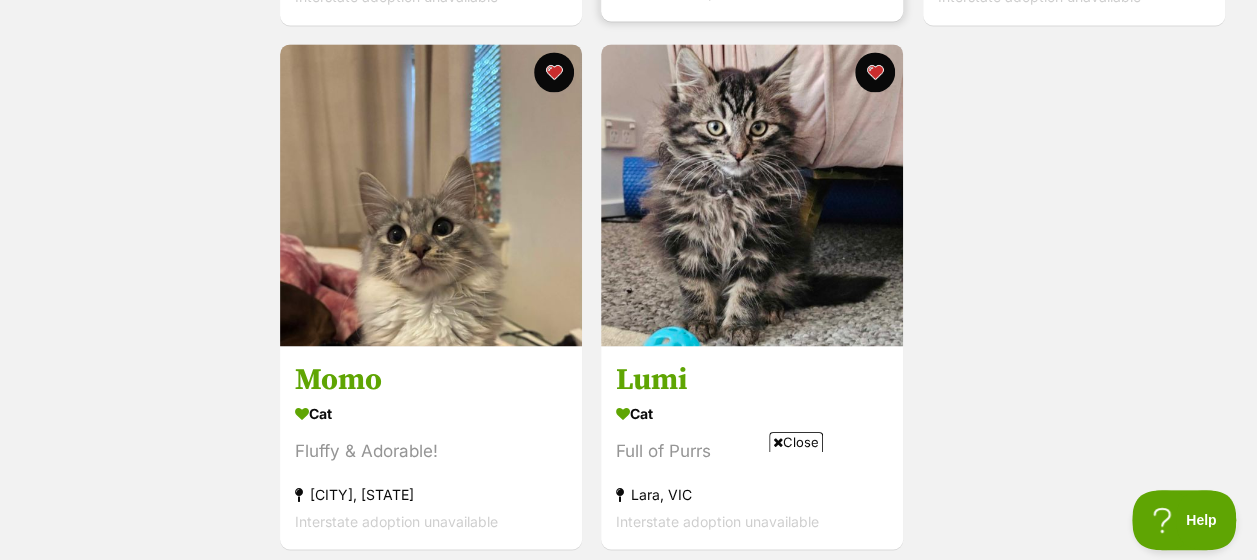 click at bounding box center [752, 195] 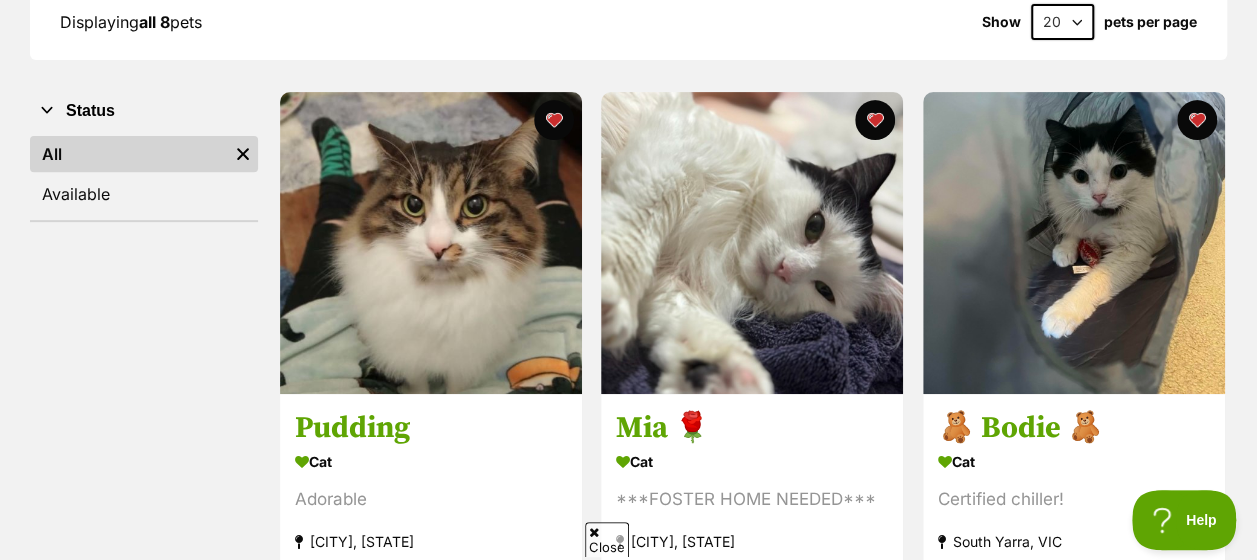 scroll, scrollTop: 313, scrollLeft: 0, axis: vertical 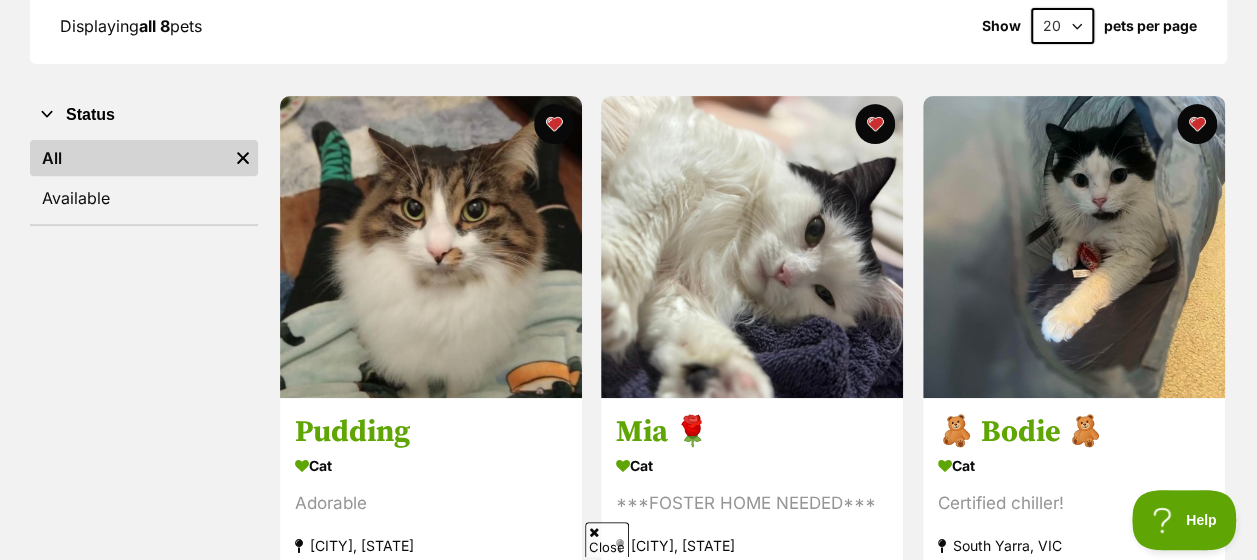 click at bounding box center (752, 247) 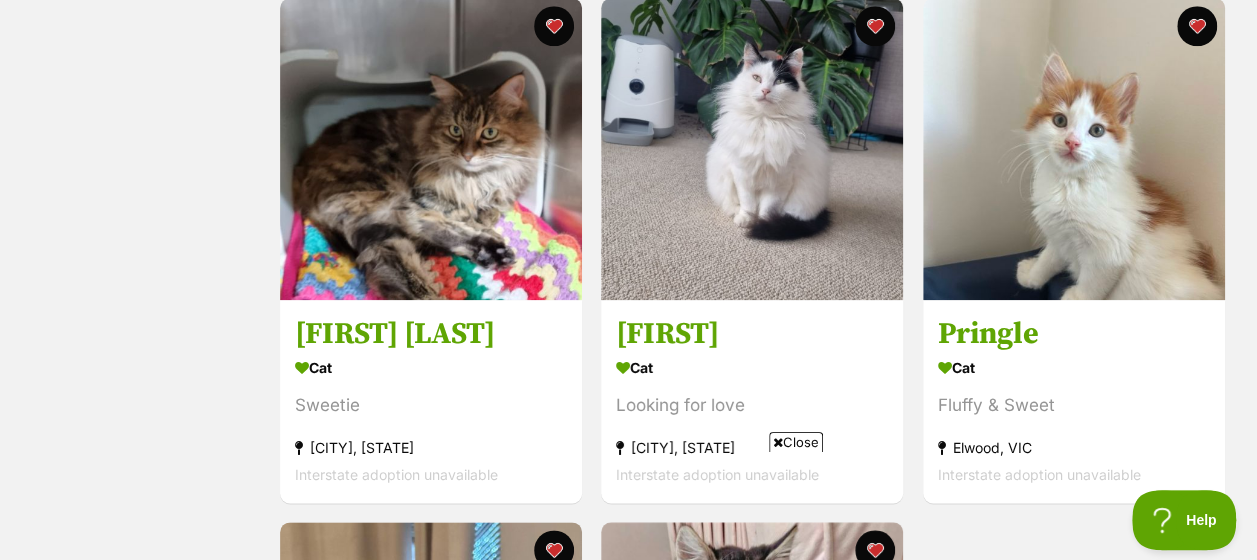 scroll, scrollTop: 931, scrollLeft: 0, axis: vertical 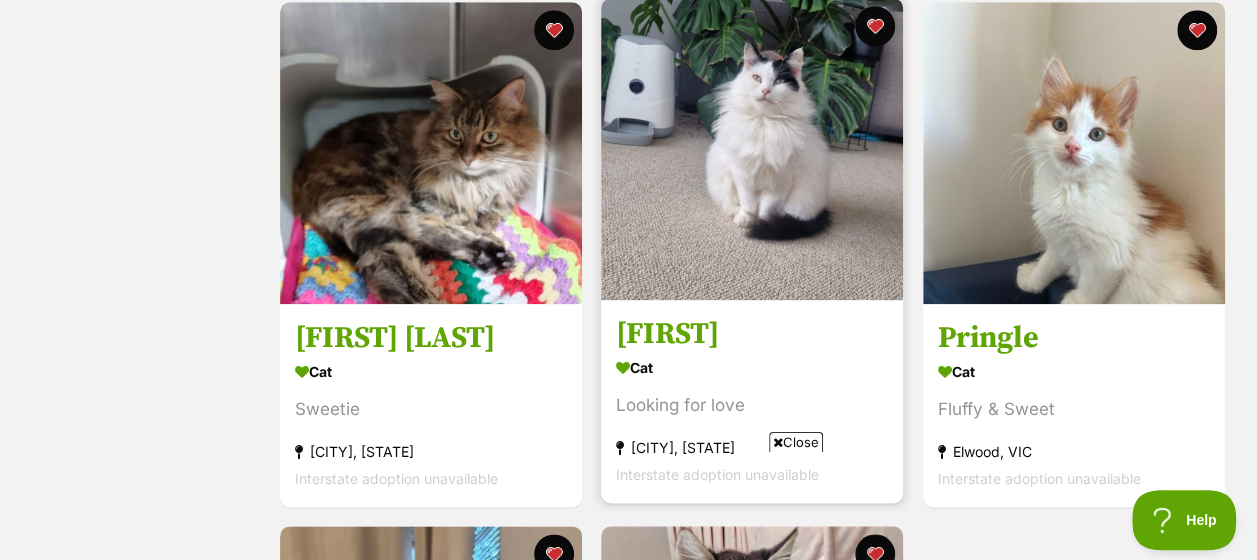 click on "Sylvie" at bounding box center (752, 334) 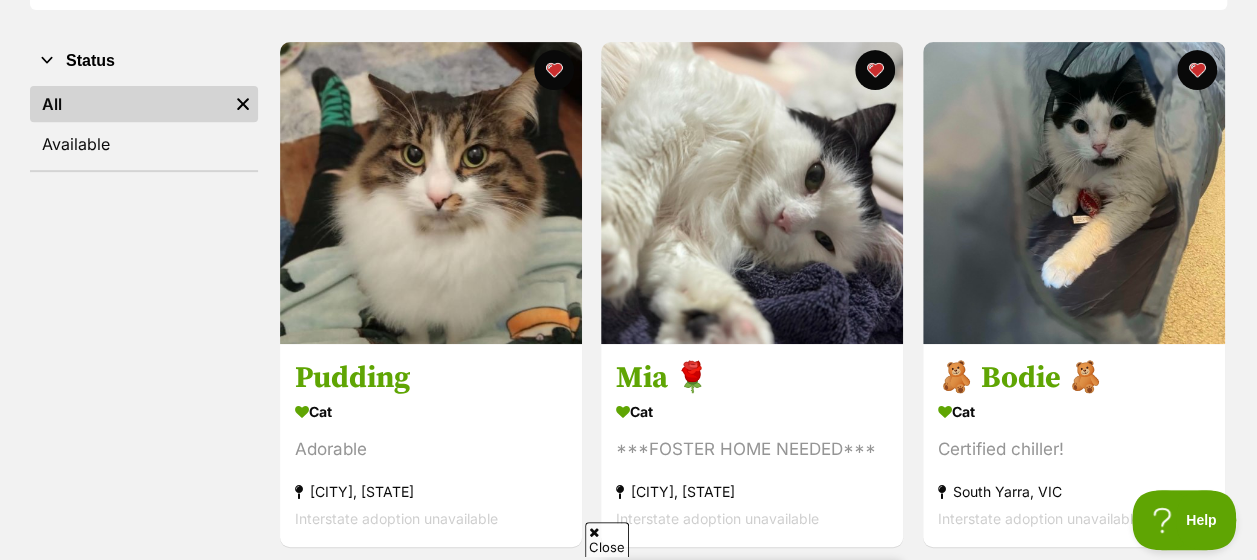 scroll, scrollTop: 283, scrollLeft: 0, axis: vertical 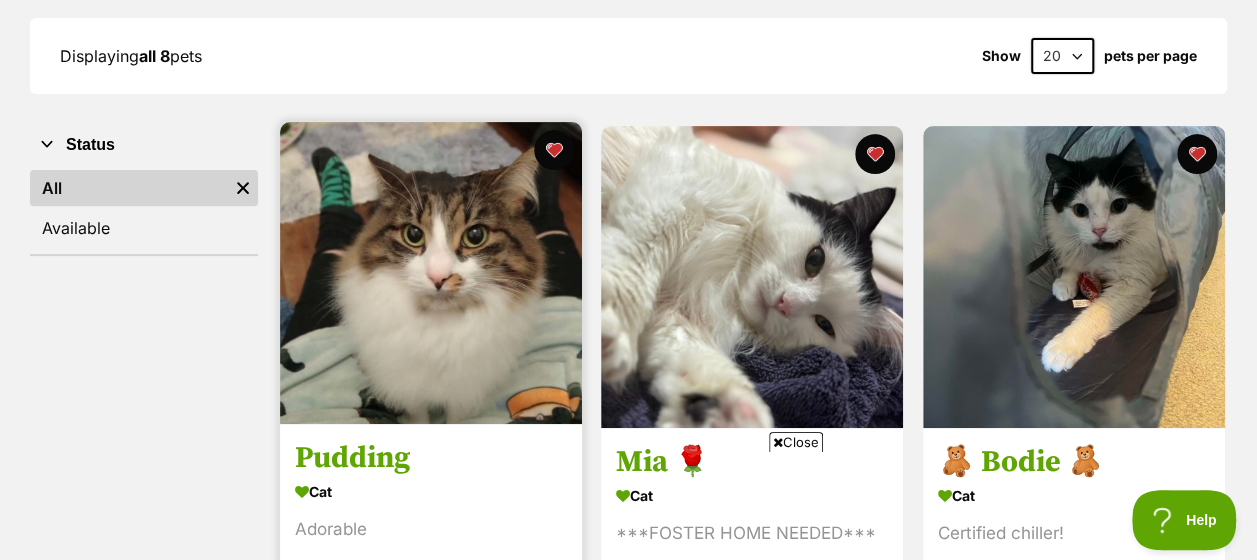 click at bounding box center [431, 273] 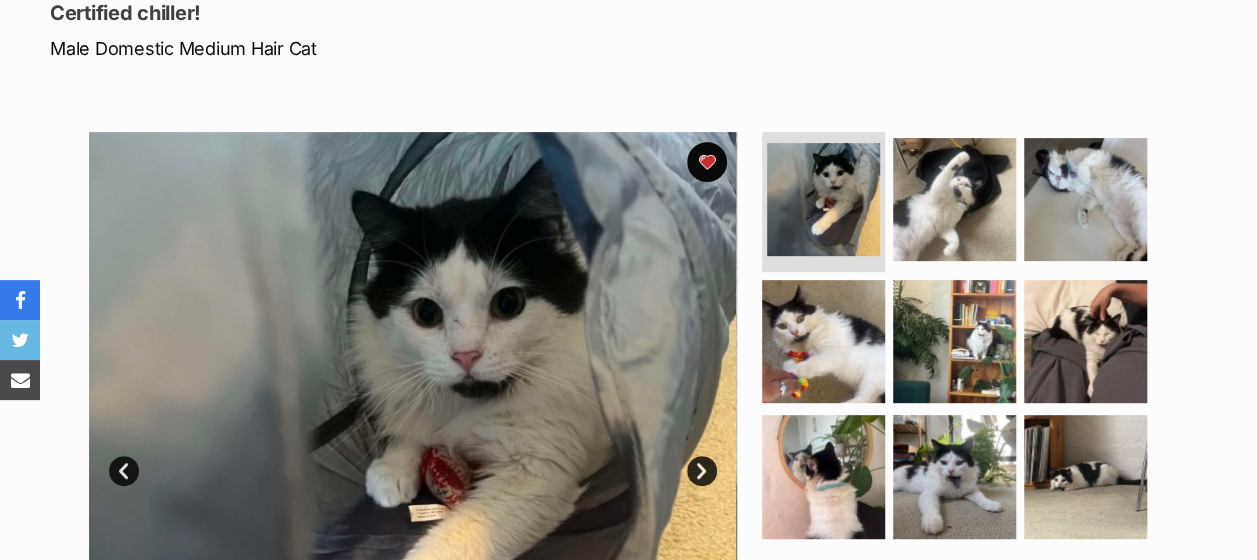 scroll, scrollTop: 0, scrollLeft: 0, axis: both 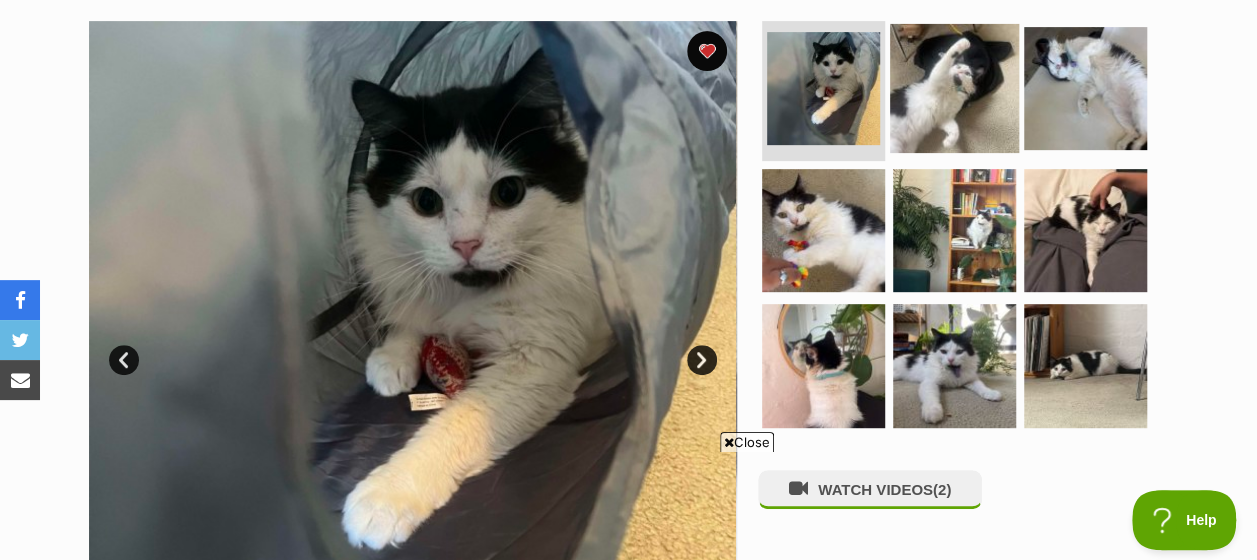click at bounding box center [954, 88] 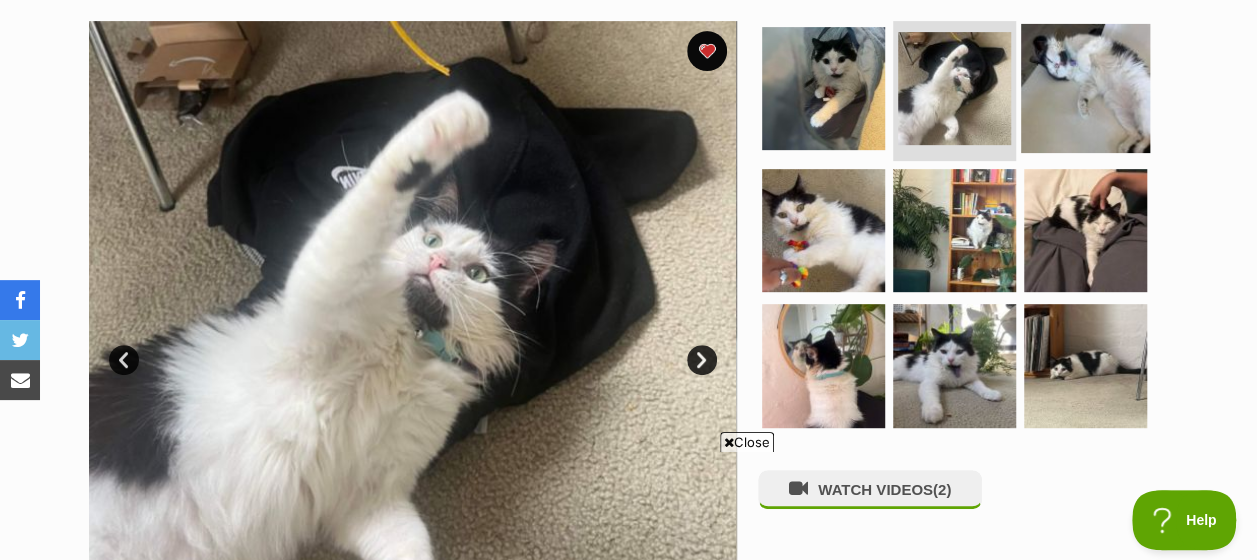 click at bounding box center (1085, 88) 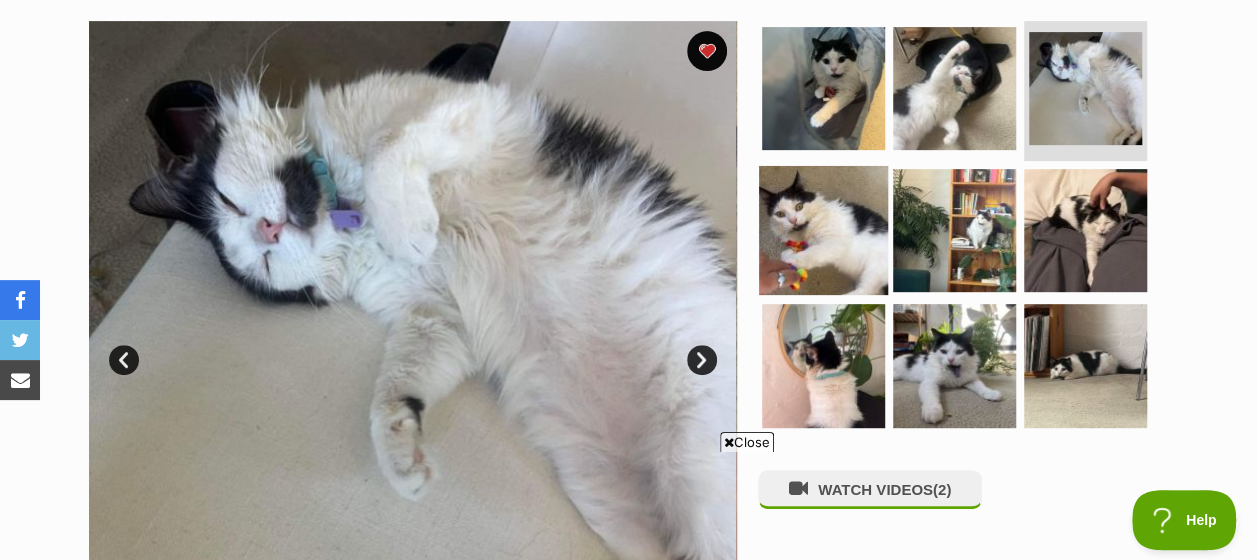 click at bounding box center (823, 229) 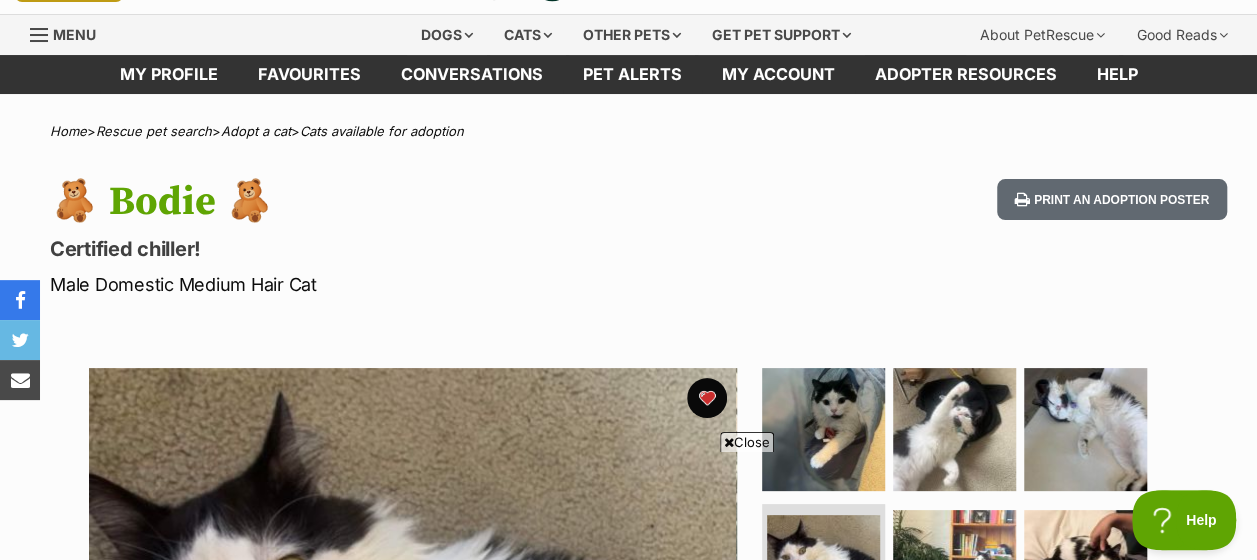 scroll, scrollTop: 0, scrollLeft: 0, axis: both 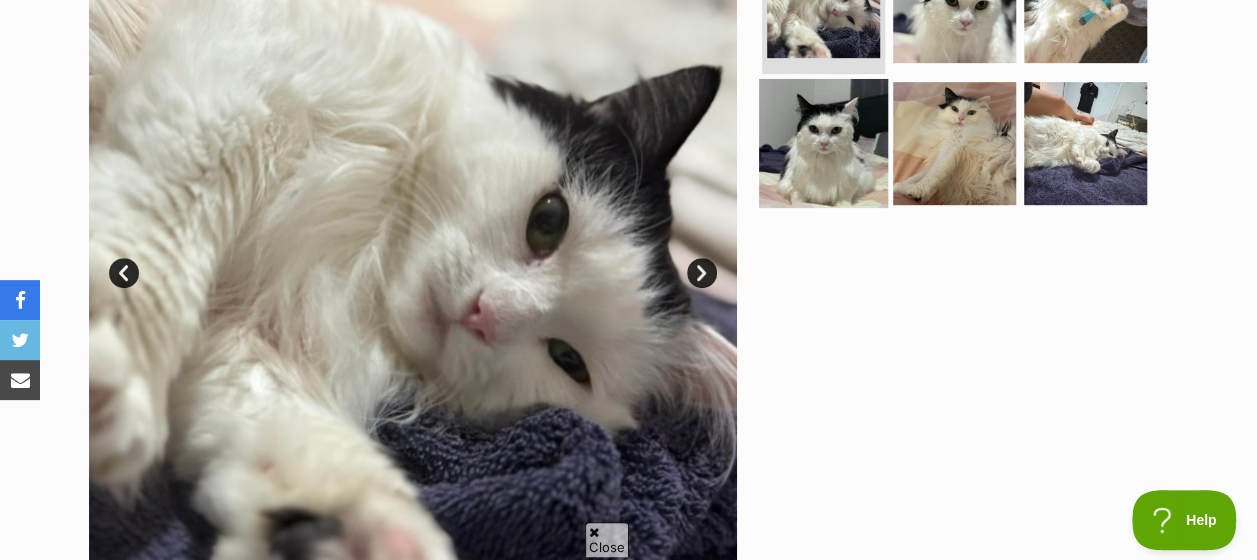 click at bounding box center (823, 142) 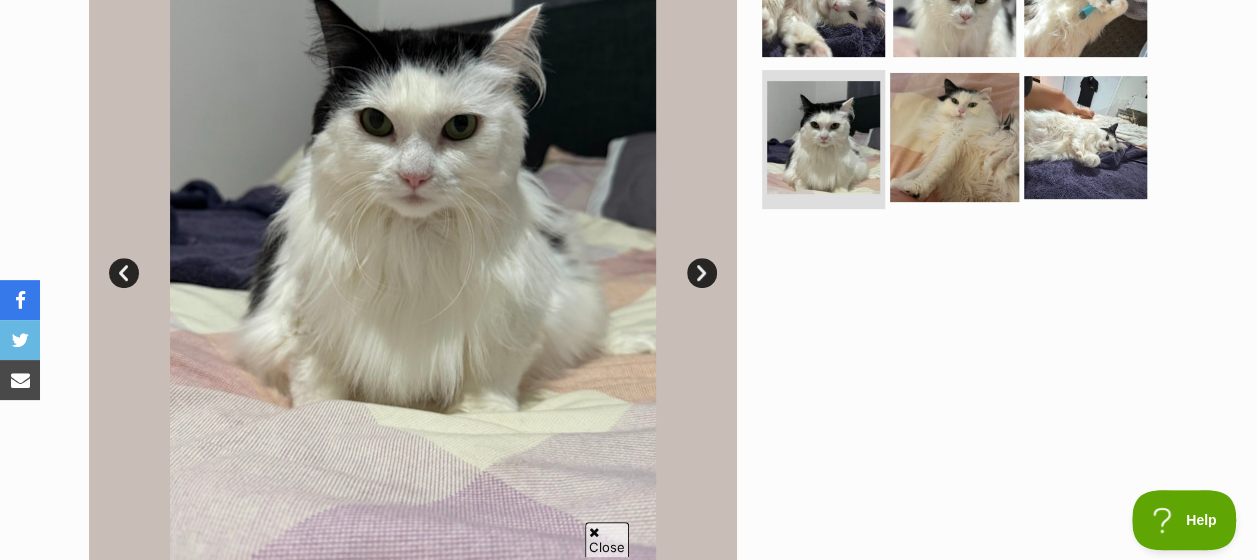 click at bounding box center [954, 136] 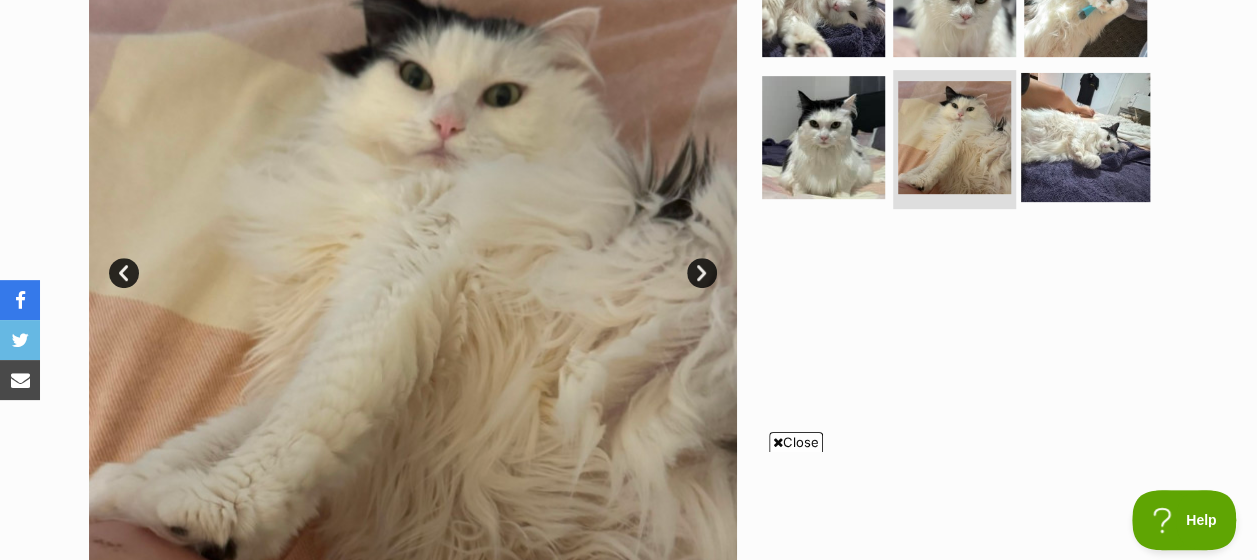click at bounding box center [1085, 136] 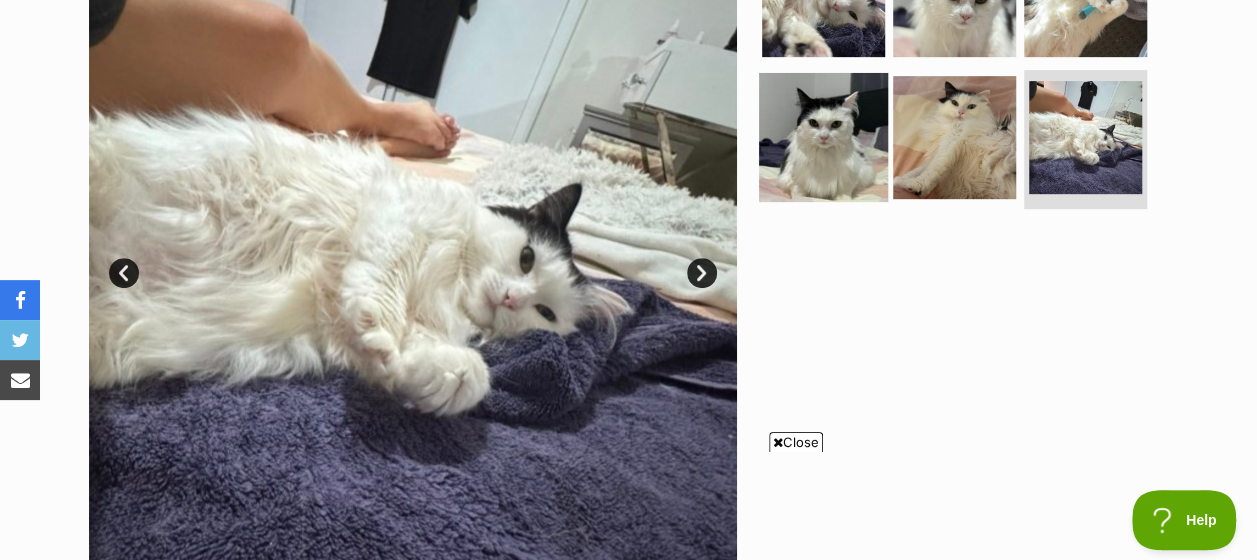 scroll, scrollTop: 0, scrollLeft: 0, axis: both 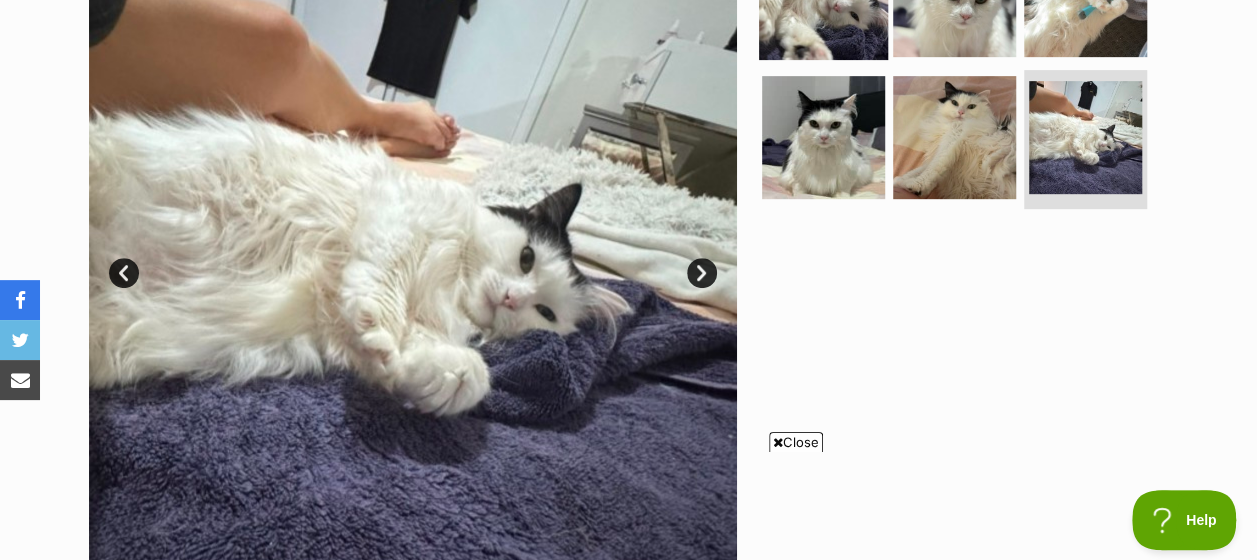 click at bounding box center [823, -5] 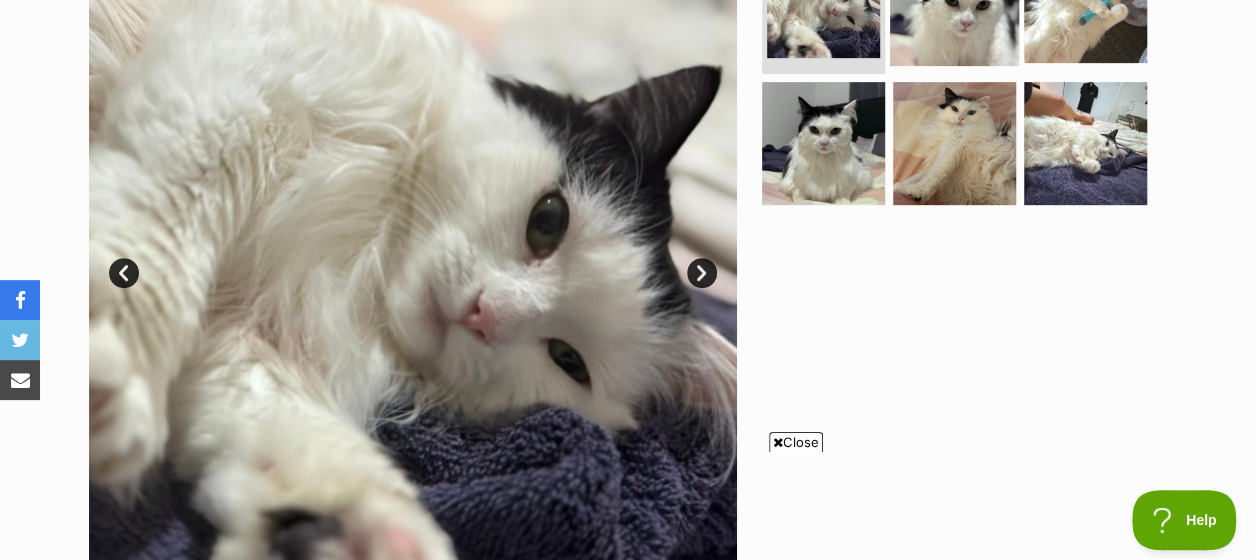click at bounding box center (954, 1) 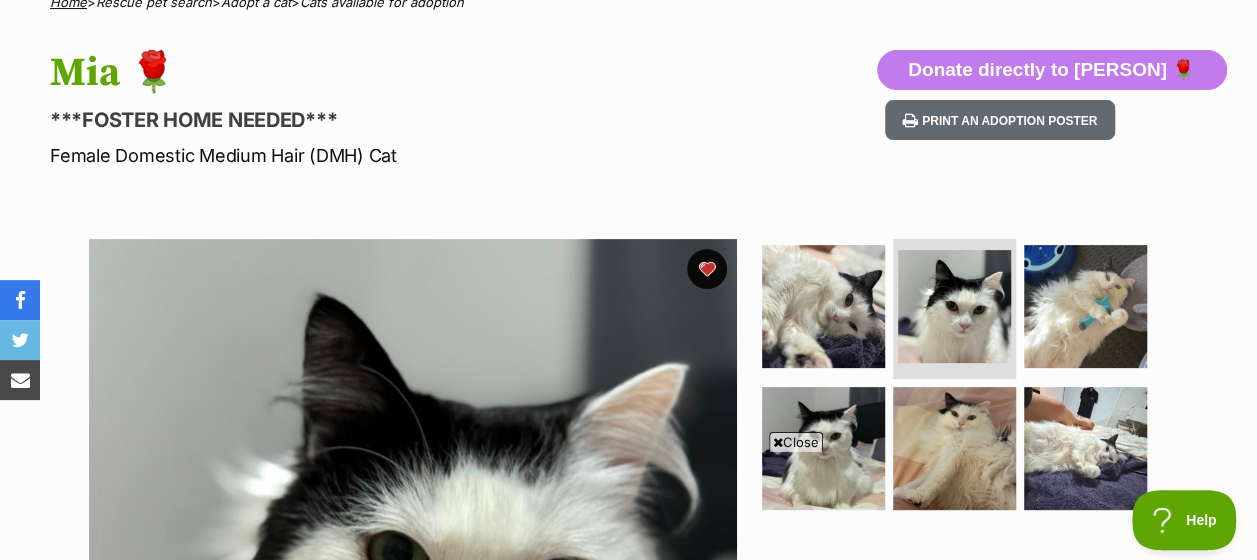 scroll, scrollTop: 173, scrollLeft: 0, axis: vertical 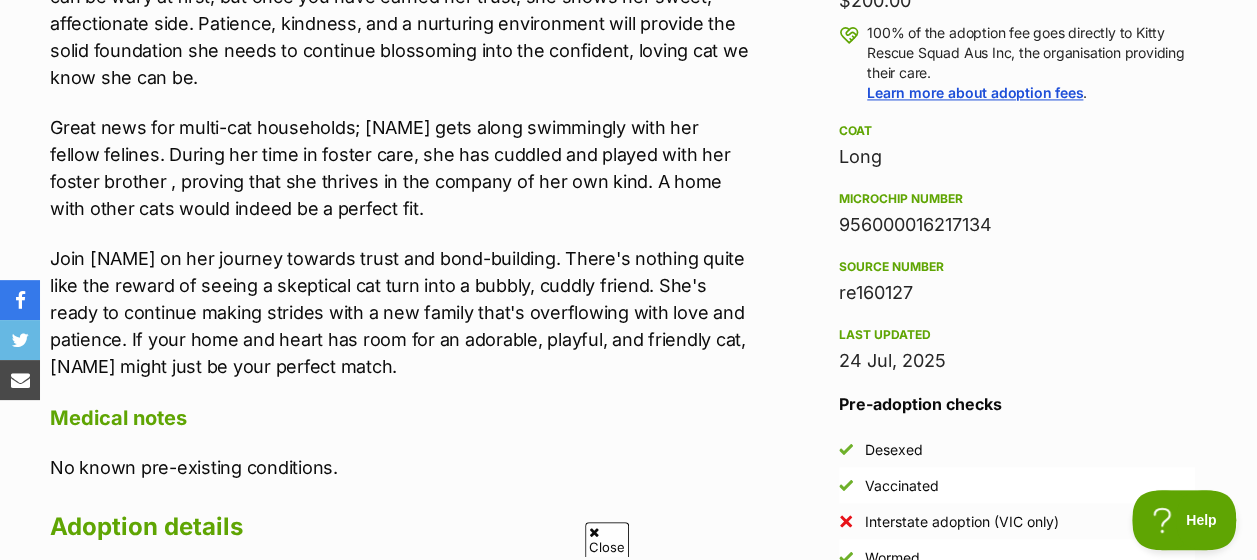 click on "Advertisement
Adoption information
I've been adopted!
This pet is no longer available
On Hold
Enquire about [NAME]
Find available pets like this!
Rescue group
Kitty Rescue Squad Aus Inc
PetRescue ID
1034515
Location
[CITY], [STATE]
Age
[AGE]
Adoption fee
$200.00
100% of the adoption fee goes directly to Kitty Rescue Squad Aus Inc, the organisation providing their care.
Learn more about adoption fees .
Coat
Long
Microchip number
[MICROCHIP]
Source number
[SOURCE]
Last updated
24 Jul, 2025
Pre-adoption checks
Desexed
Vaccinated
Interstate adoption (VIC only)
Wormed
About [NAME]
Medical notes
No known pre-existing conditions.
Adoption details
This organisation's adoption policy is
Moderate" at bounding box center [628, 501] 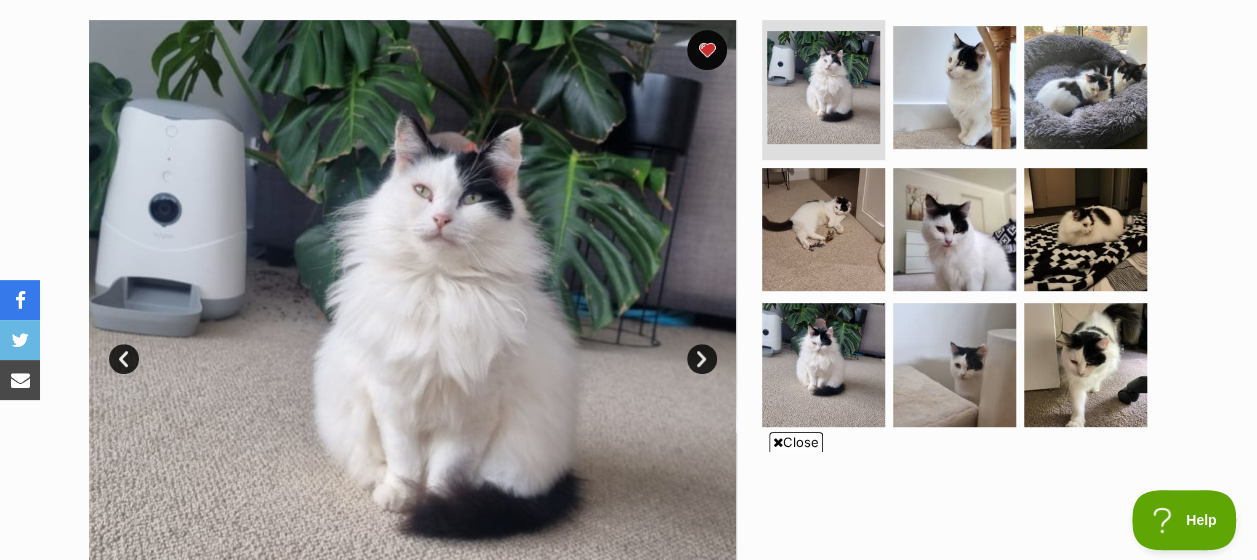 scroll, scrollTop: 395, scrollLeft: 0, axis: vertical 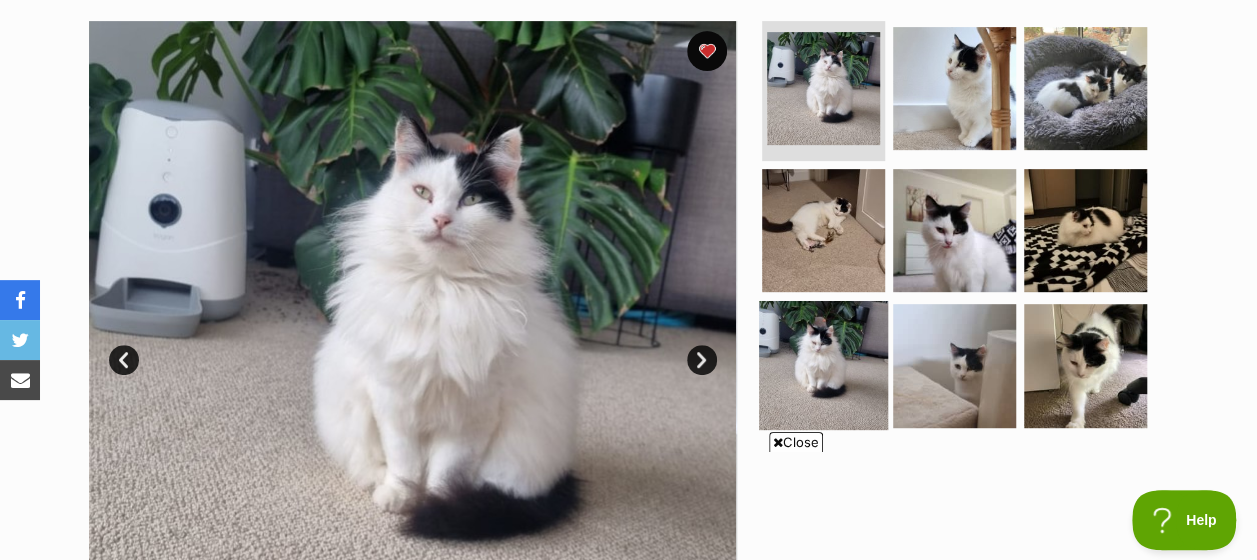 click at bounding box center (823, 365) 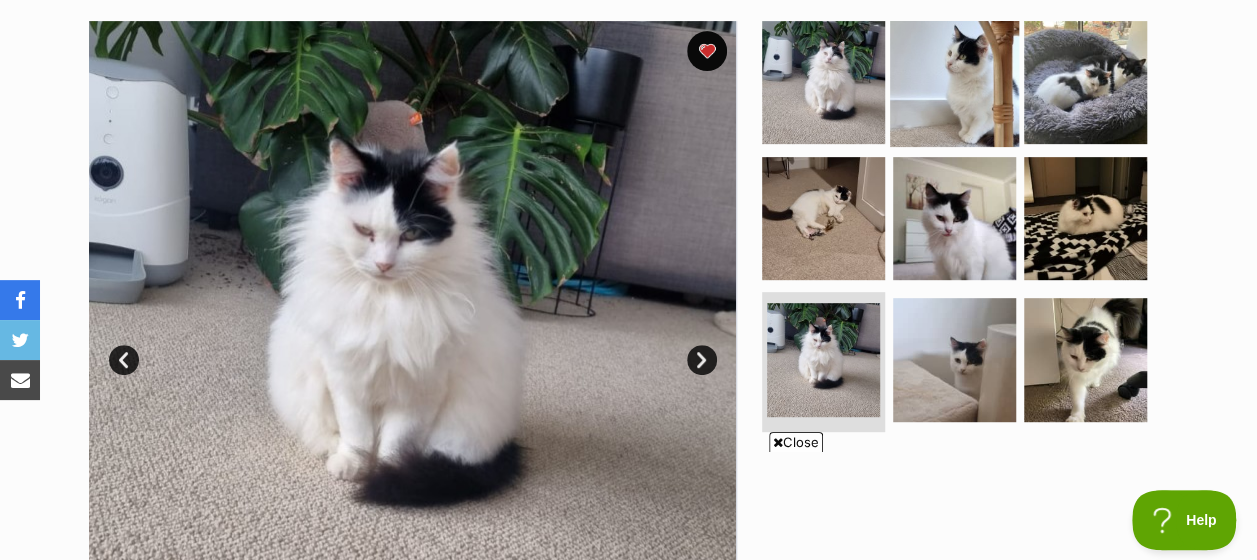 click at bounding box center [954, 82] 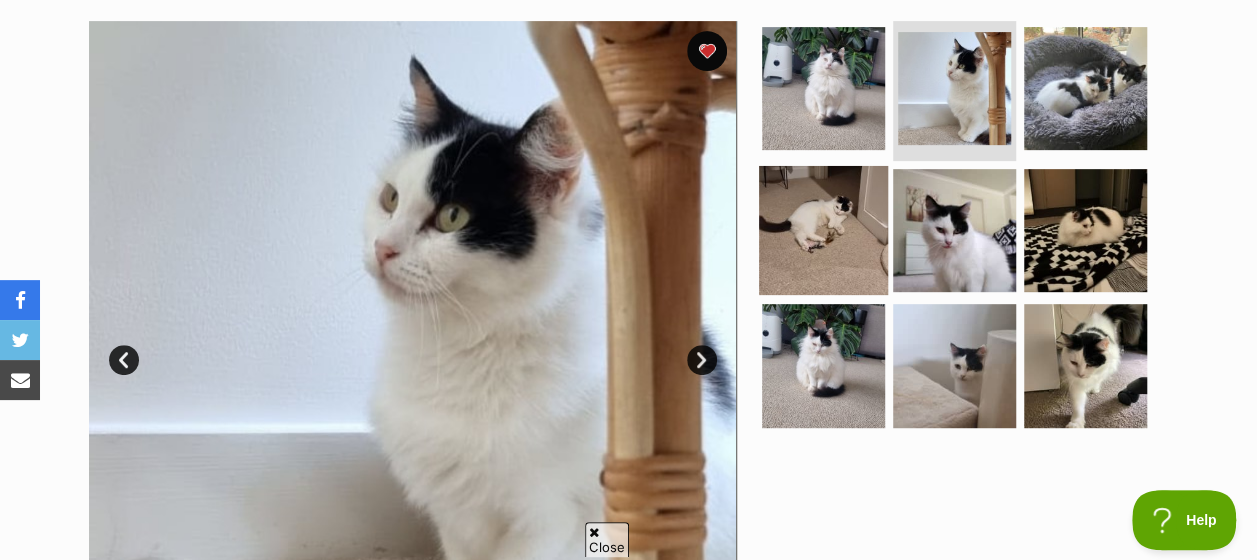 click at bounding box center (823, 229) 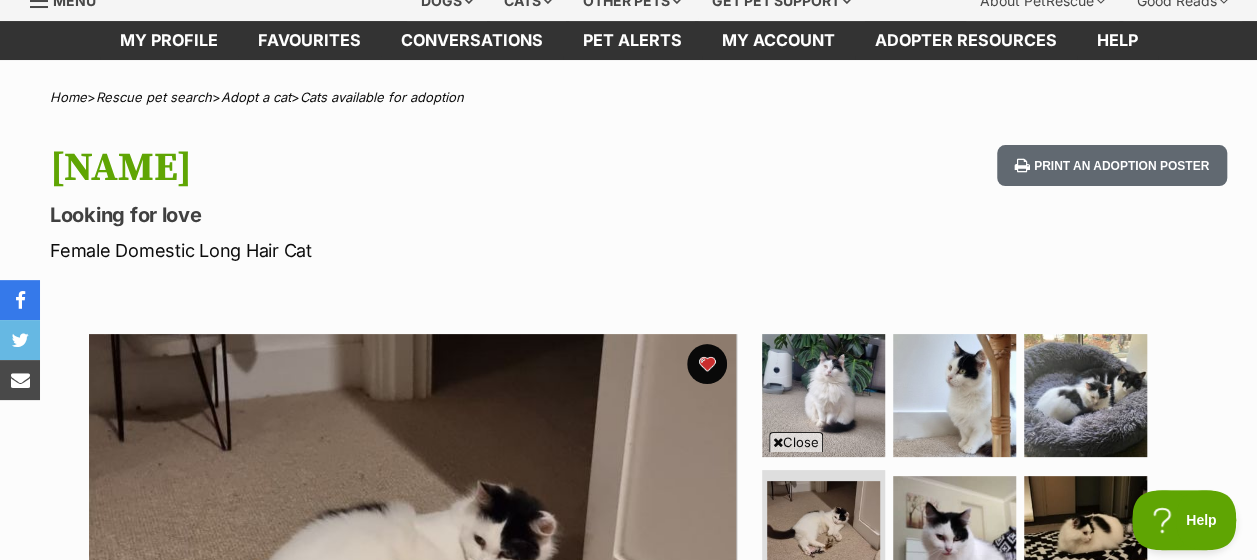 scroll, scrollTop: 81, scrollLeft: 0, axis: vertical 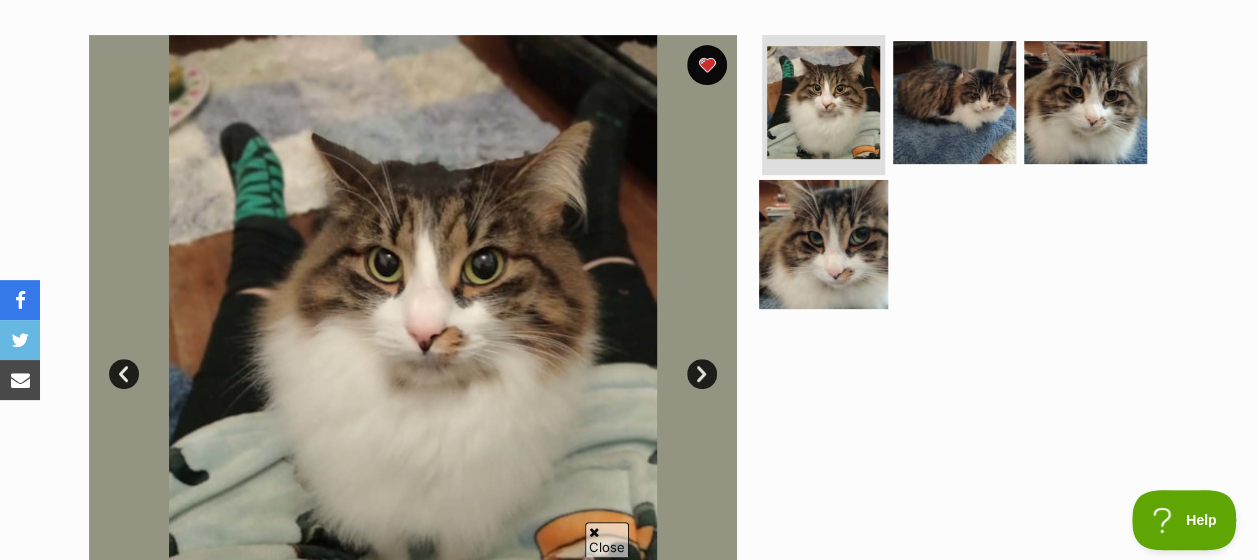 click at bounding box center [823, 243] 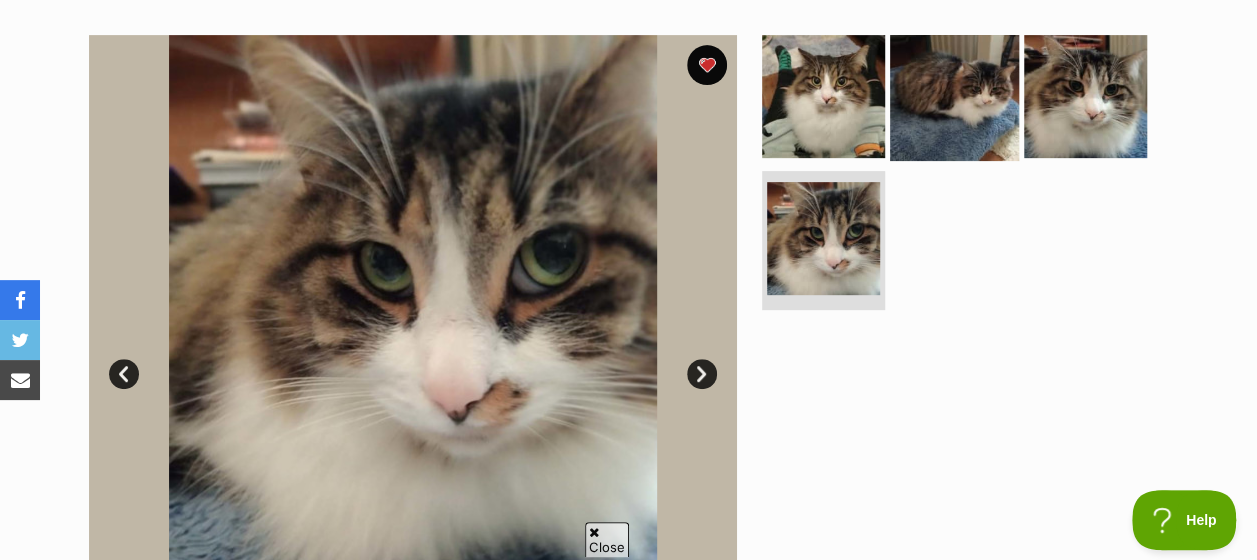 click at bounding box center (954, 96) 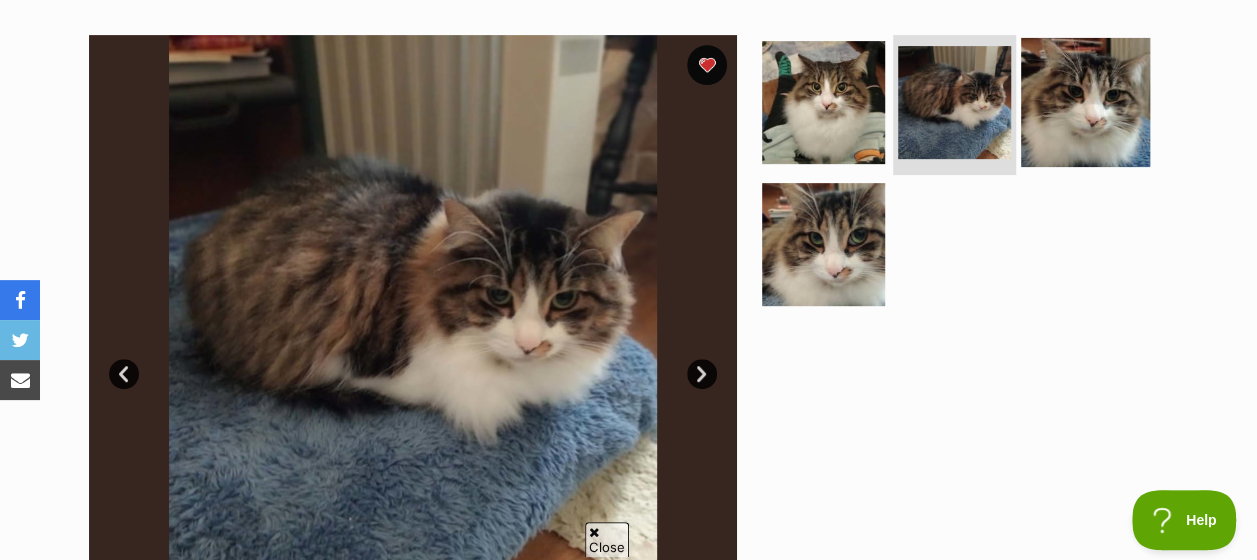 click at bounding box center [1085, 102] 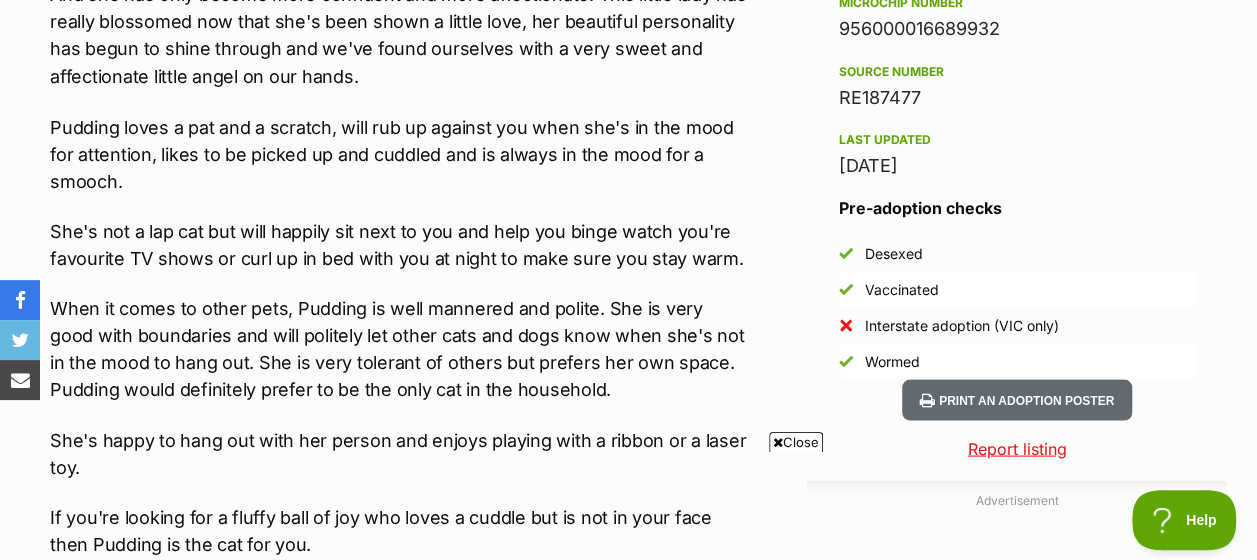 scroll, scrollTop: 1815, scrollLeft: 0, axis: vertical 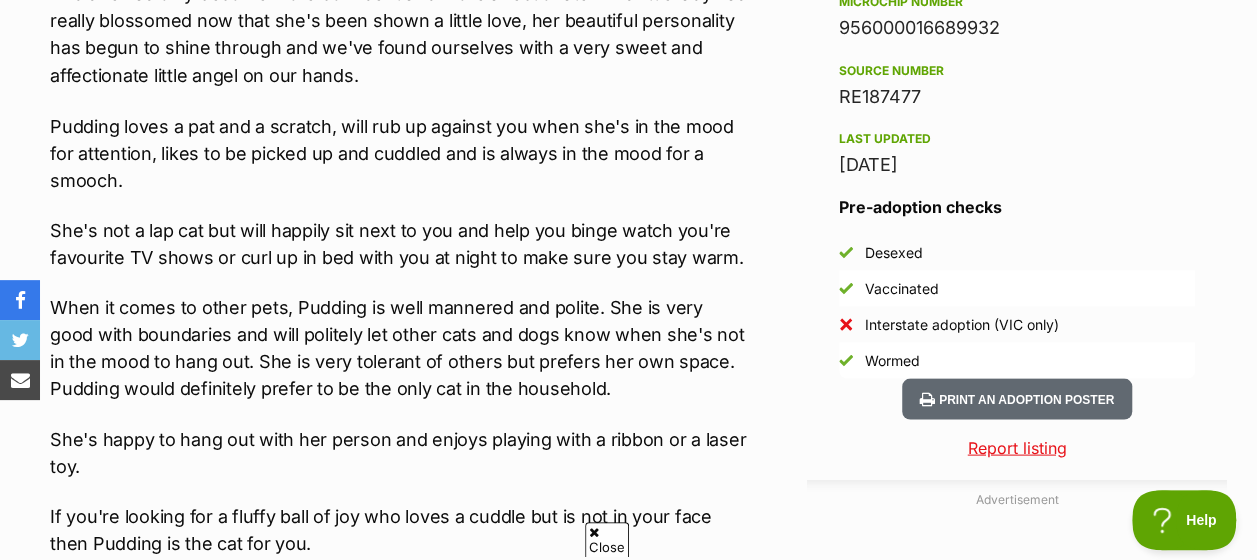 click on "When it comes to other pets, Pudding is well mannered and polite. She is very good with boundaries and will politely let other cats and dogs know when she's not in the mood to hang out. She is very tolerant of others but prefers her own space. Pudding would definitely prefer to be the only cat in the household." at bounding box center [399, 347] 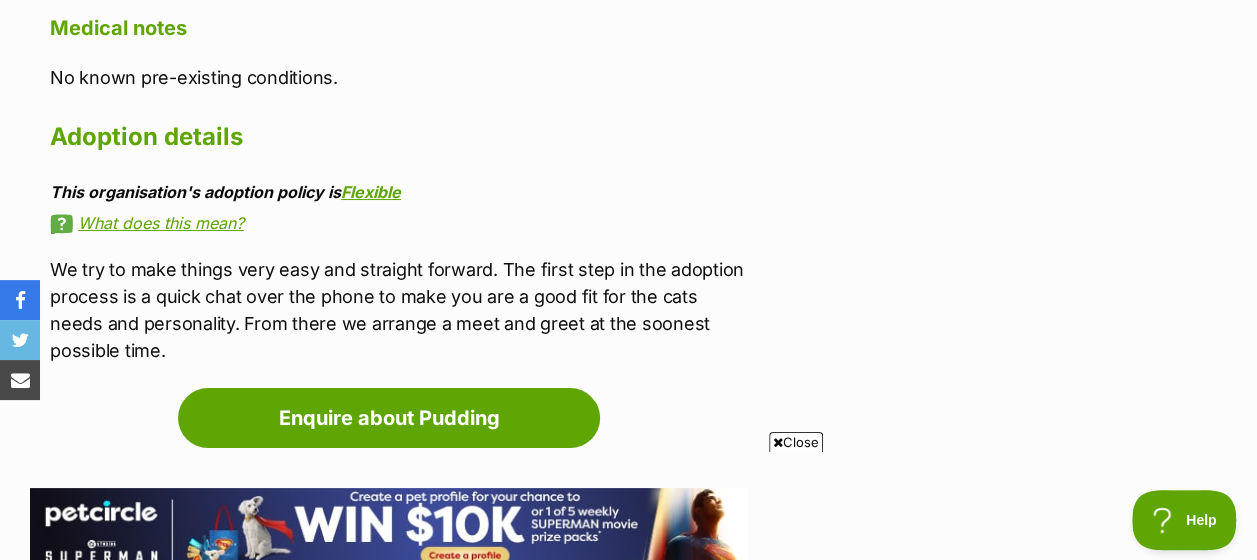 scroll, scrollTop: 3711, scrollLeft: 0, axis: vertical 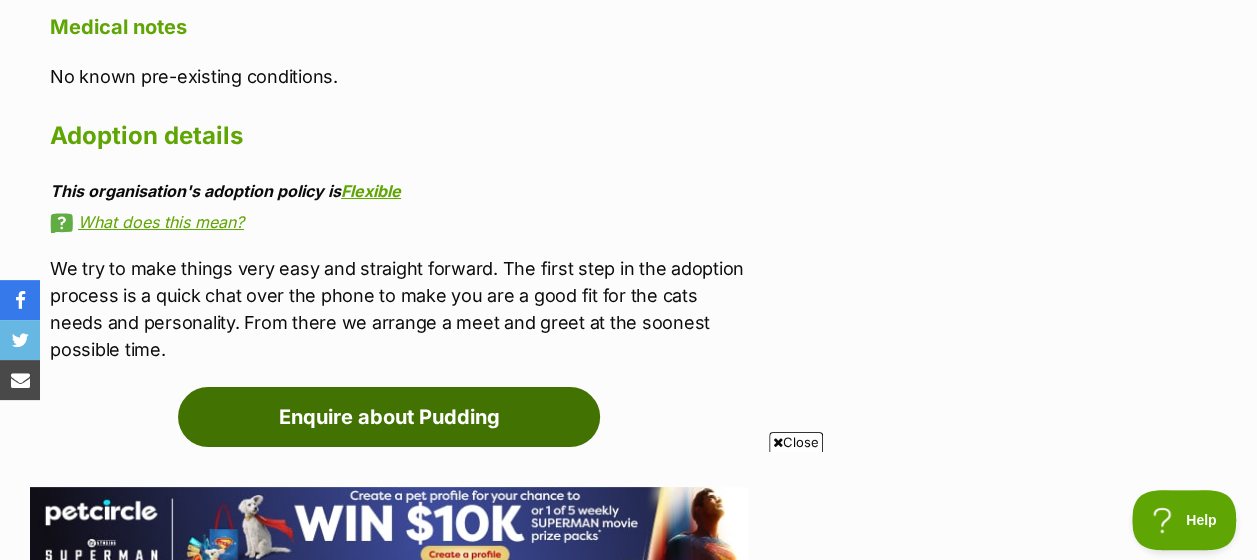 click on "Enquire about Pudding" at bounding box center [389, 417] 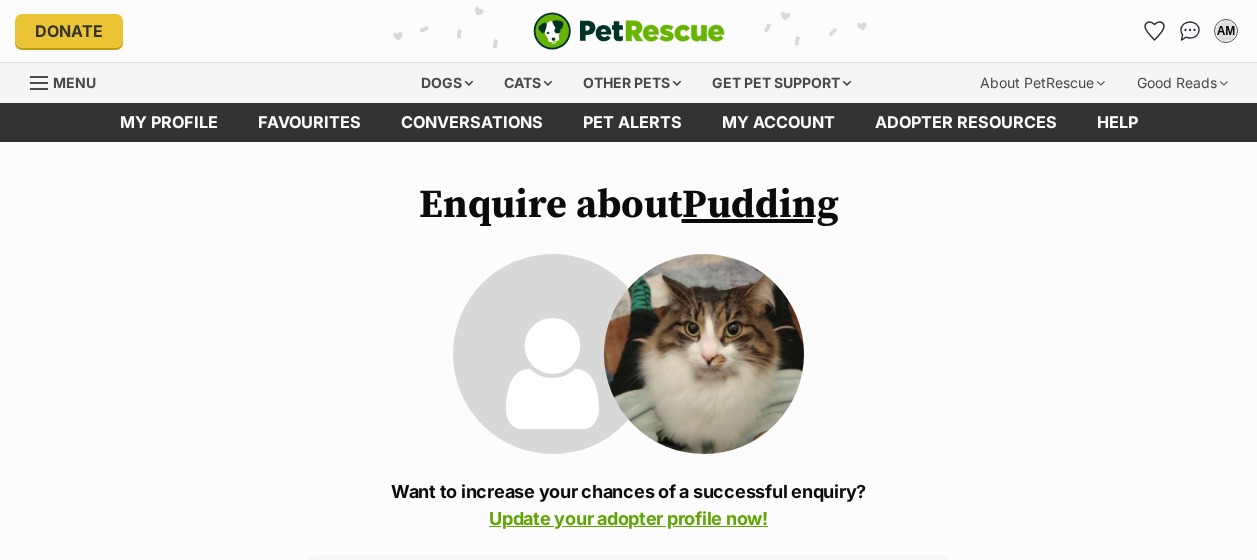 scroll, scrollTop: 0, scrollLeft: 0, axis: both 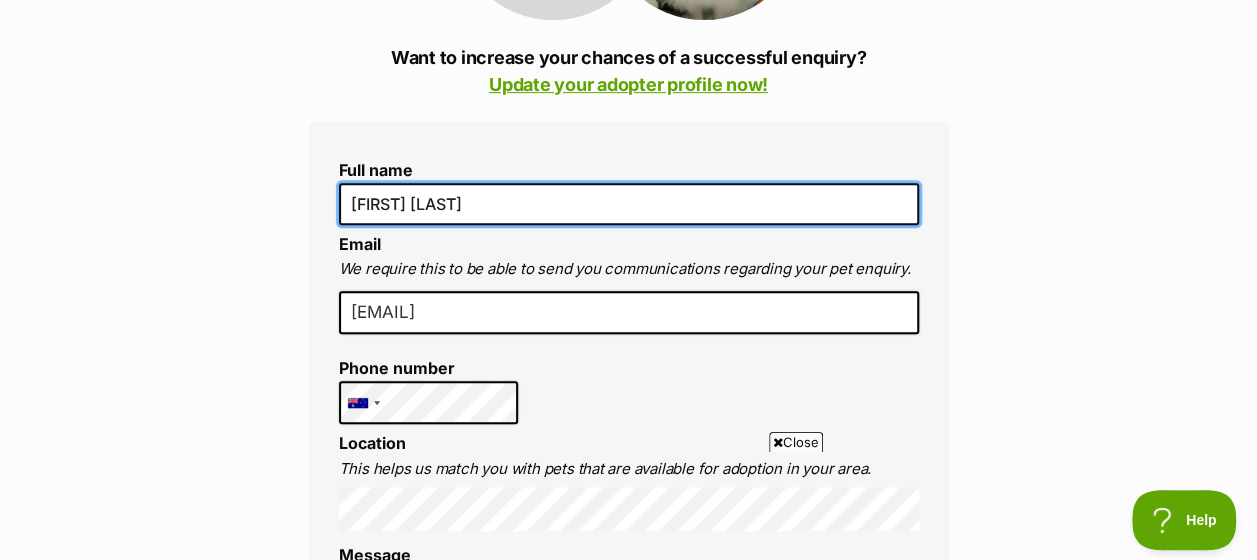 click on "[FIRST] [LAST]" at bounding box center [629, 204] 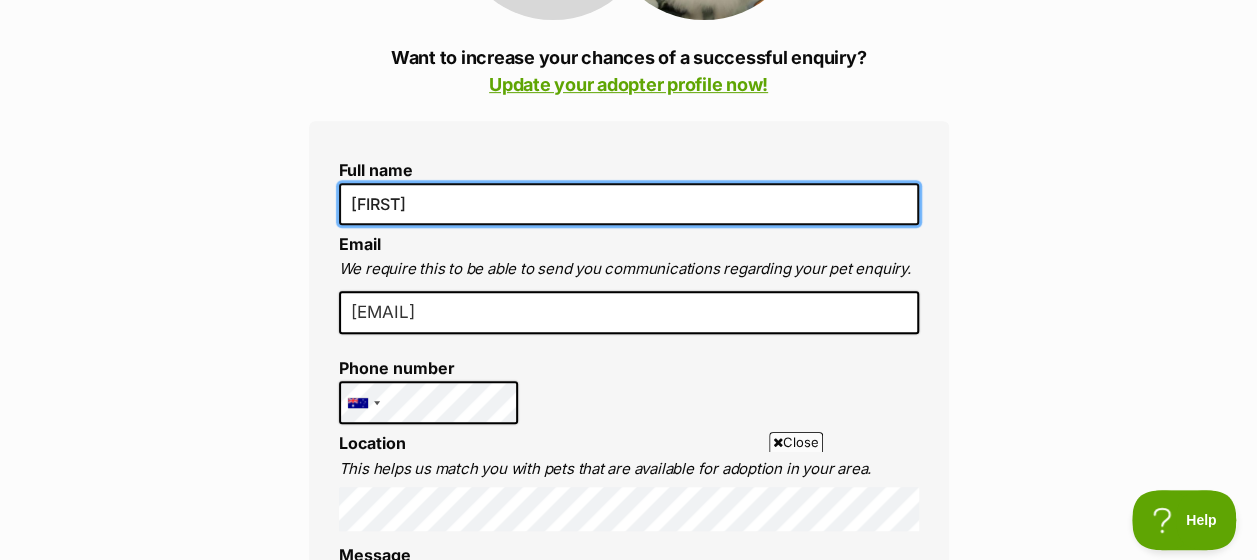 type on "A" 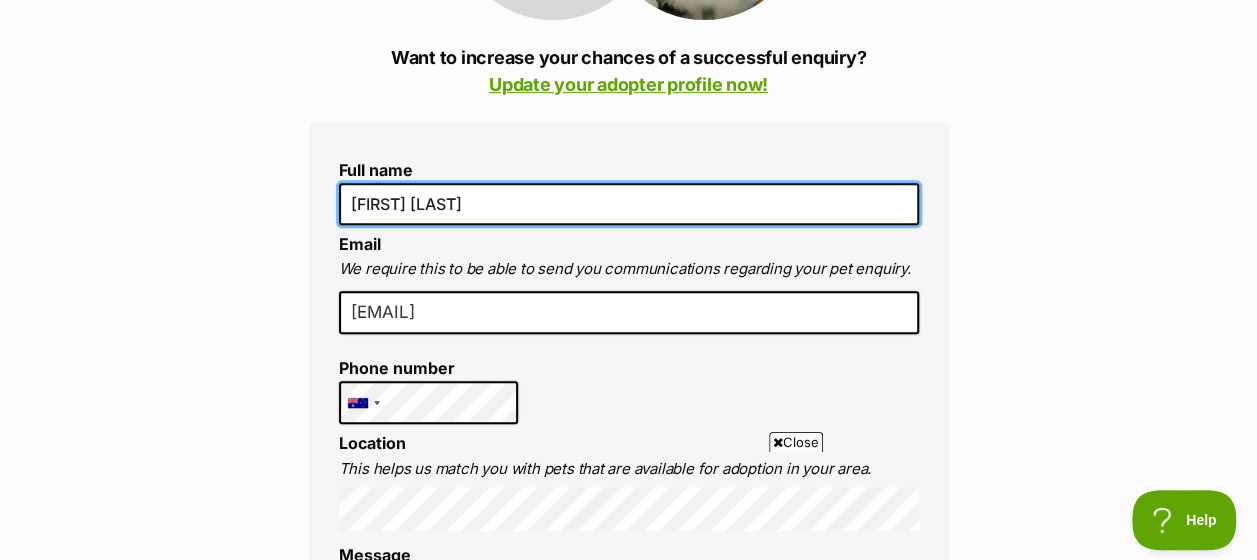 type on "[FIRST] [LAST]" 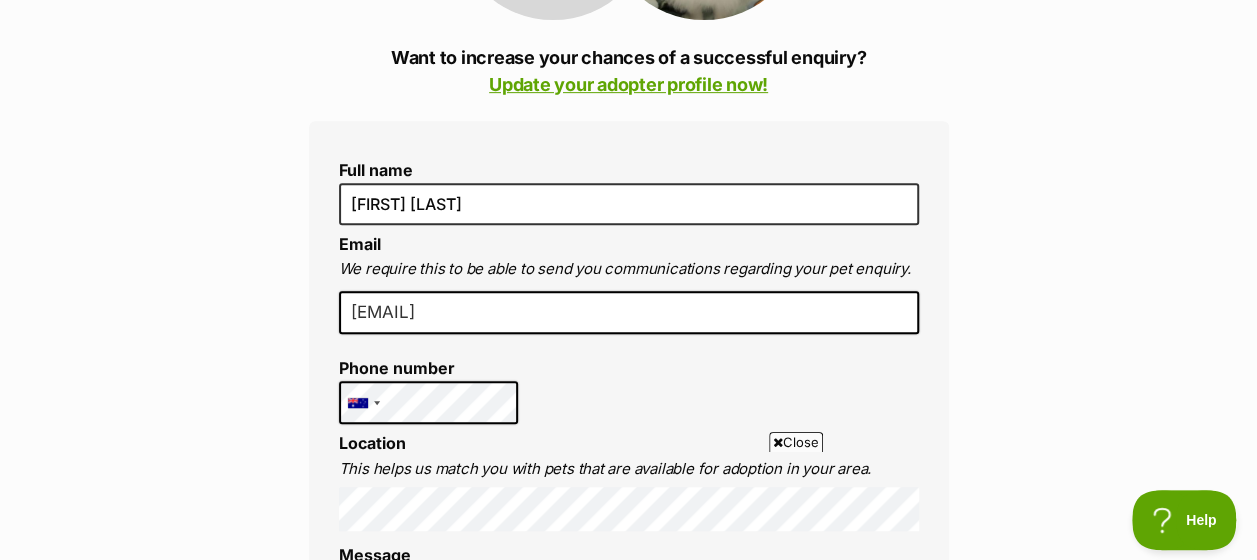 drag, startPoint x: 640, startPoint y: 311, endPoint x: 300, endPoint y: 304, distance: 340.07205 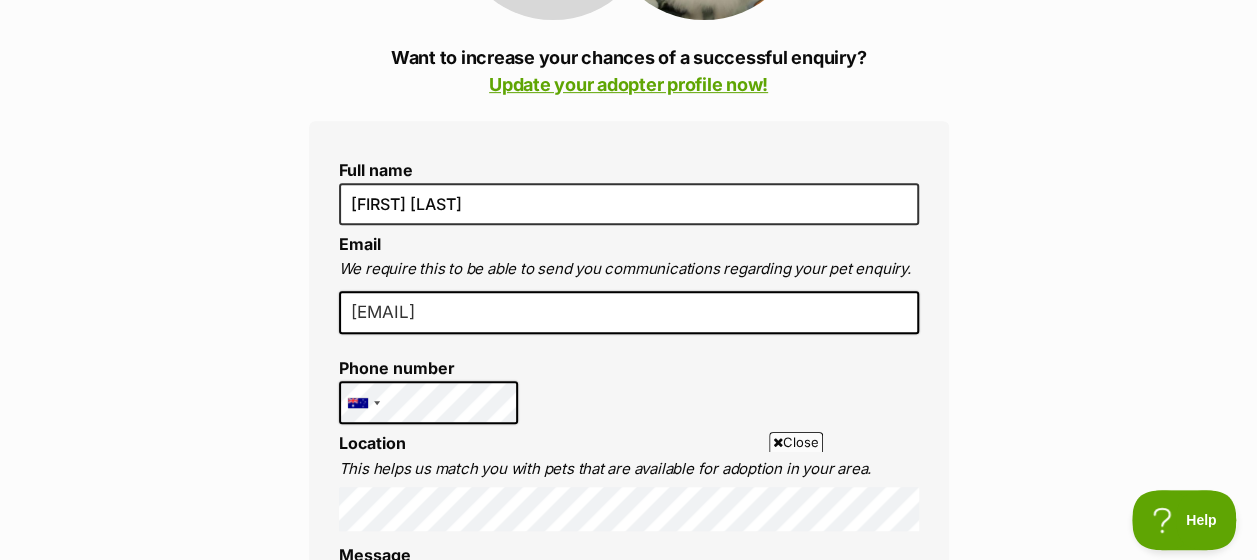 type on "mckenzie.emily.l@gmail.com" 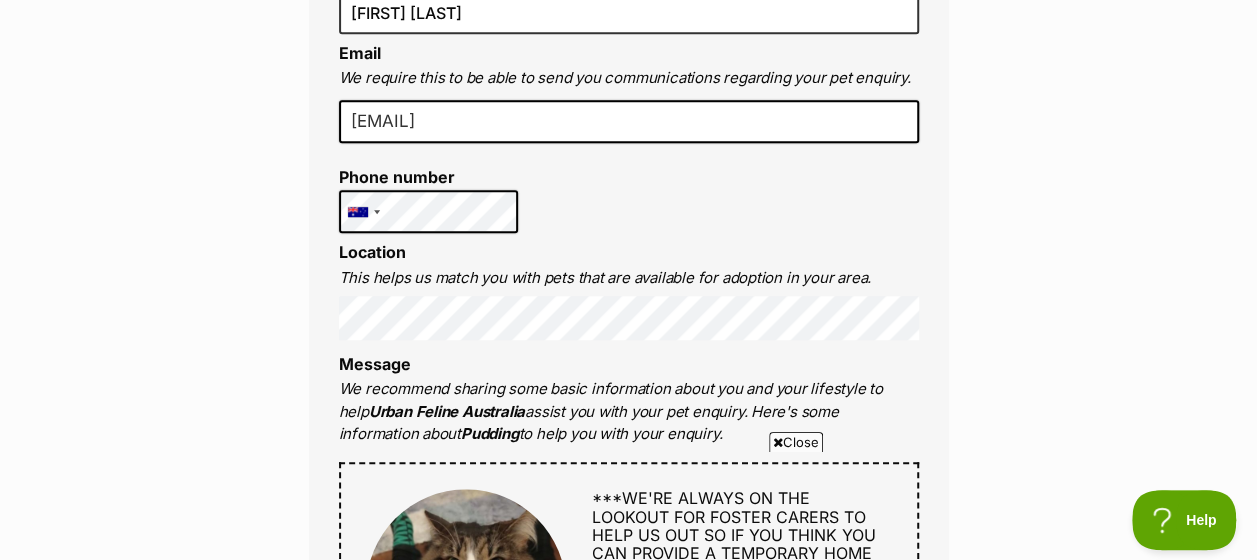 scroll, scrollTop: 626, scrollLeft: 0, axis: vertical 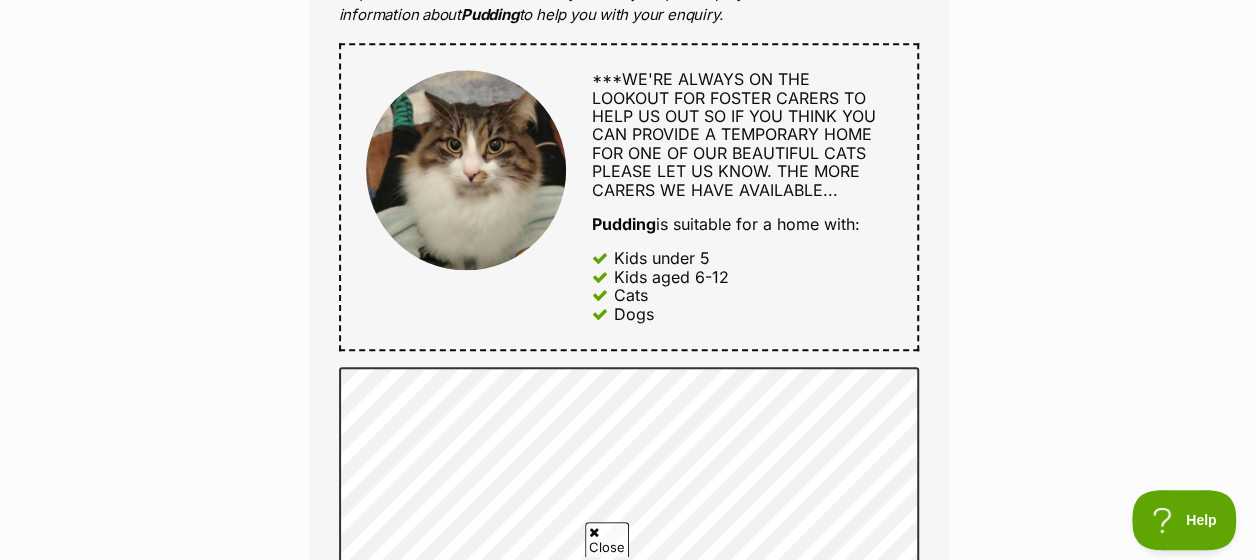 drag, startPoint x: 588, startPoint y: 220, endPoint x: 688, endPoint y: 332, distance: 150.14659 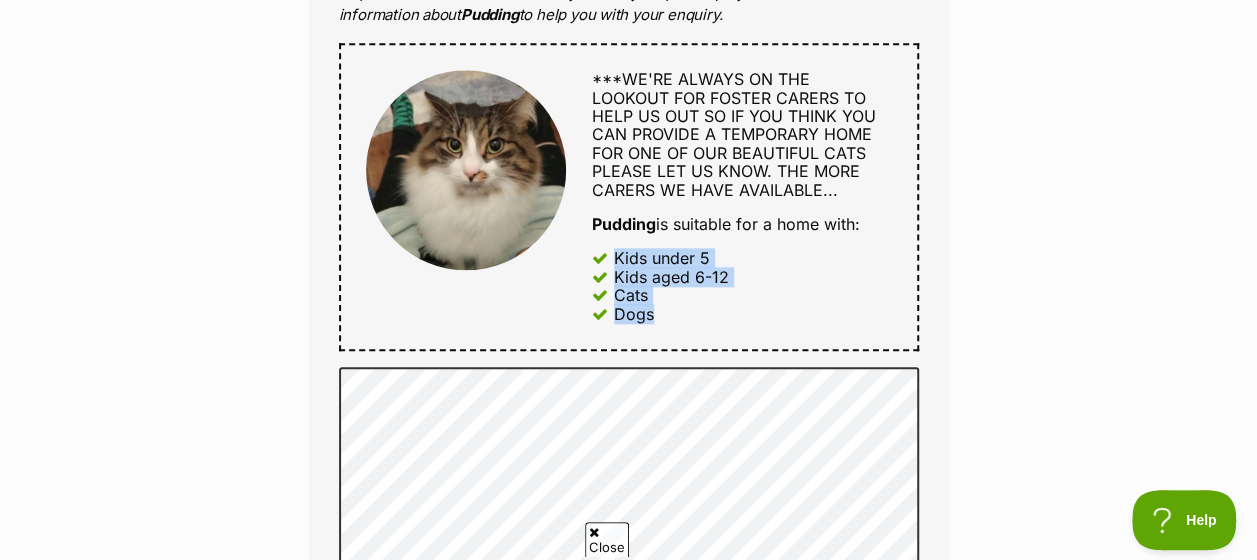 drag, startPoint x: 594, startPoint y: 254, endPoint x: 668, endPoint y: 352, distance: 122.80065 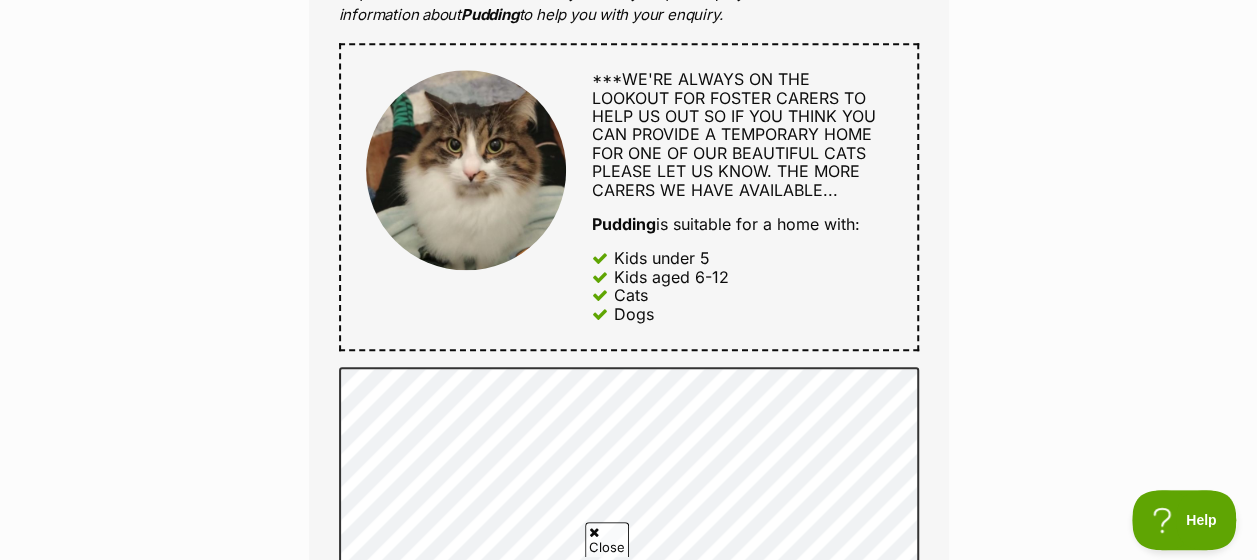 click on "Enquire about  Pudding
Want to increase your chances of a successful enquiry?
Update your adopter profile now!
Full name Emily McKenzie
Email
We require this to be able to send you communications regarding your pet enquiry.
mckenzie.emily.l@gmail.com
Phone number United States +1 United Kingdom +44 Afghanistan (‫افغانستان‬‎) +93 Albania (Shqipëri) +355 Algeria (‫الجزائر‬‎) +213 American Samoa +1684 Andorra +376 Angola +244 Anguilla +1264 Antigua and Barbuda +1268 Argentina +54 Armenia (Հայաստան) +374 Aruba +297 Australia +61 Austria (Österreich) +43 Azerbaijan (Azərbaycan) +994 Bahamas +1242 Bahrain (‫البحرين‬‎) +973 Bangladesh (বাংলাদেশ) +880 Barbados +1246 Belarus (Беларусь) +375 Belgium (België) +32 Belize +501 Benin (Bénin) +229 Bermuda +1441 Bhutan (འབྲུག) +975 Bolivia +591 Bosnia and Herzegovina (Босна и Херцеговина) +387 Botswana +267 Brazil (Brasil)" at bounding box center [628, 453] 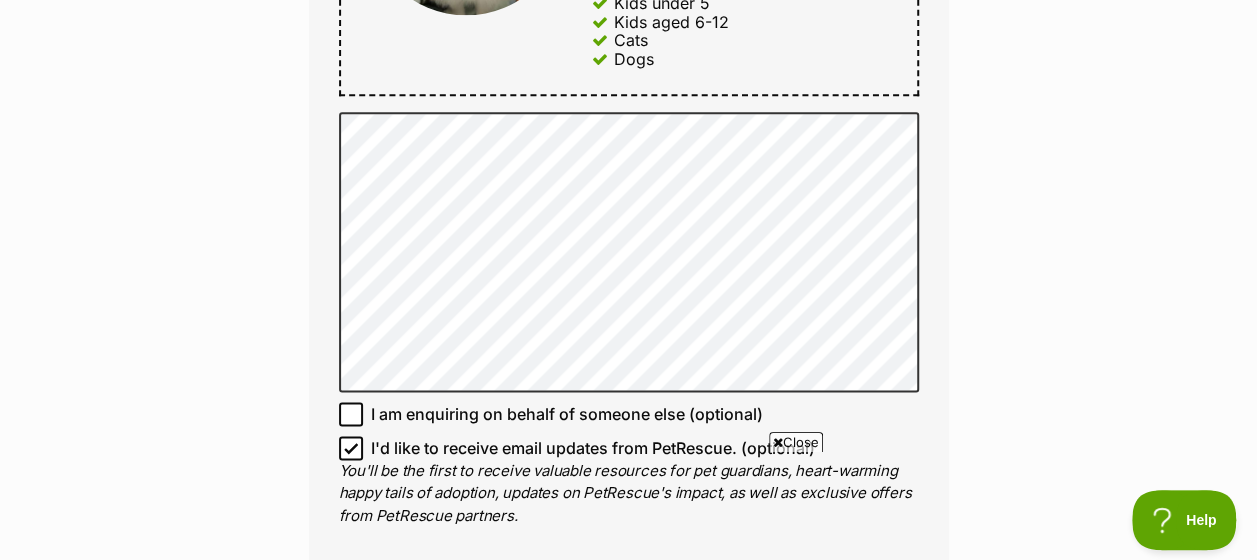 scroll, scrollTop: 1300, scrollLeft: 0, axis: vertical 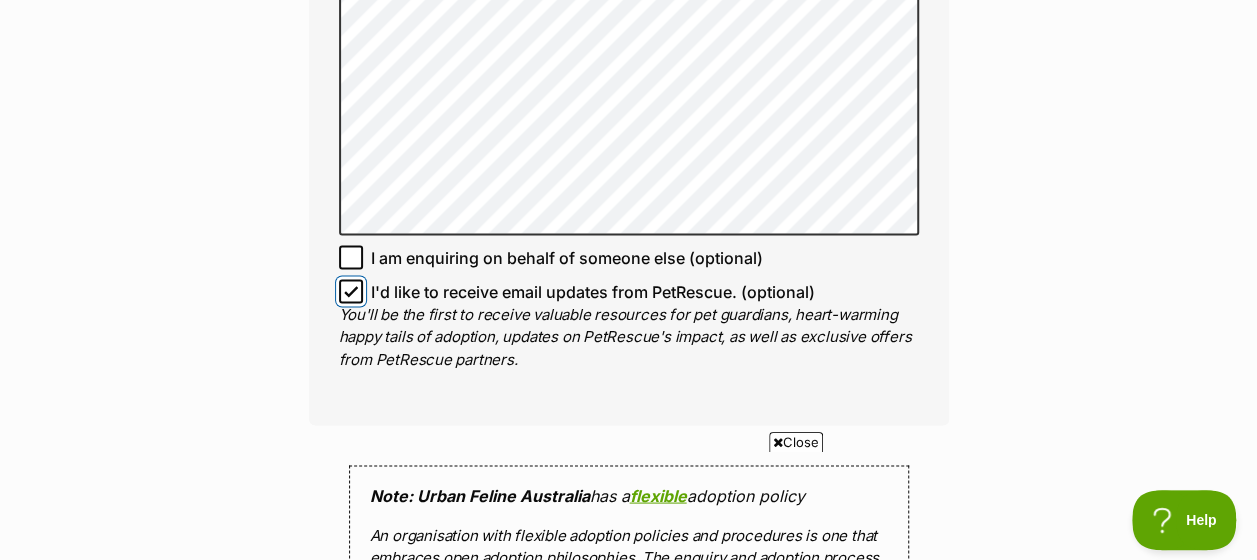 click on "I'd like to receive email updates from PetRescue. (optional)" at bounding box center [351, 291] 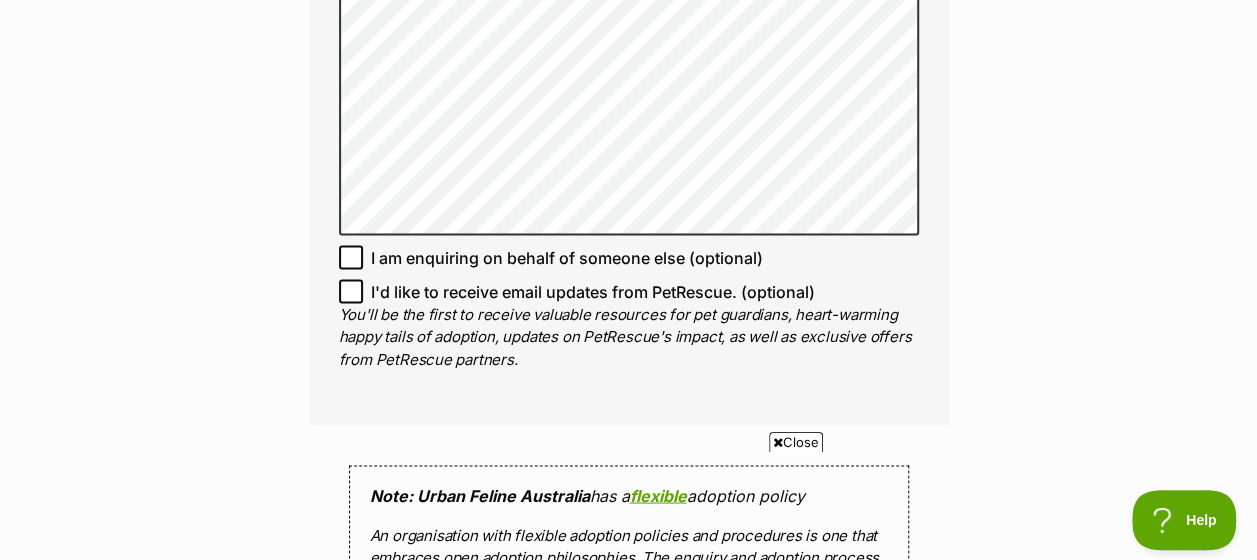 click on "I'd like to receive email updates from PetRescue. (optional)" at bounding box center [629, 291] 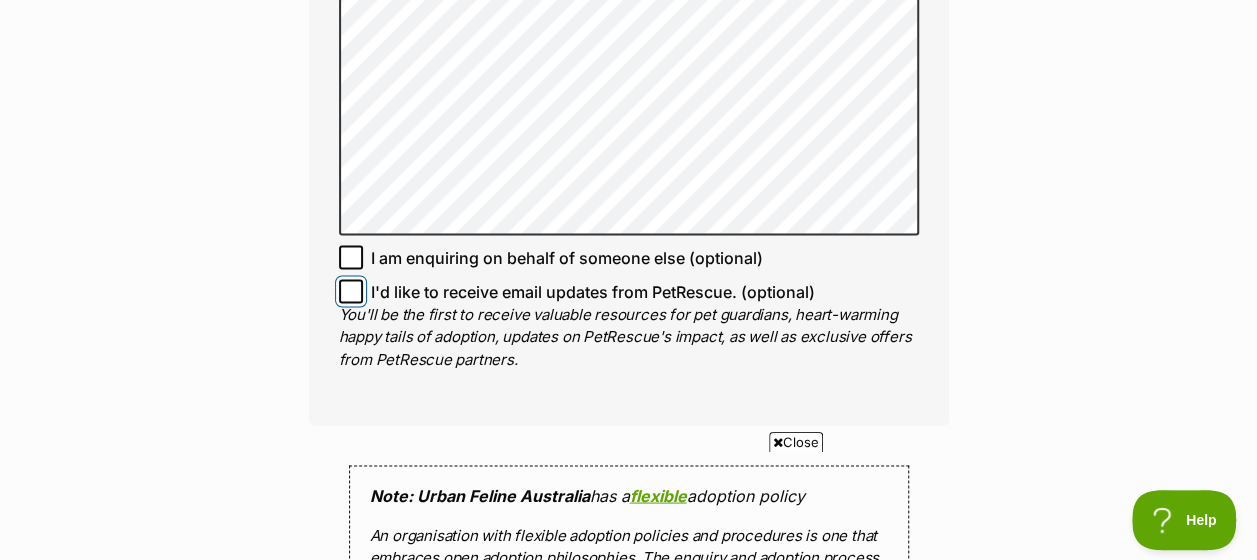 click on "I'd like to receive email updates from PetRescue. (optional)" at bounding box center (351, 291) 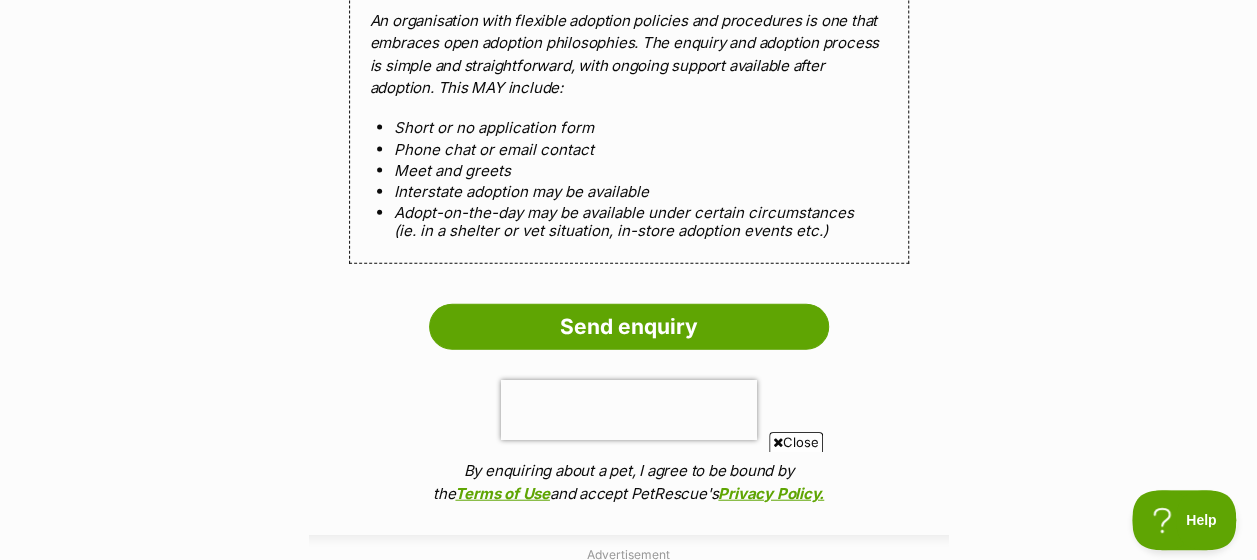 scroll, scrollTop: 2174, scrollLeft: 0, axis: vertical 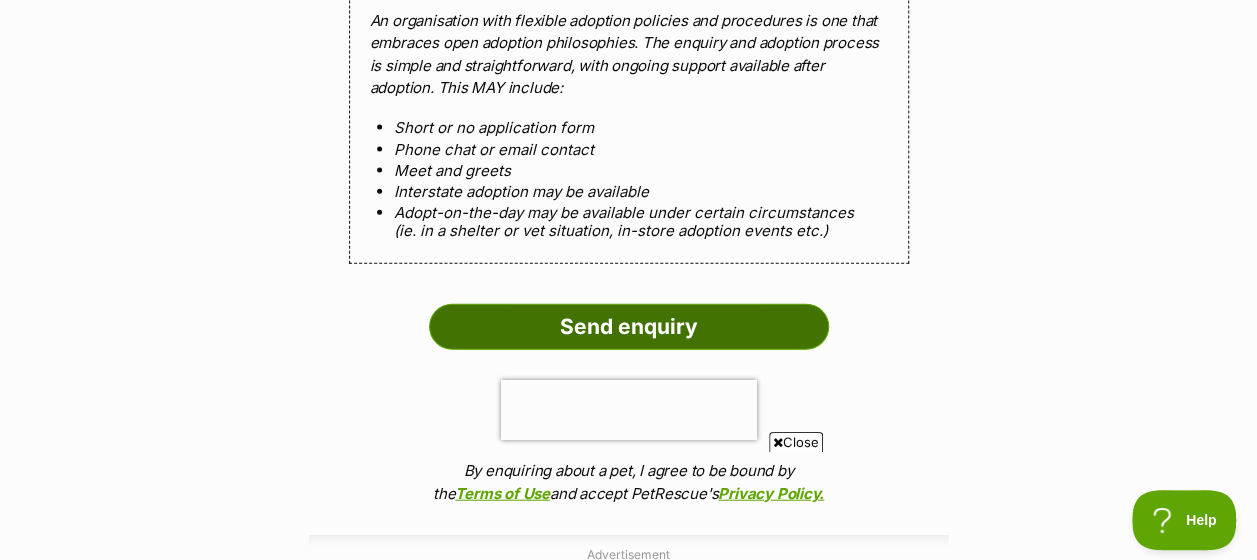 click on "Send enquiry" at bounding box center [629, 327] 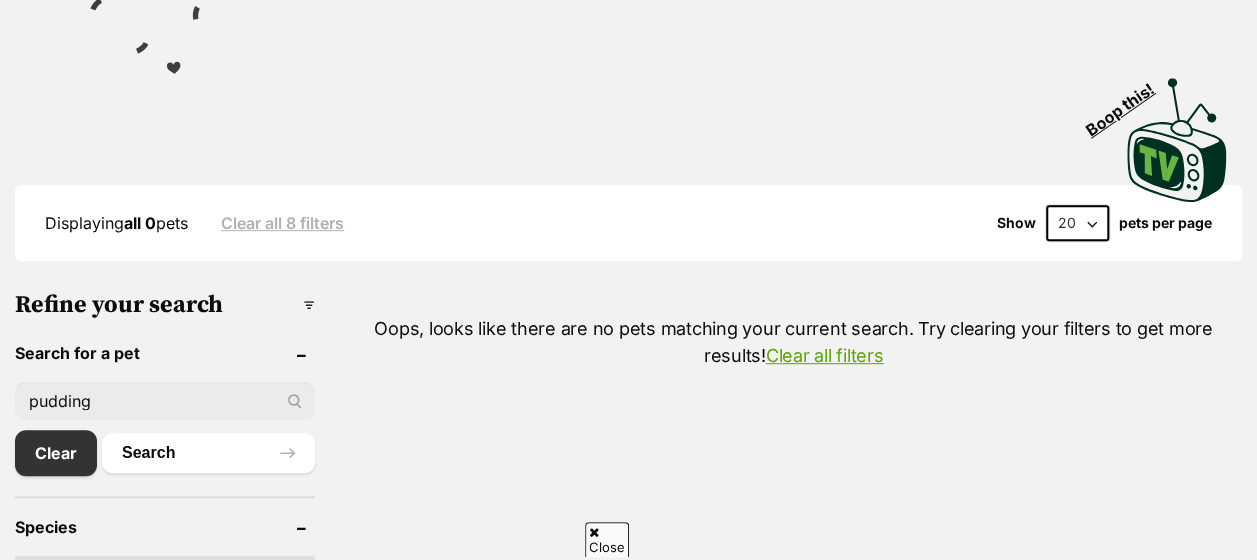 scroll, scrollTop: 408, scrollLeft: 0, axis: vertical 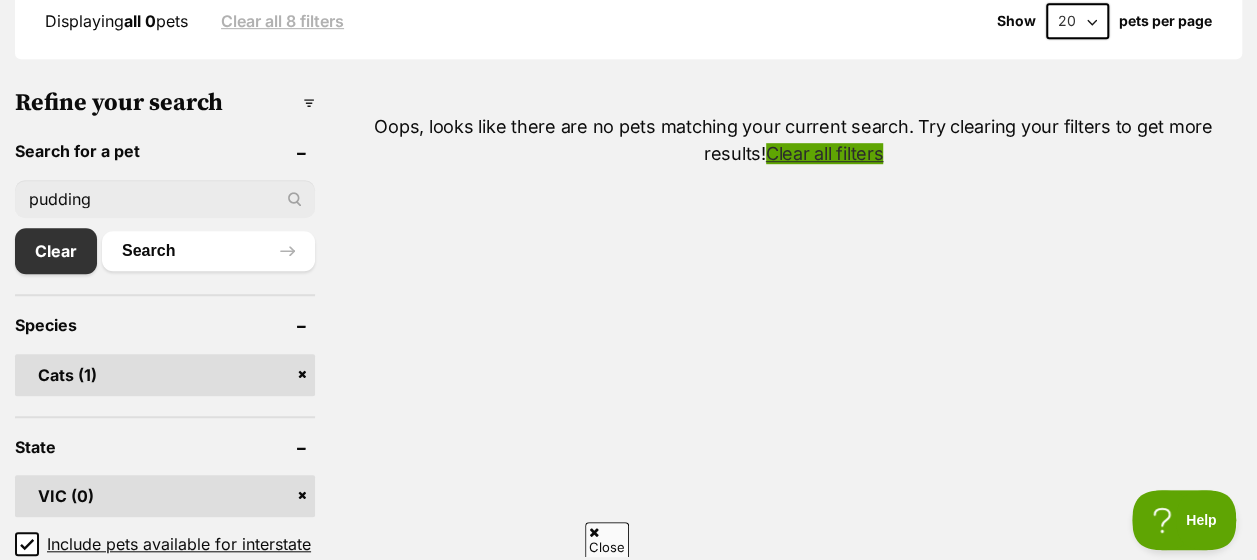 click on "Clear all filters" at bounding box center [825, 153] 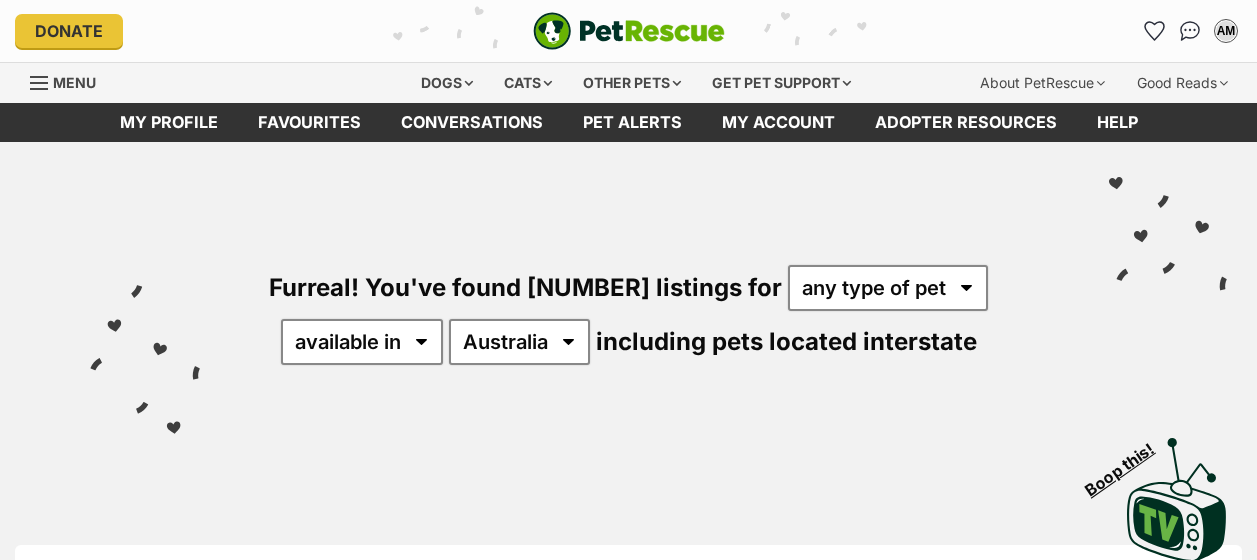 scroll, scrollTop: 0, scrollLeft: 0, axis: both 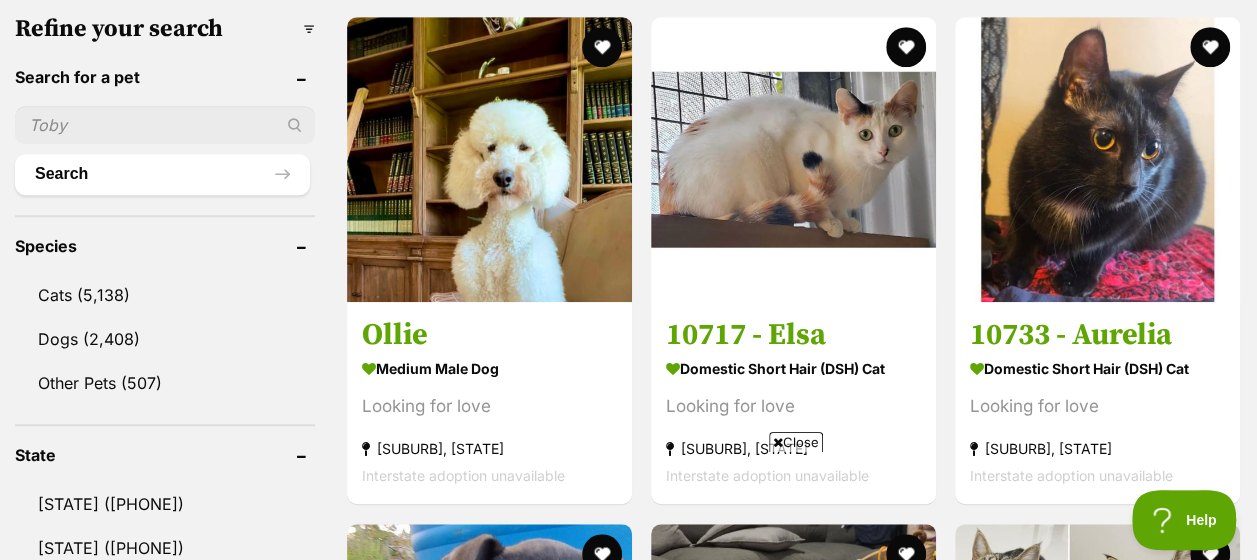 click at bounding box center [165, 125] 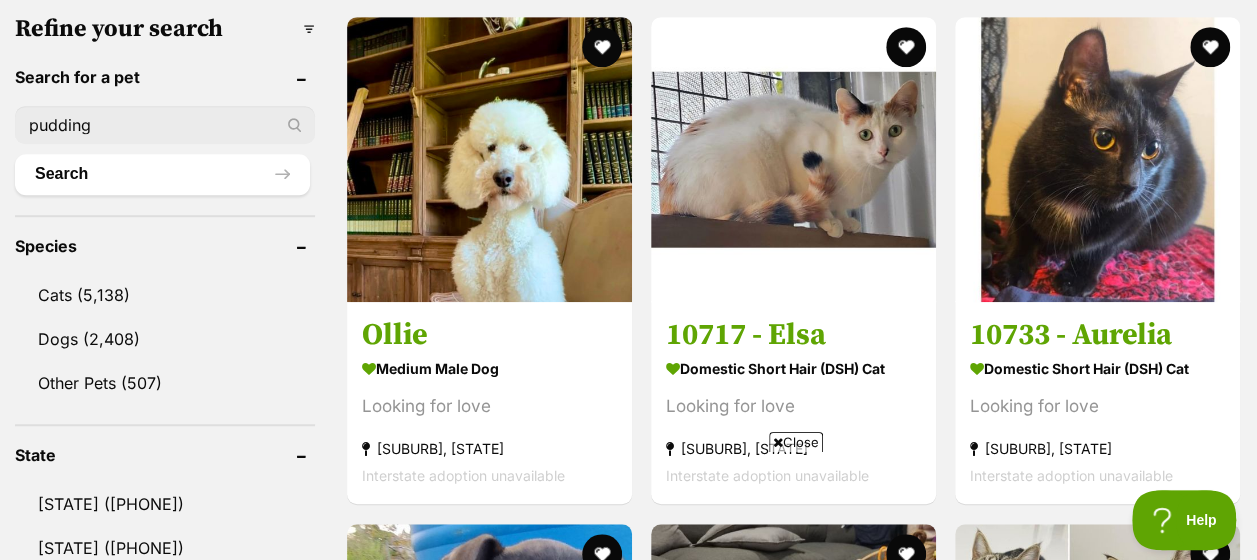 type on "pudding" 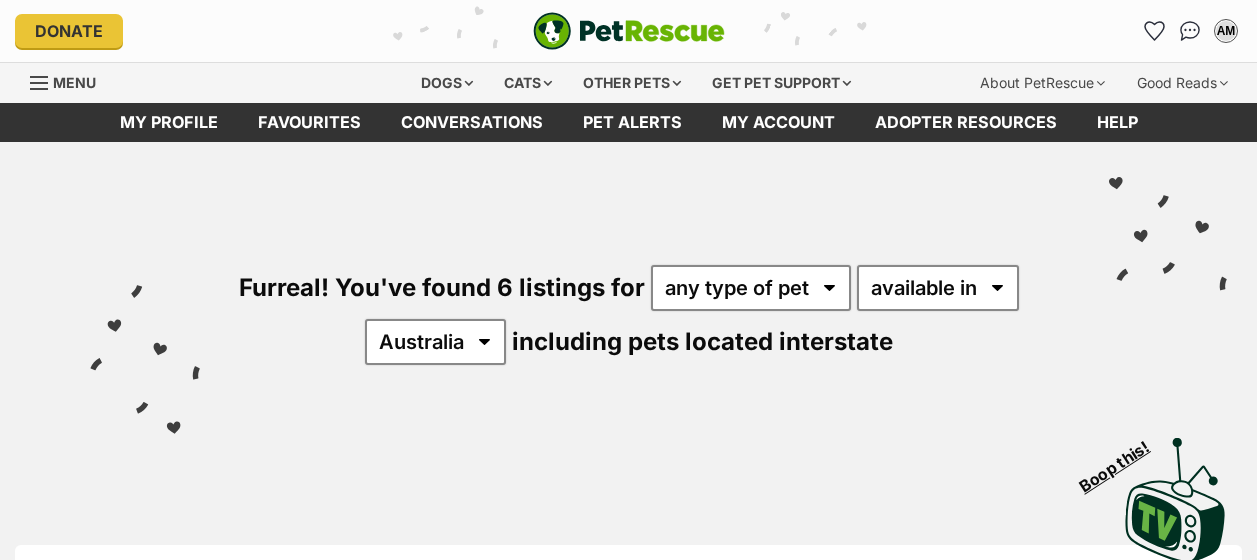 scroll, scrollTop: 0, scrollLeft: 0, axis: both 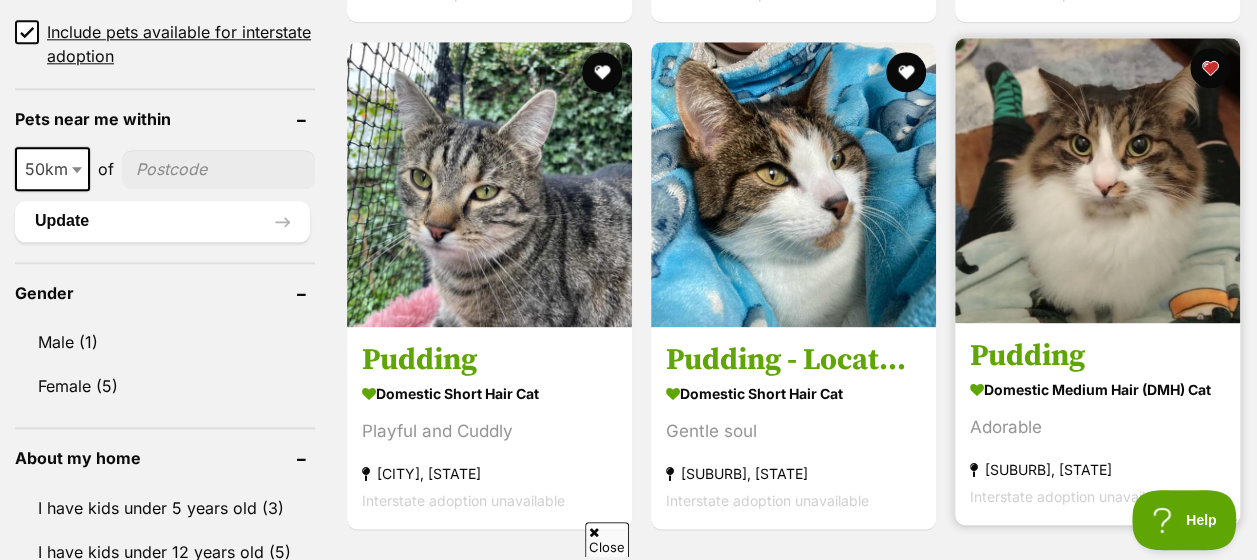 click at bounding box center [1097, 180] 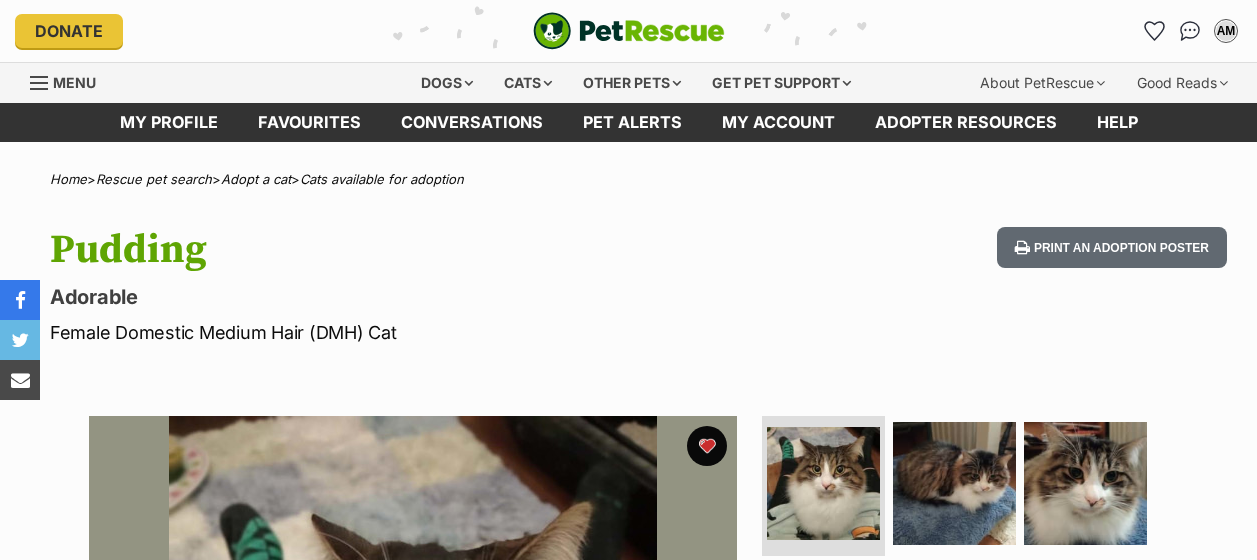 scroll, scrollTop: 0, scrollLeft: 0, axis: both 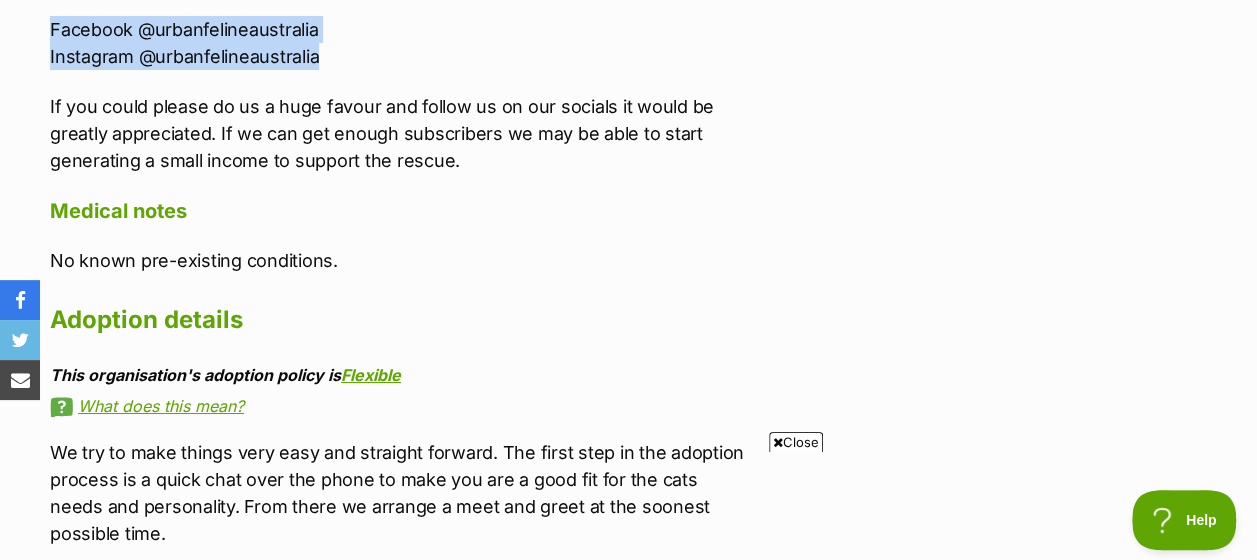 drag, startPoint x: 50, startPoint y: 110, endPoint x: 450, endPoint y: 20, distance: 410 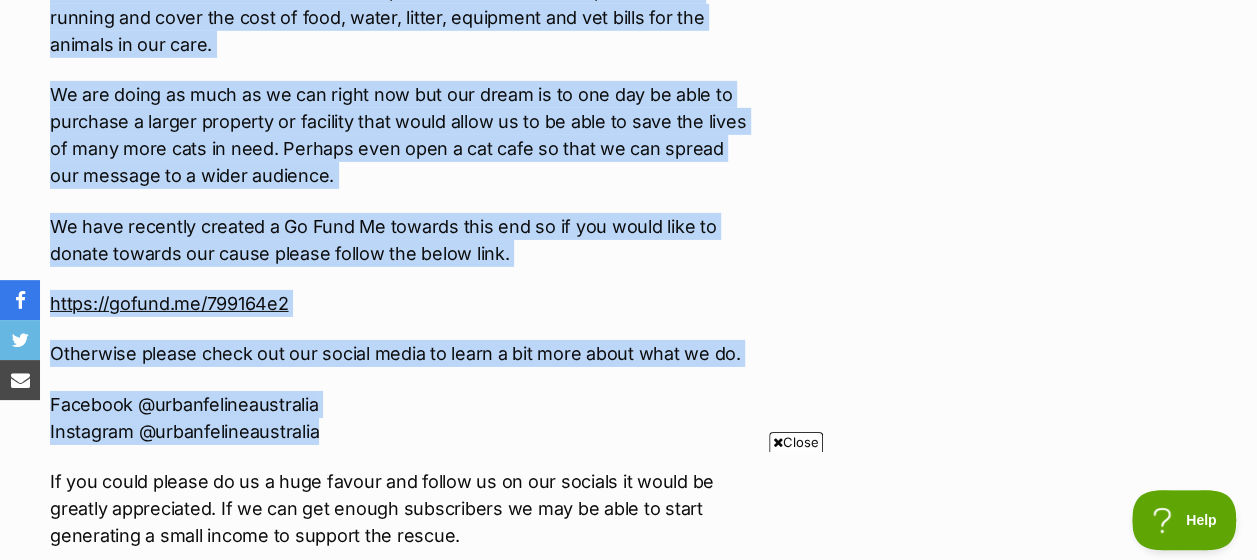 scroll, scrollTop: 3145, scrollLeft: 0, axis: vertical 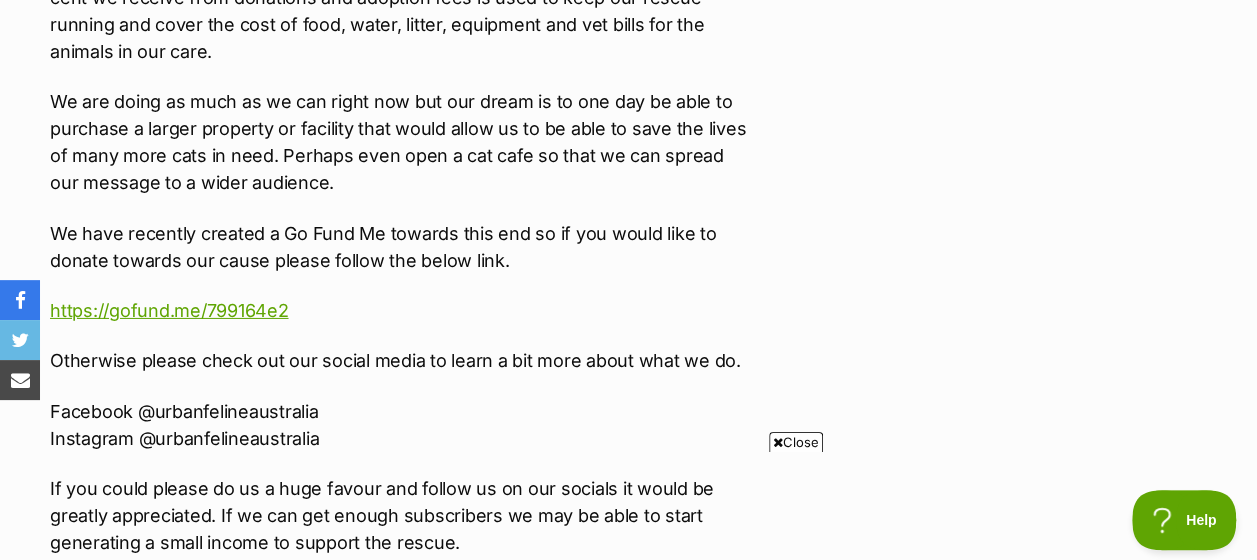 click on "Adoption information
I've been adopted!
This pet is no longer available
On Hold
Enquire about Pudding
Find available pets like this!
Pudding needs a foster carer
Rescue group
Urban Feline Australia
PetRescue ID
1125926
Location
Wantirna South, VIC
Age
2 years 11 months
Adoption fee
$250.00
100% of the adoption fee goes directly to Urban Feline Australia, the organisation providing their care.
Learn more about adoption fees .
Coat
Medium
Microchip number
956000016689932
Source number
RE187477
Last updated
14 Jun, 2025
Pre-adoption checks
Desexed
Vaccinated
Interstate adoption (VIC only)
Wormed
Enquire about Pudding
Find available pets like this!
Share Pudding's profile!
You can help Pudding be seen by sharing their profile" at bounding box center [1012, -428] 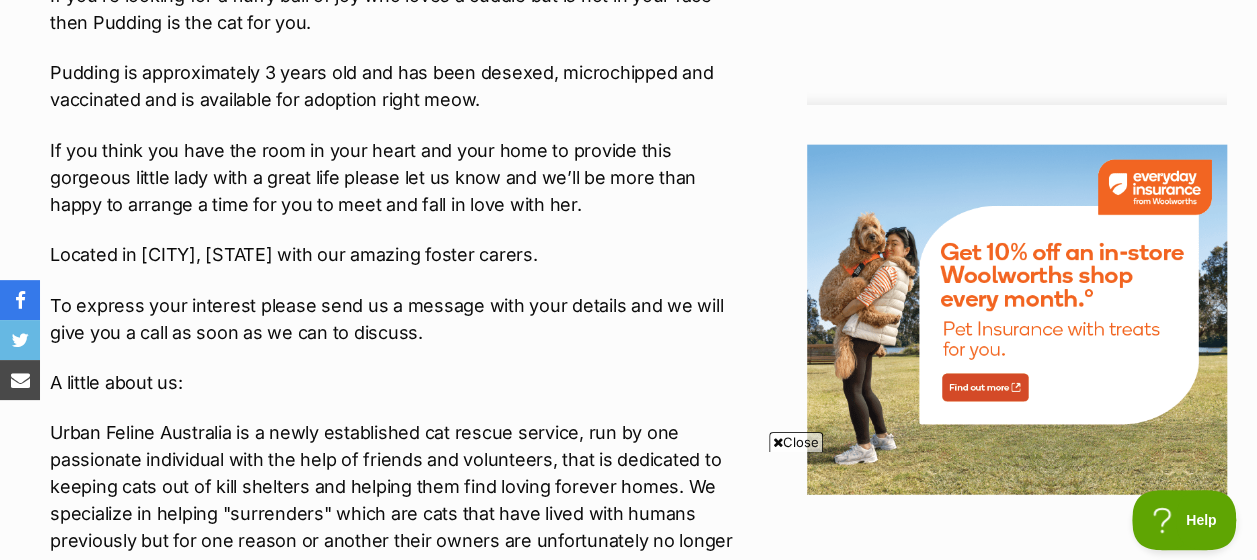 scroll, scrollTop: 2338, scrollLeft: 0, axis: vertical 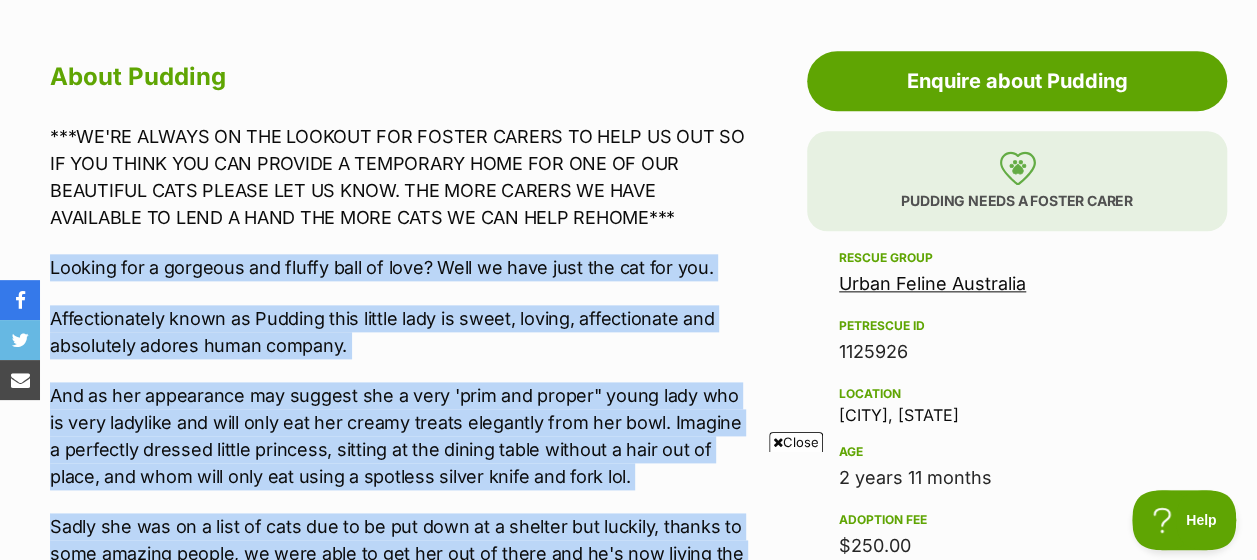 drag, startPoint x: 444, startPoint y: 325, endPoint x: 49, endPoint y: 270, distance: 398.81073 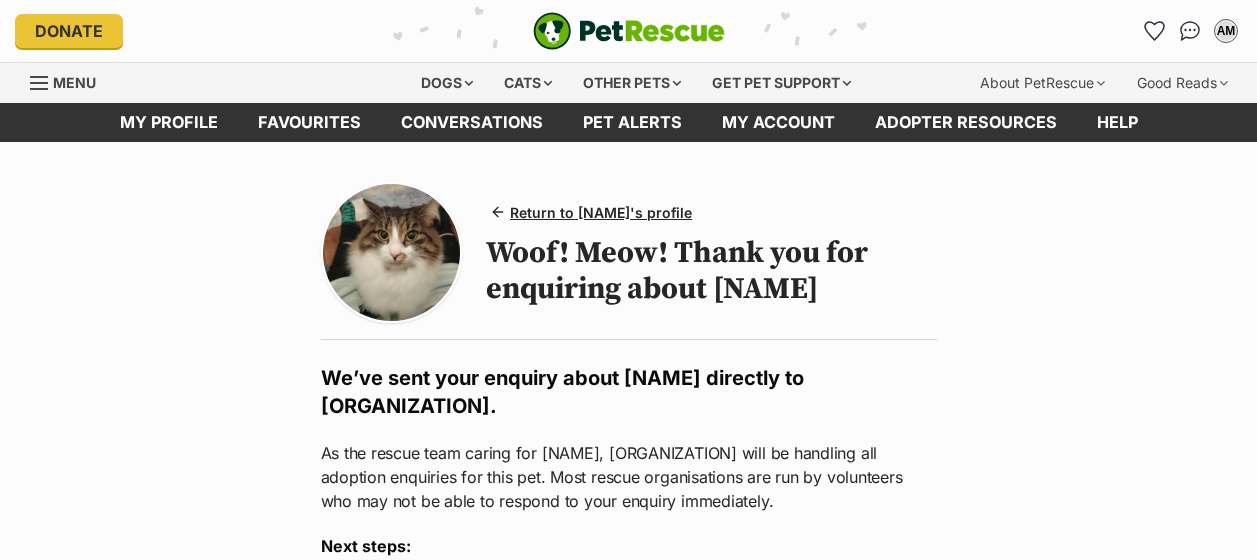 scroll, scrollTop: 0, scrollLeft: 0, axis: both 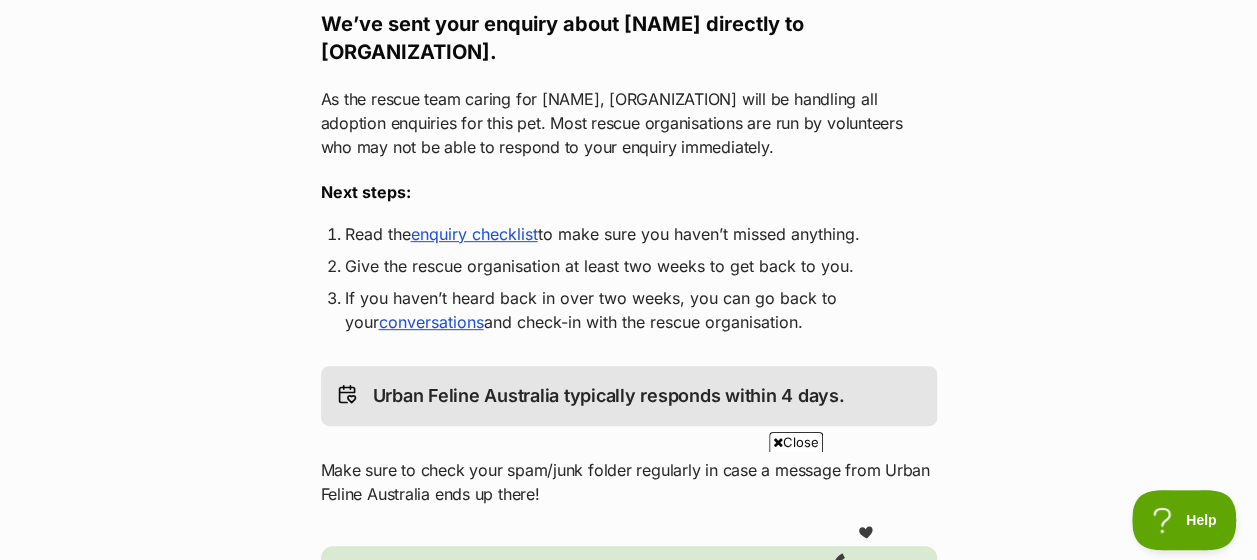 click on "enquiry checklist" at bounding box center (474, 234) 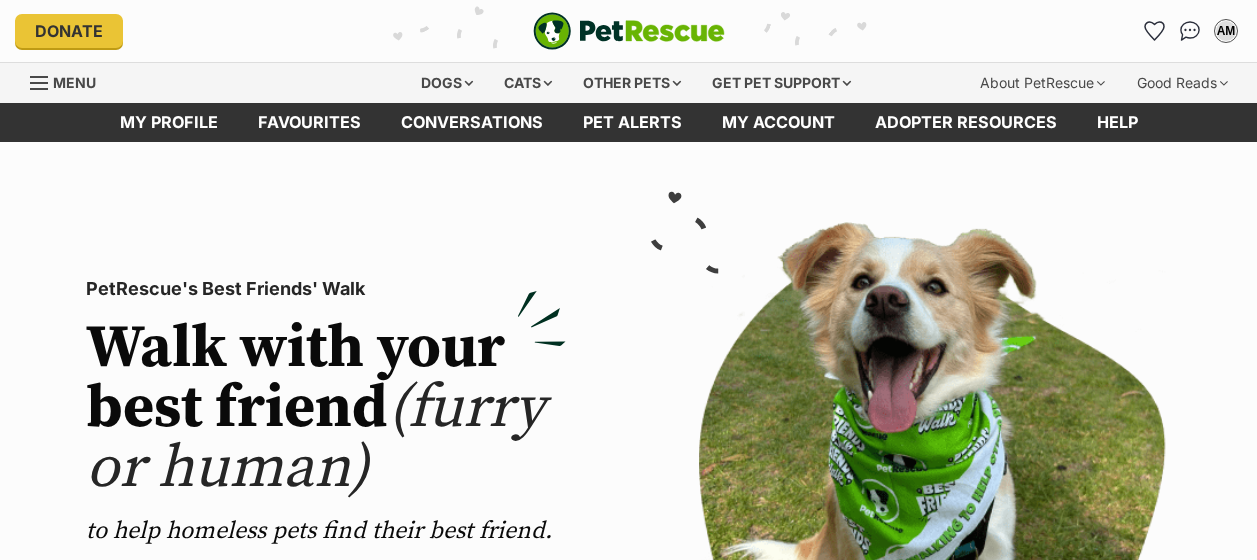 scroll, scrollTop: 0, scrollLeft: 0, axis: both 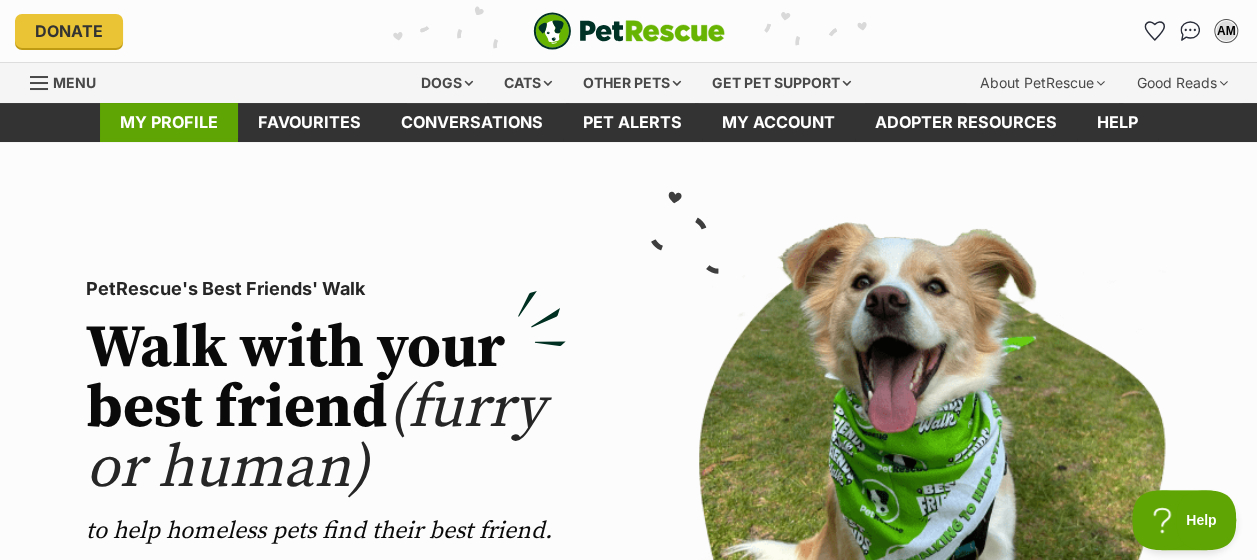 click on "My profile" at bounding box center (169, 122) 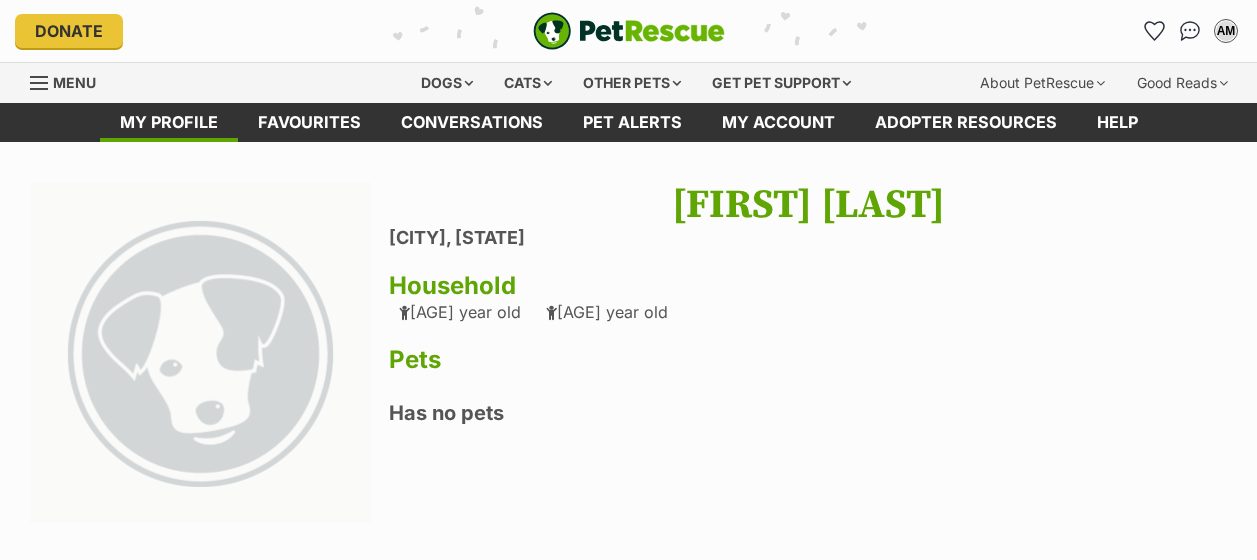 scroll, scrollTop: 0, scrollLeft: 0, axis: both 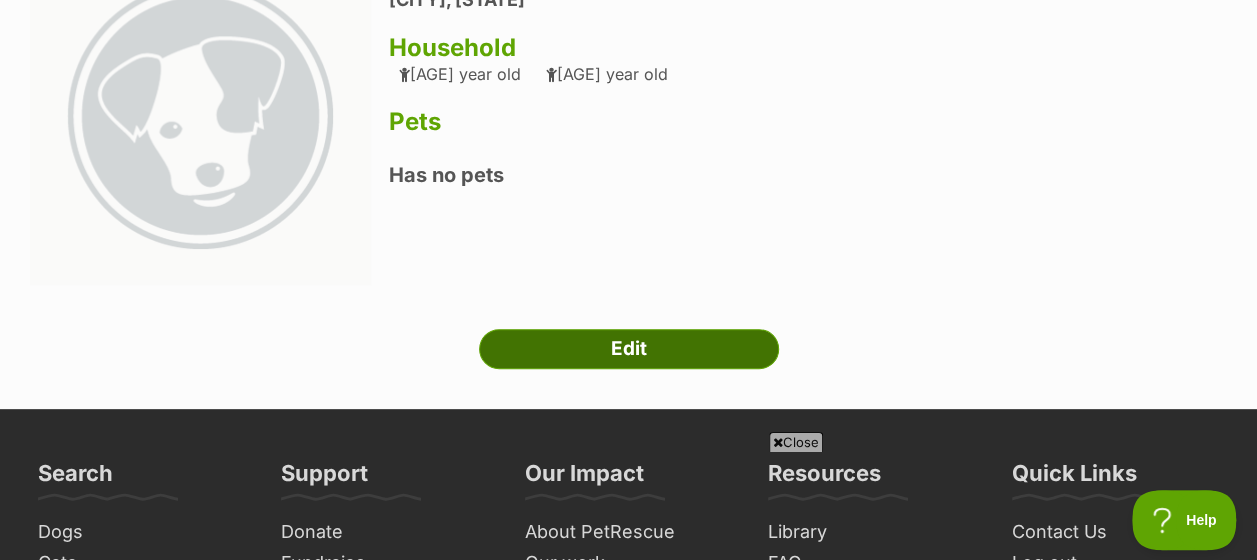 click on "Edit" at bounding box center (629, 349) 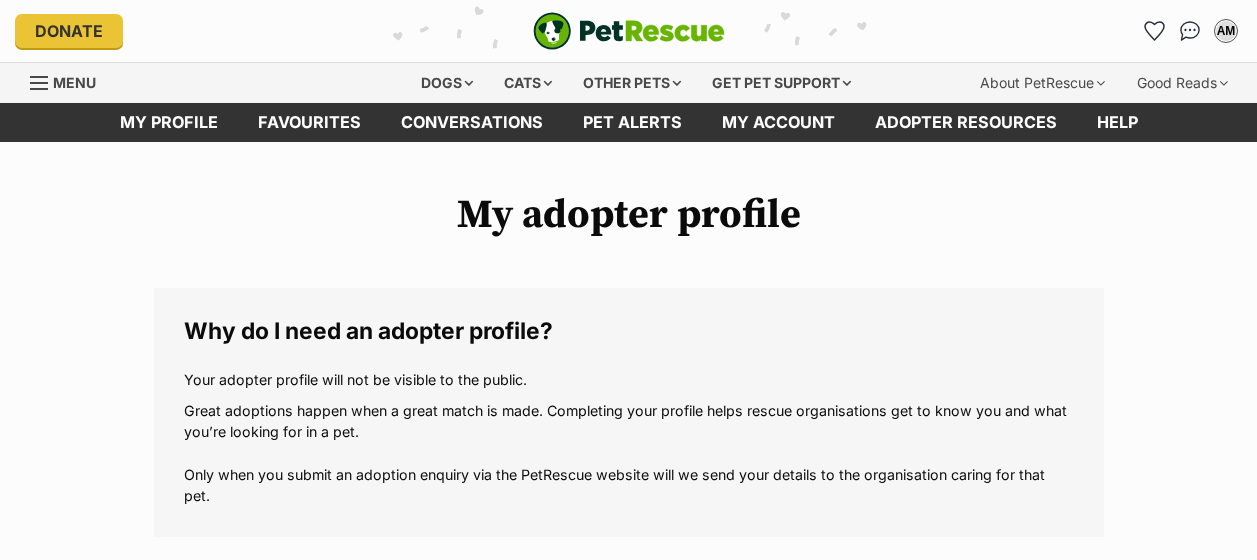 scroll, scrollTop: 0, scrollLeft: 0, axis: both 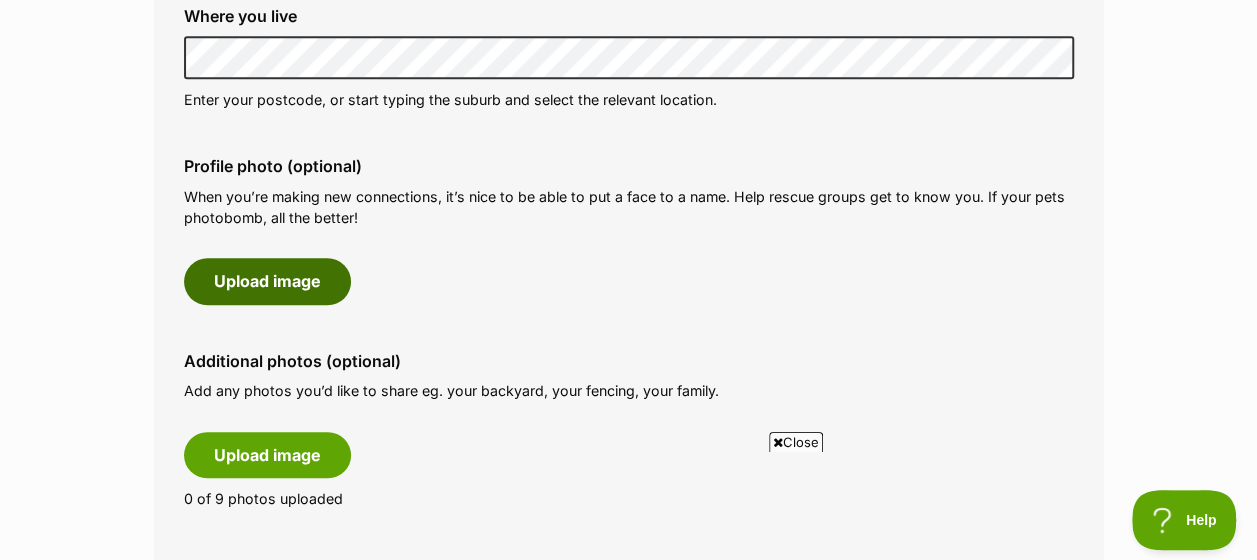 click on "Upload image" at bounding box center (267, 281) 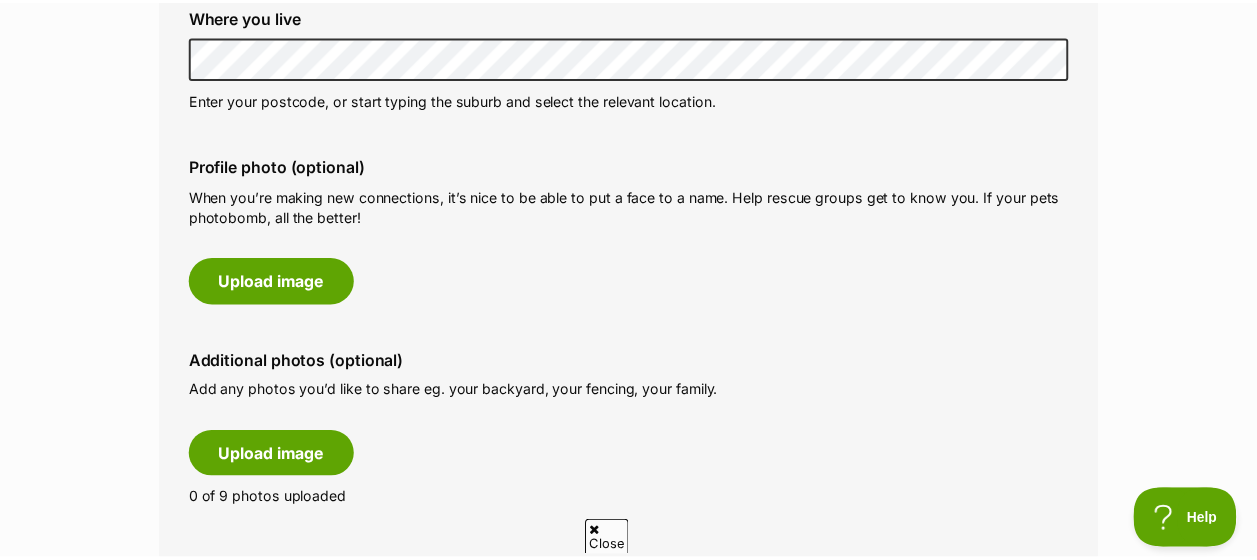 scroll, scrollTop: 0, scrollLeft: 0, axis: both 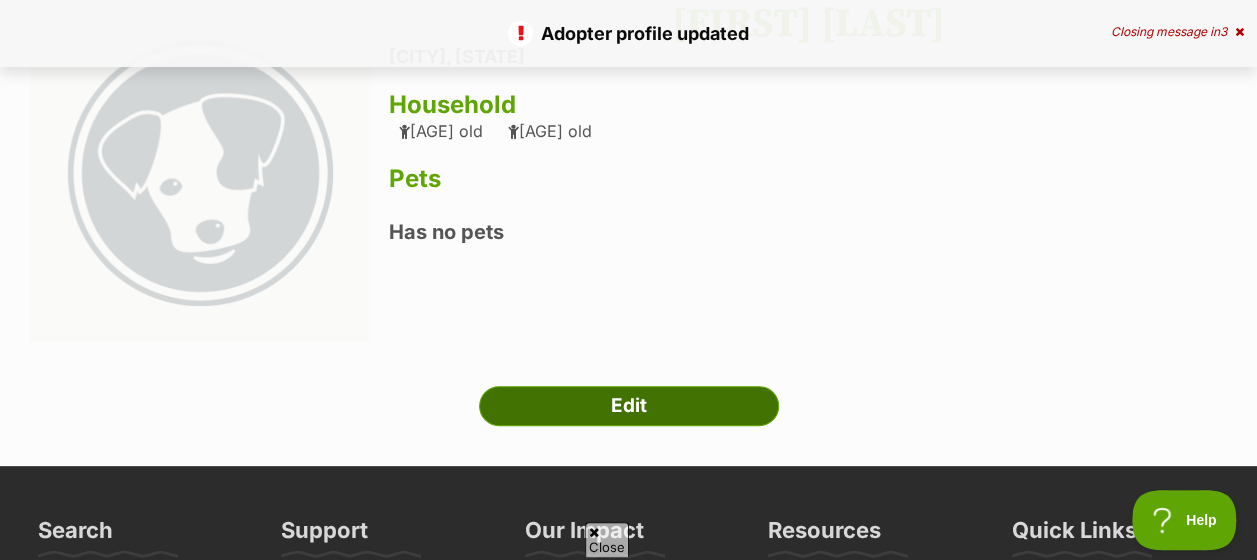 click on "Edit" at bounding box center (629, 406) 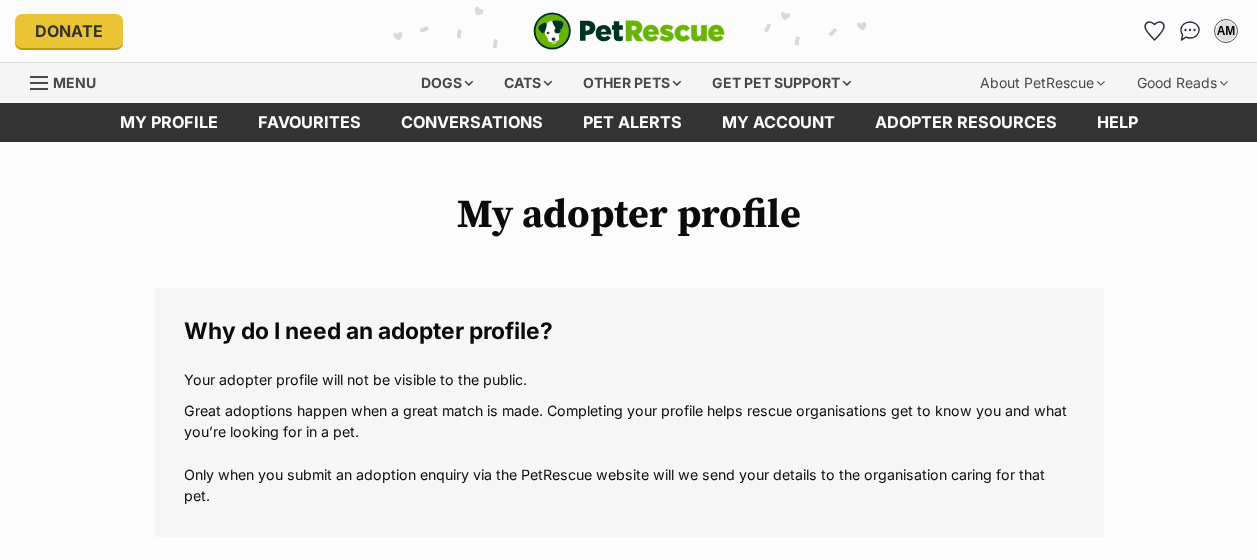 scroll, scrollTop: 0, scrollLeft: 0, axis: both 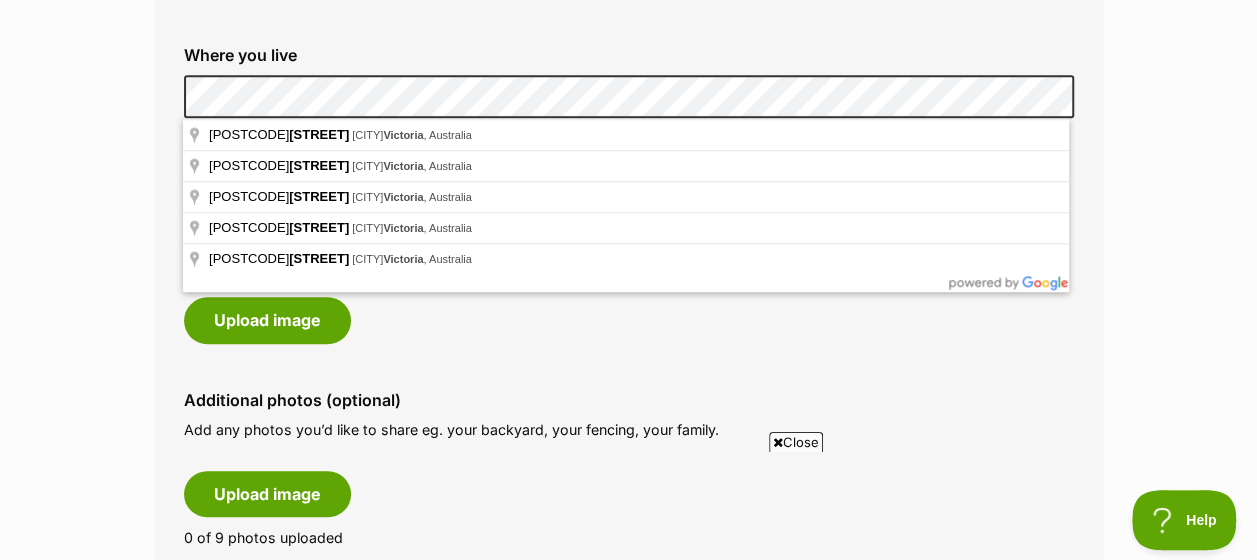 click on "About me
Phone number (optional)
This is only shared with PetRescue and the rescue organisations you contact with a pet adoption enquiry. This is how we can all get in touch.
Where you live
Address line 1 (optional)
Address line 2 (optional)
Suburb (optional)
State Victoria
Postcode
Enter your postcode, or start typing the suburb and select the relevant location.
Profile photo (optional)
When you’re making new connections, it’s nice to be able to put a face to a name. Help rescue groups get to know you. If your pets photobomb, all the better!
Upload image
Remove profile image (optional)
Additional photos (optional)
Add any photos you’d like to share eg. your backyard, your fencing, your family.
Upload image
0 of 9 photos uploaded" at bounding box center [629, 180] 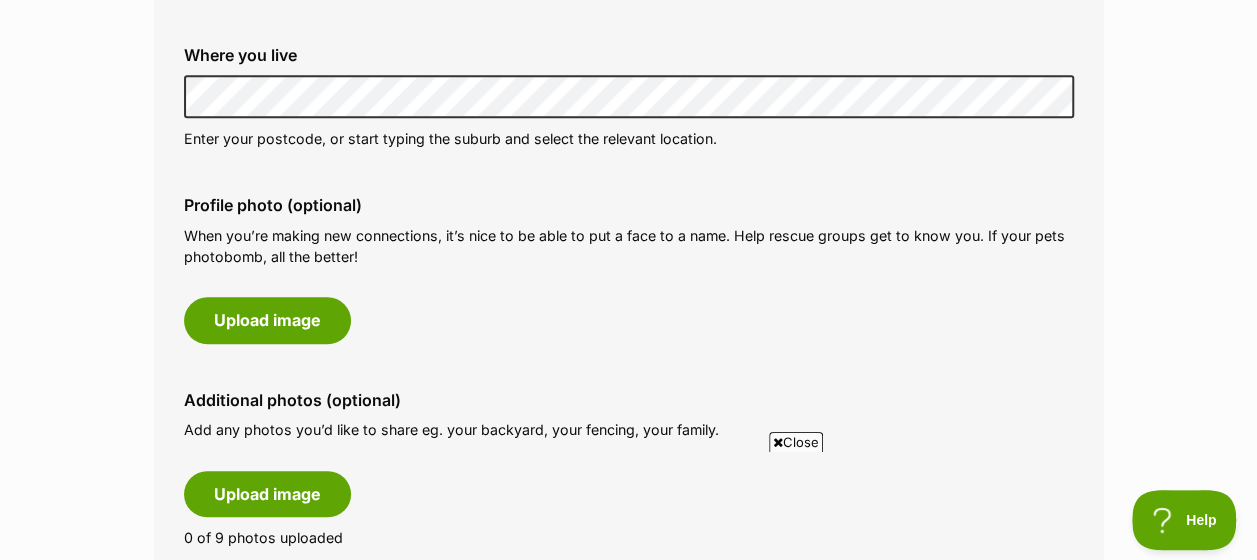 click on "When you’re making new connections, it’s nice to be able to put a face to a name. Help rescue groups get to know you. If your pets photobomb, all the better!" at bounding box center [629, 246] 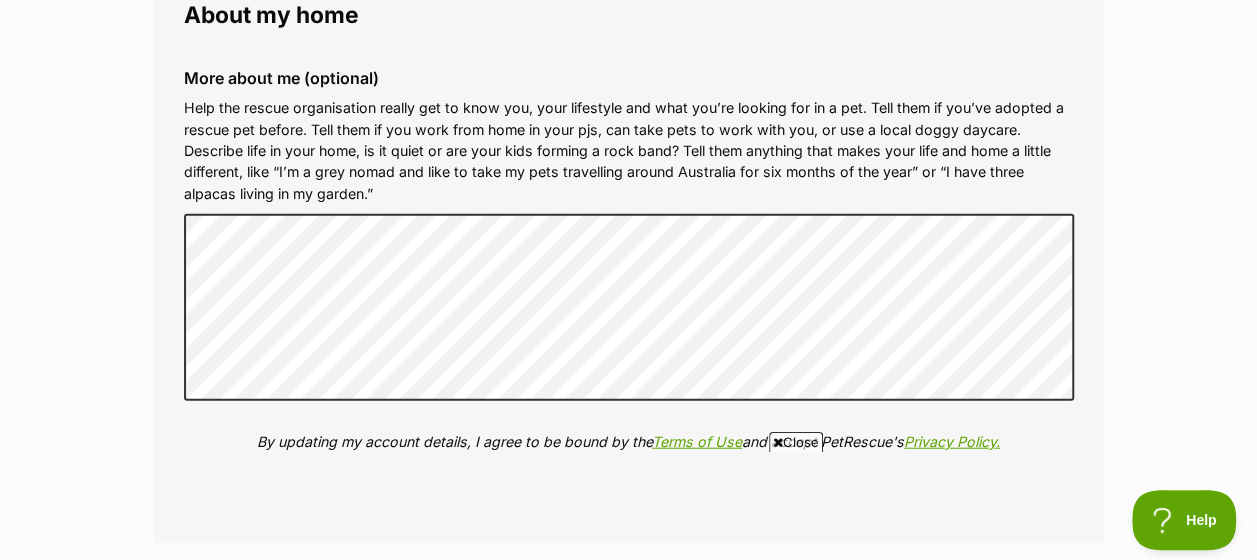 scroll, scrollTop: 2253, scrollLeft: 0, axis: vertical 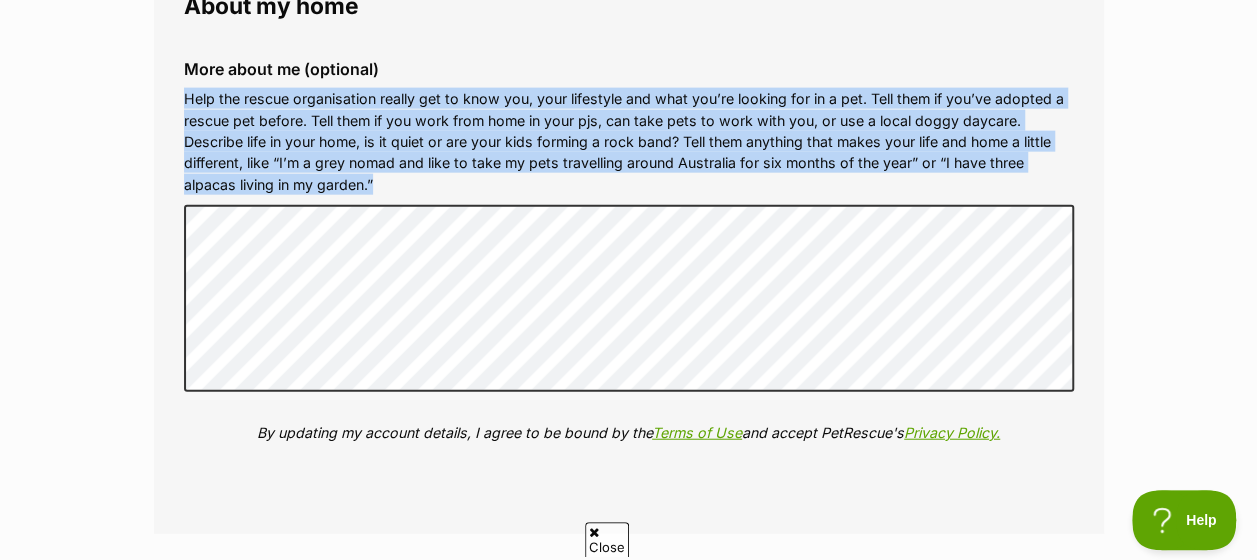 drag, startPoint x: 180, startPoint y: 90, endPoint x: 403, endPoint y: 182, distance: 241.23225 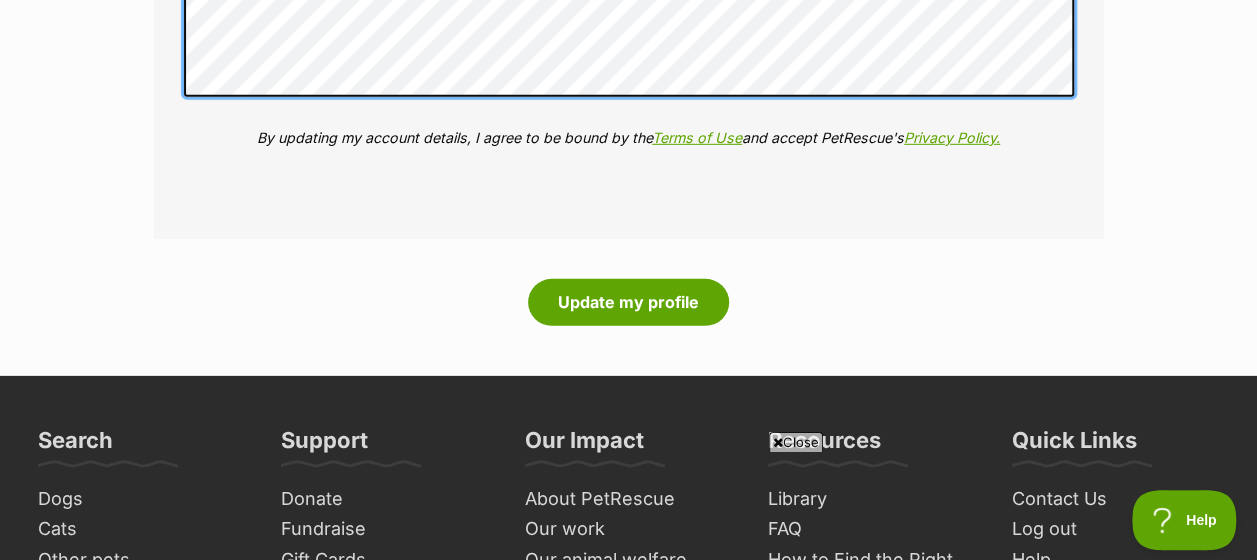 scroll, scrollTop: 2932, scrollLeft: 0, axis: vertical 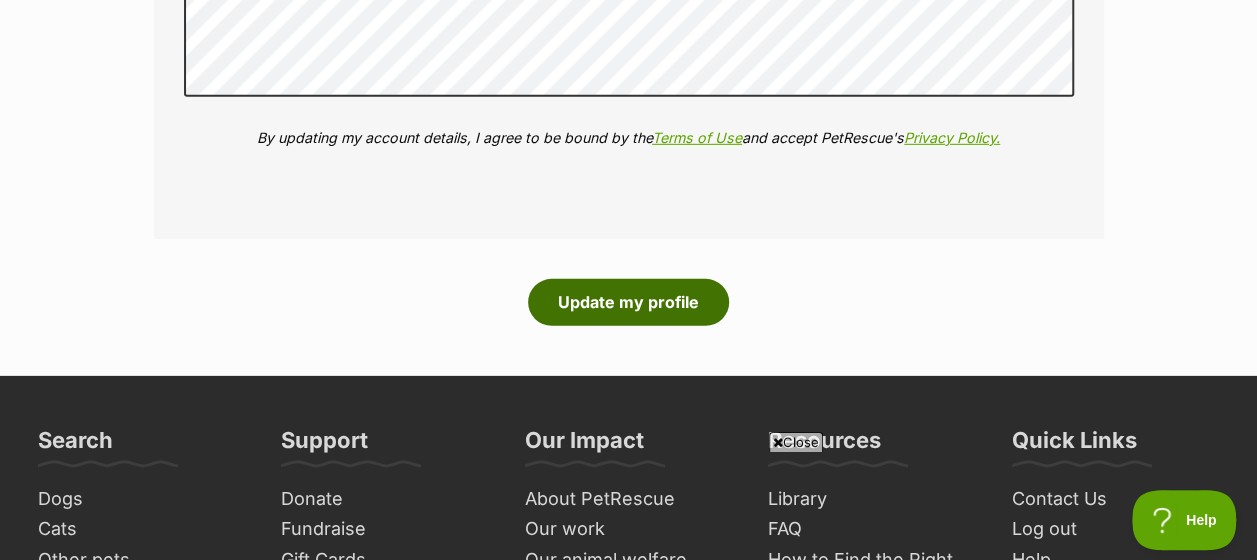 click on "Update my profile" at bounding box center [628, 302] 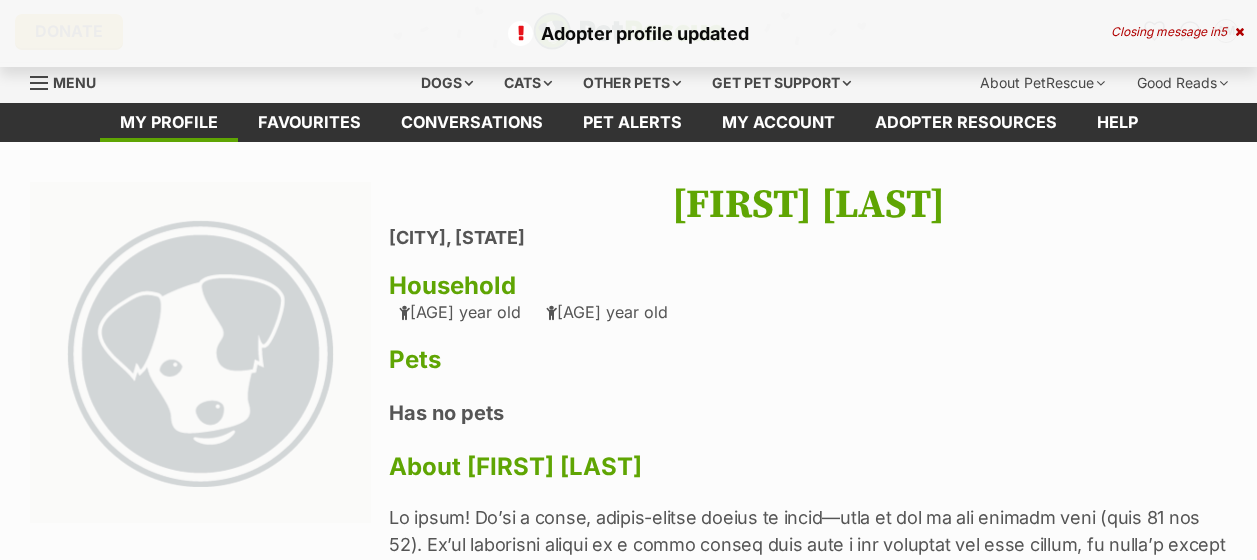 scroll, scrollTop: 0, scrollLeft: 0, axis: both 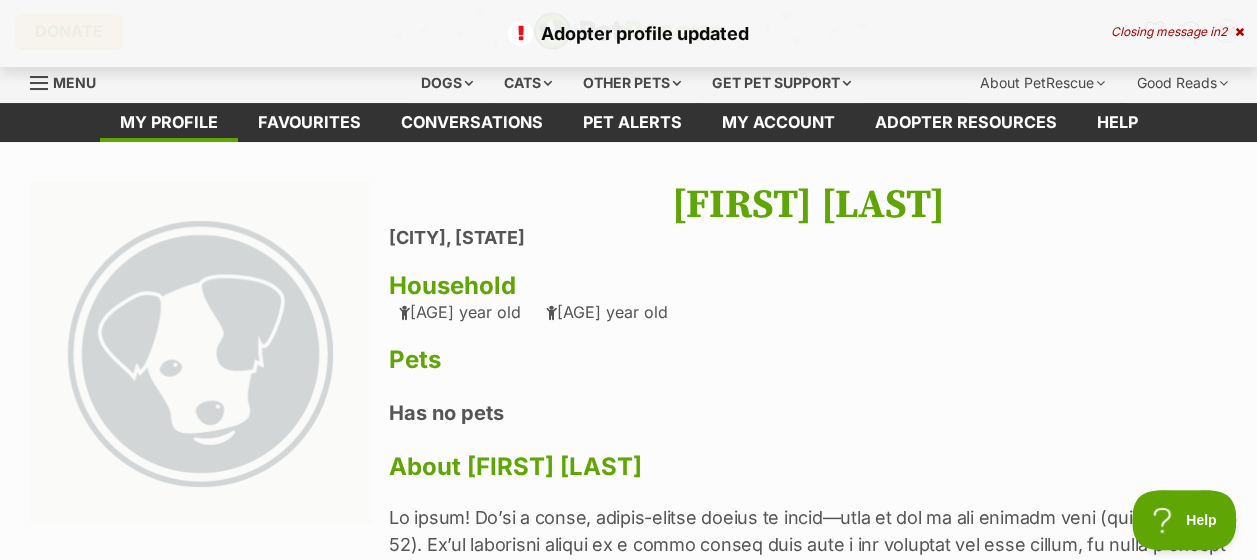 click on "[FIRST] [LAST]" at bounding box center [808, 205] 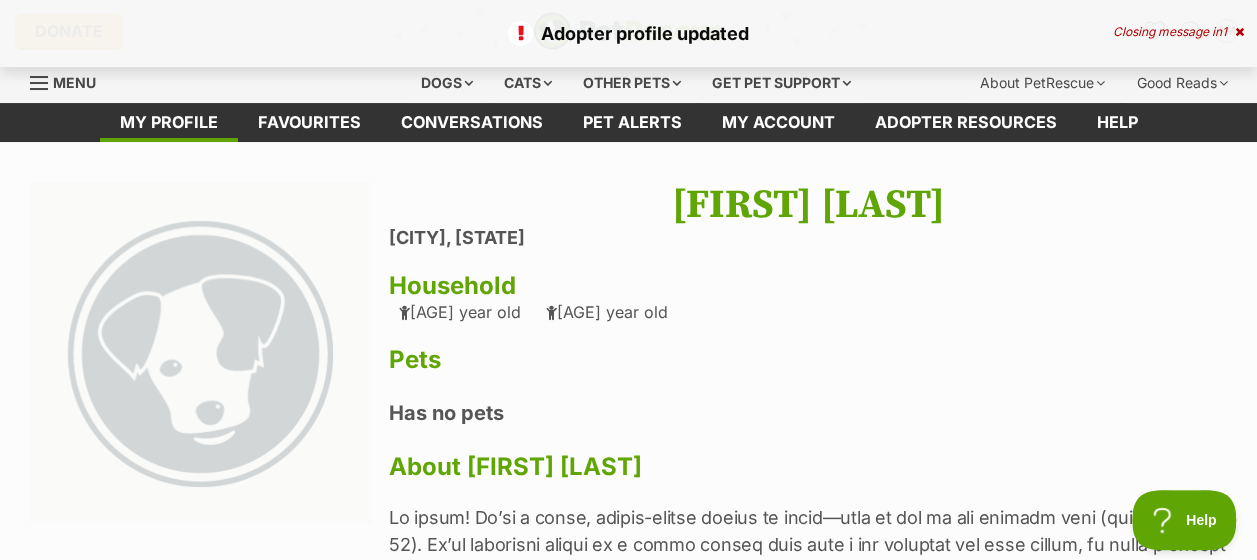 click on "[FIRST] [LAST]" at bounding box center [808, 205] 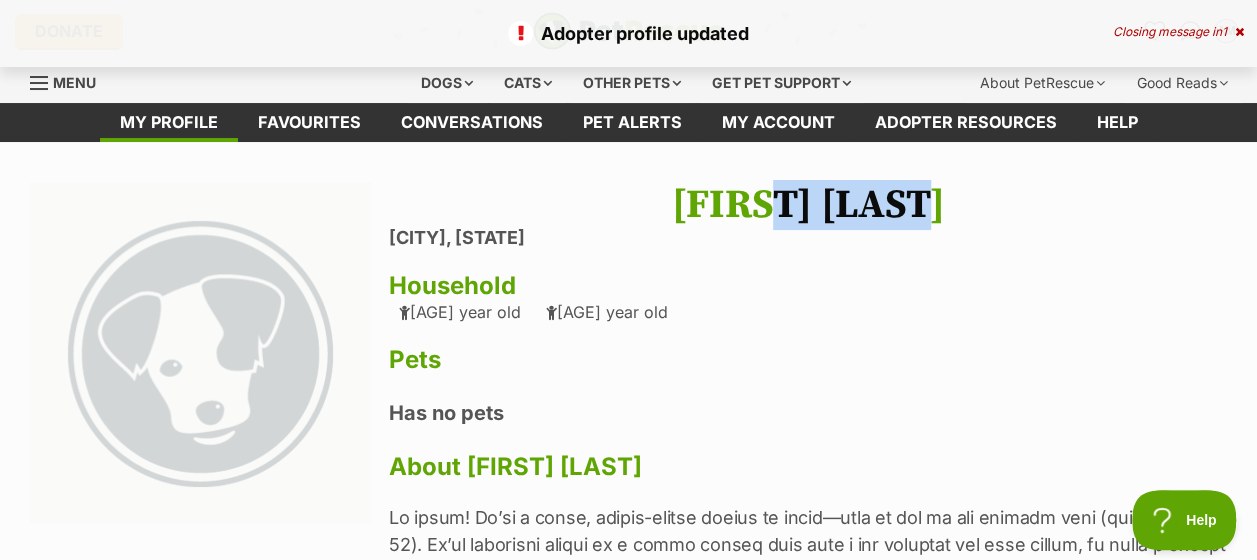click on "[FIRST] [LAST]" at bounding box center (808, 205) 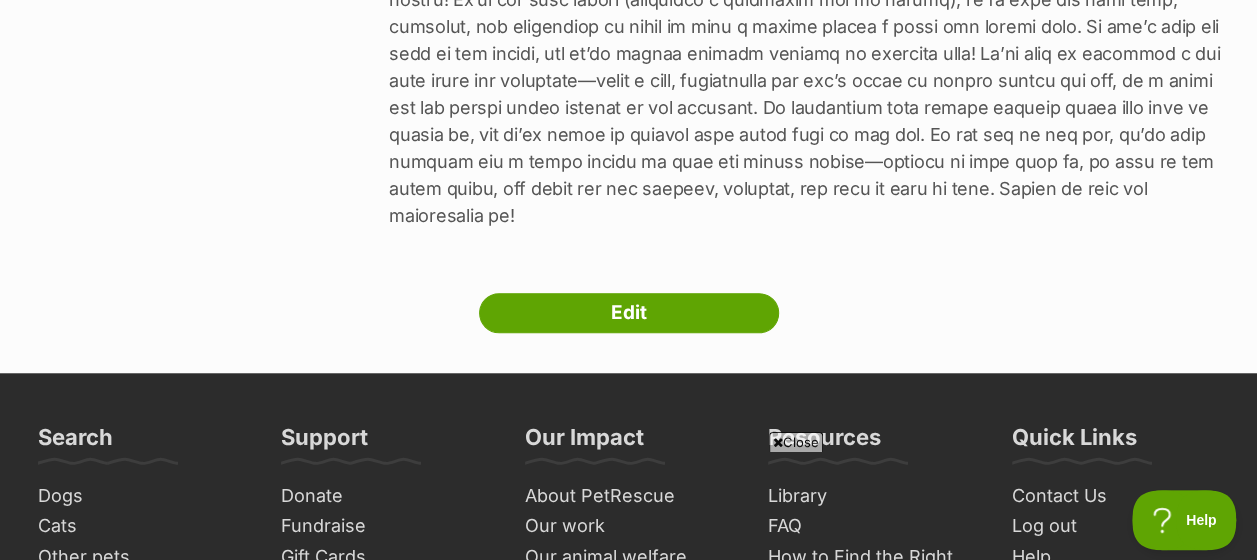 scroll, scrollTop: 719, scrollLeft: 0, axis: vertical 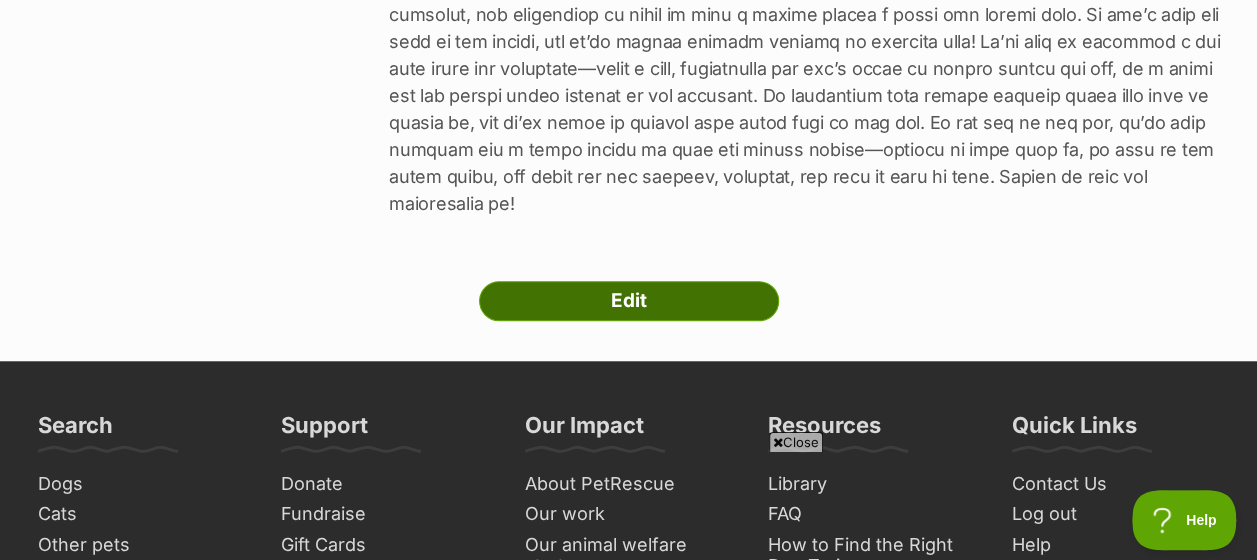 click on "Edit" at bounding box center [629, 301] 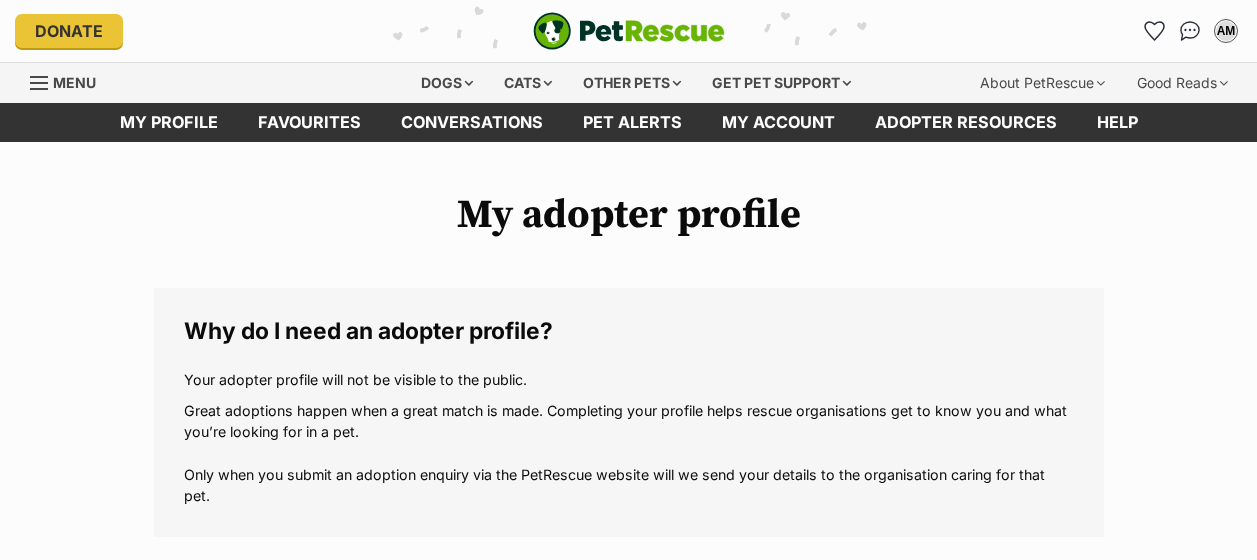 scroll, scrollTop: 0, scrollLeft: 0, axis: both 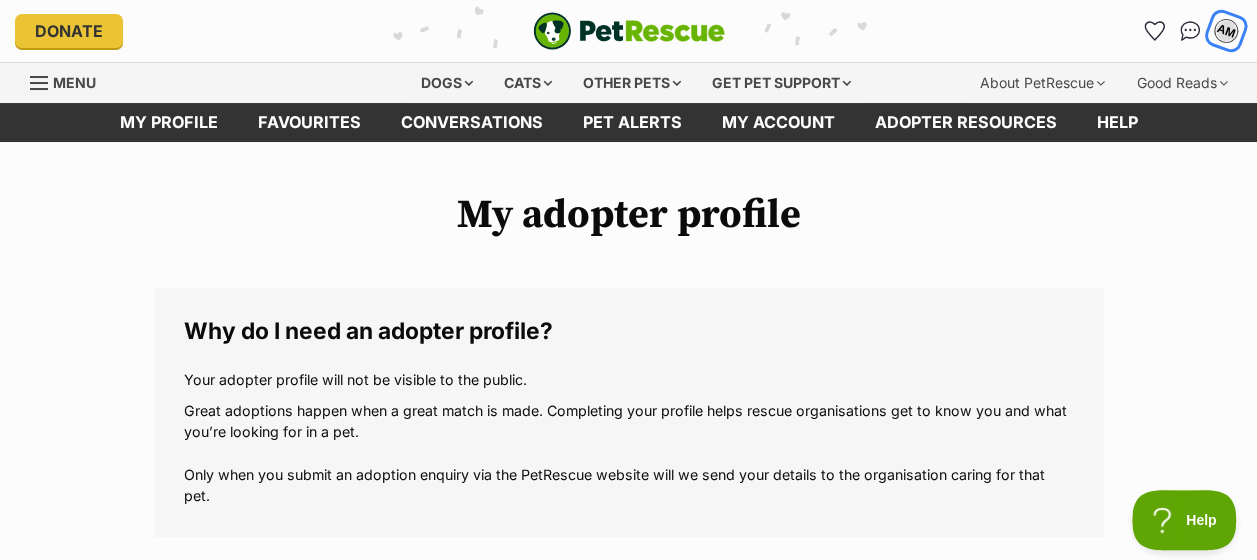 click on "AM" at bounding box center (1226, 31) 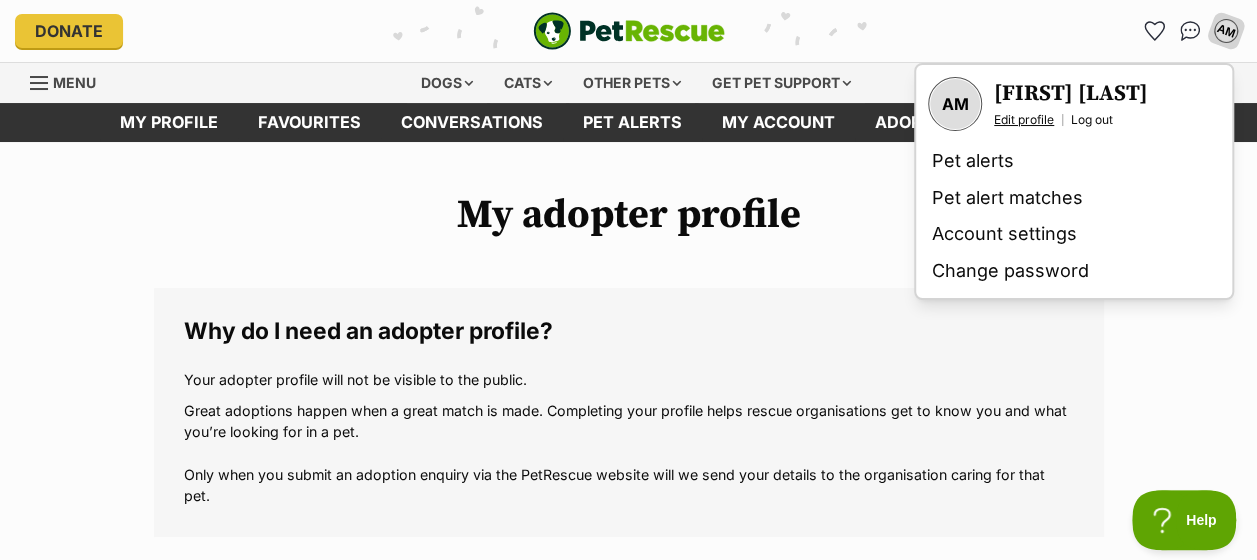 click on "Edit profile" at bounding box center (1024, 120) 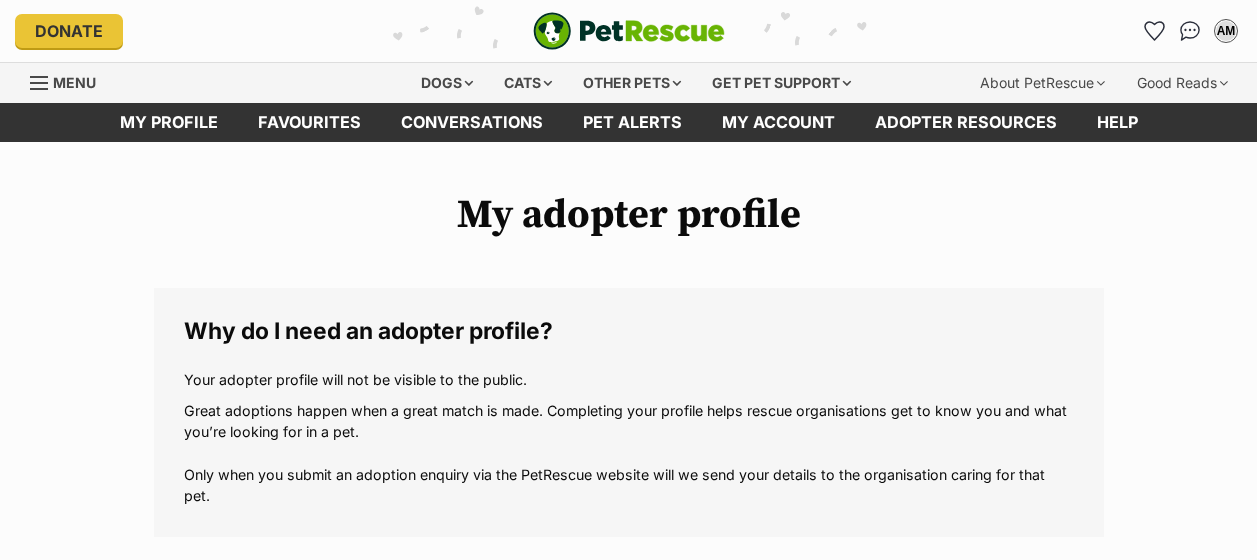 scroll, scrollTop: 0, scrollLeft: 0, axis: both 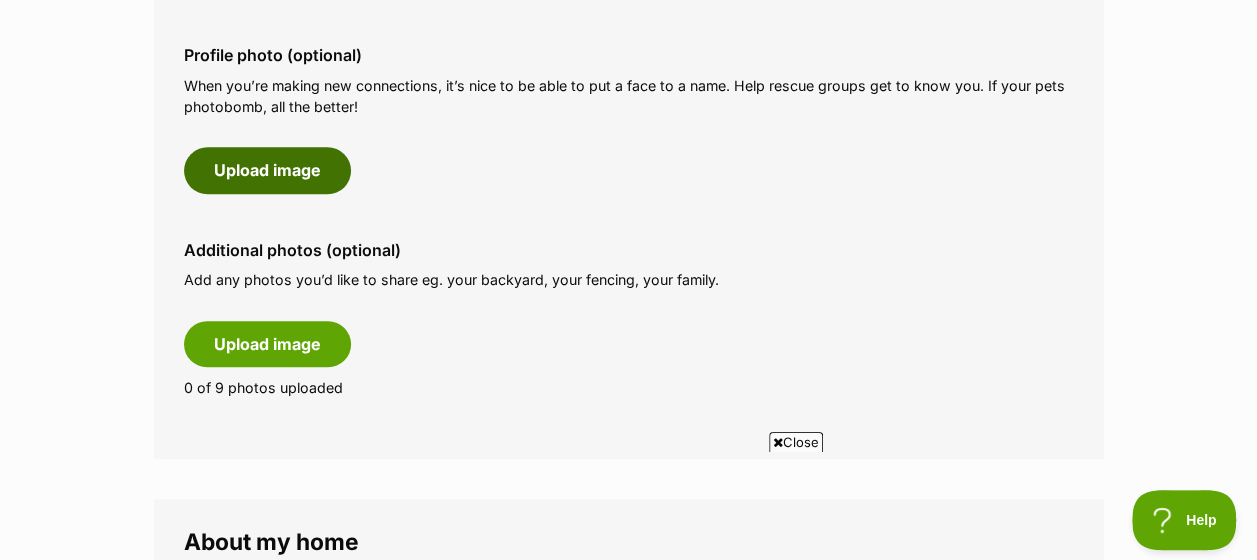 click on "Upload image" at bounding box center (267, 170) 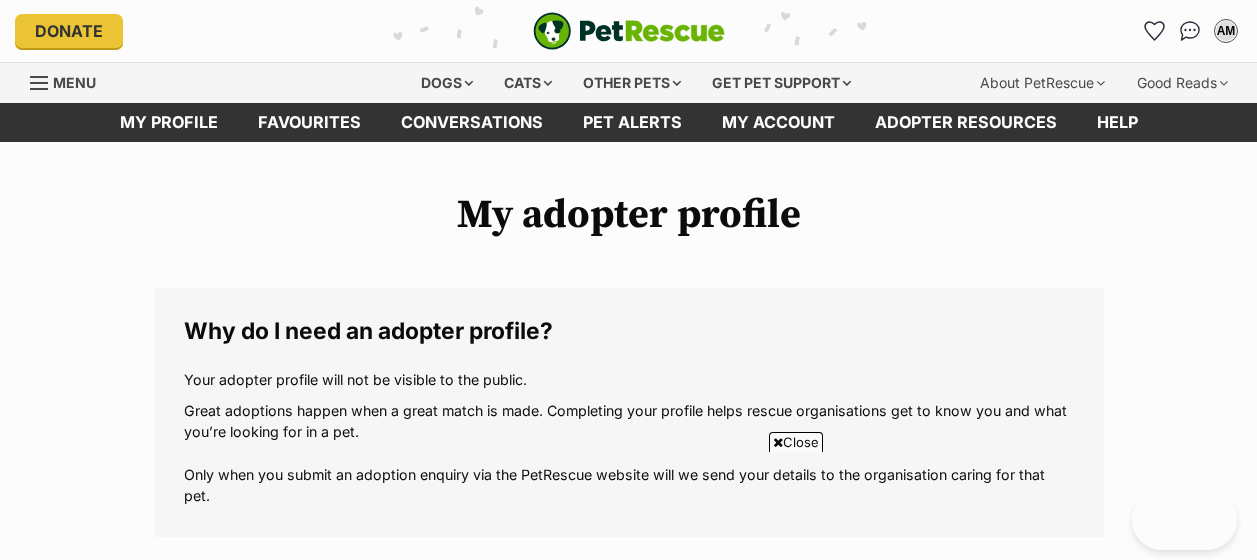 scroll, scrollTop: 1760, scrollLeft: 0, axis: vertical 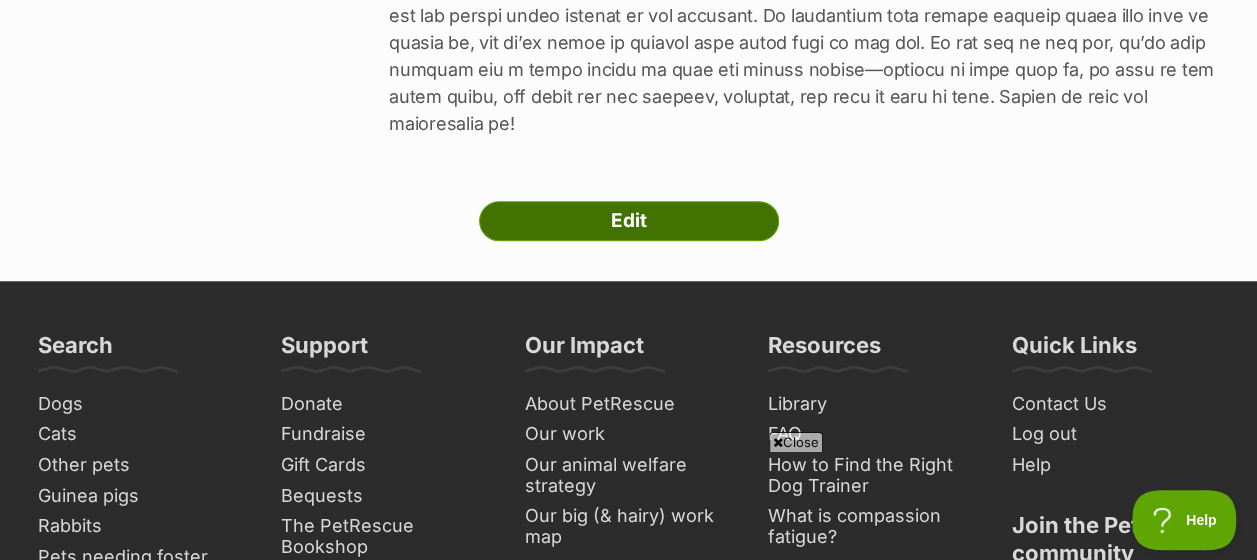 click on "Edit" at bounding box center [629, 221] 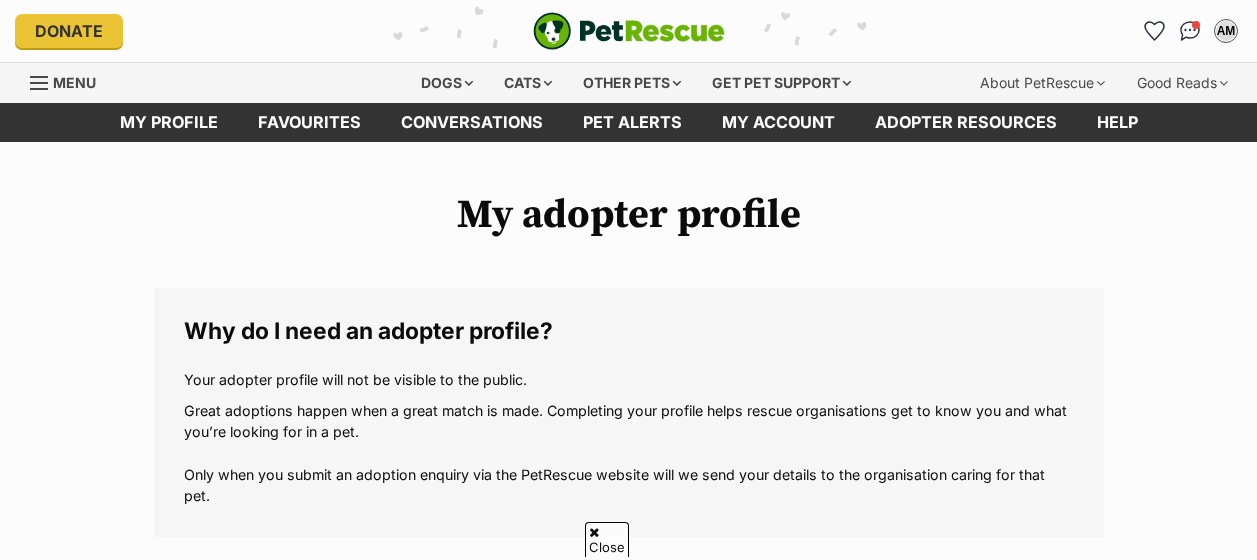 scroll, scrollTop: 326, scrollLeft: 0, axis: vertical 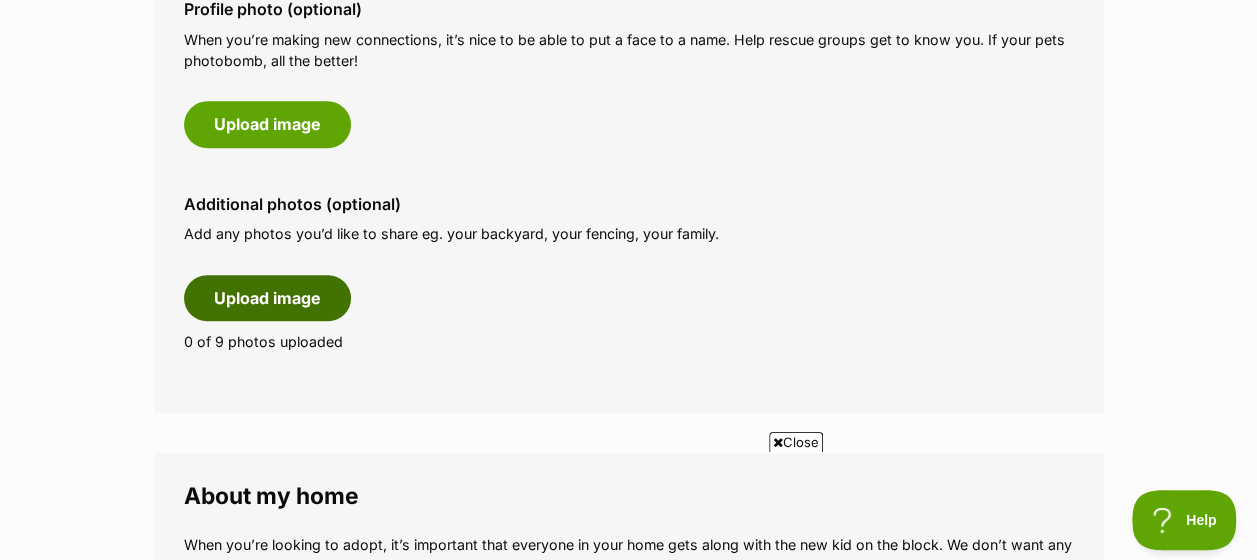 click on "Upload image" at bounding box center (267, 298) 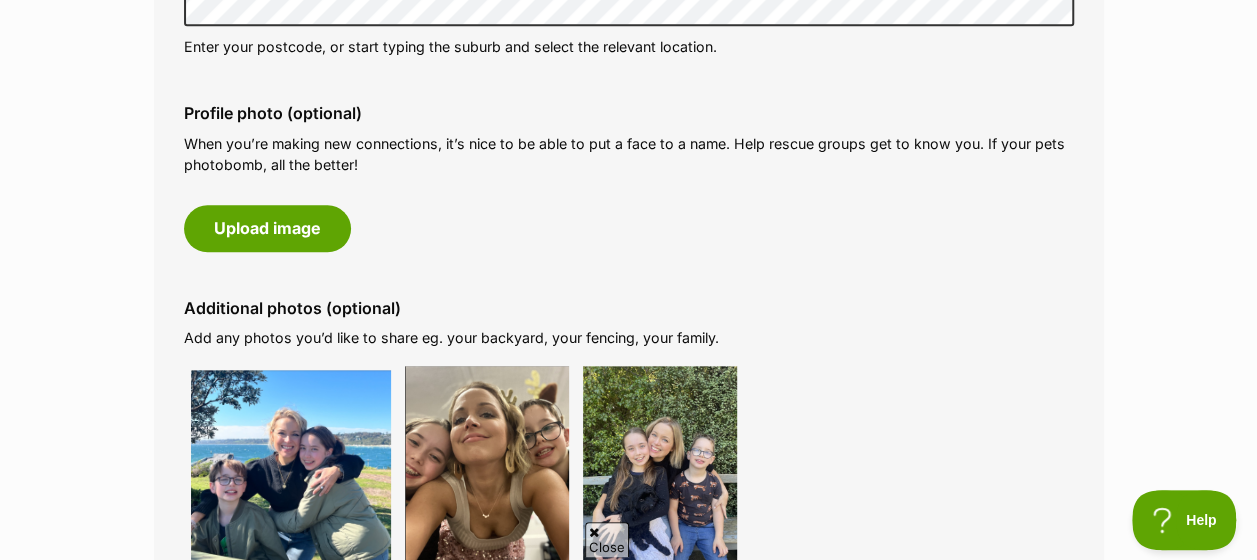 scroll, scrollTop: 936, scrollLeft: 0, axis: vertical 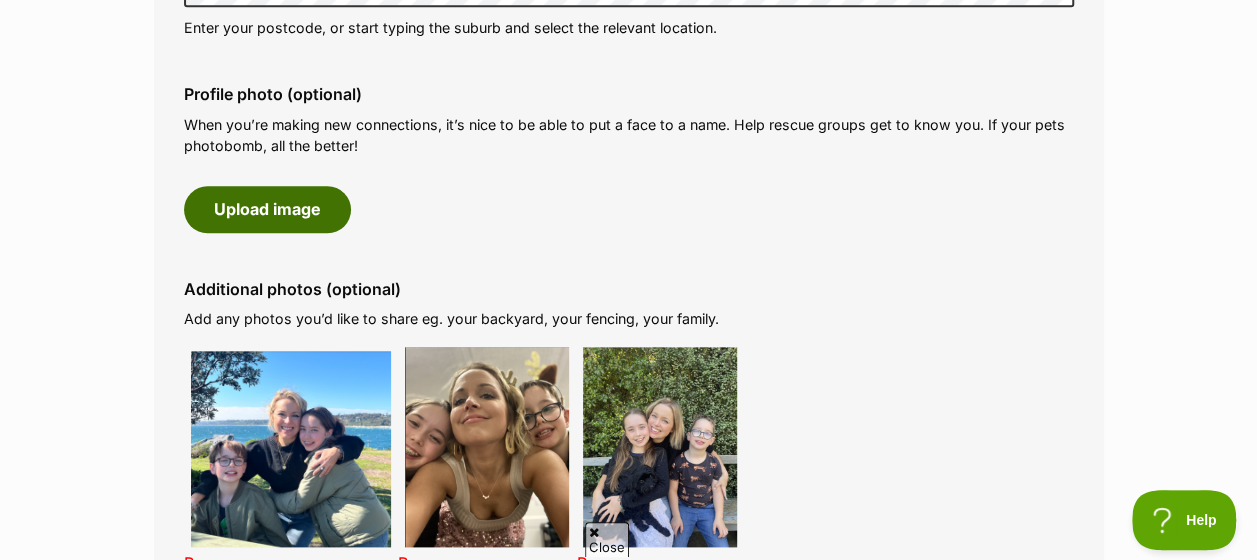 click on "Upload image" at bounding box center [267, 209] 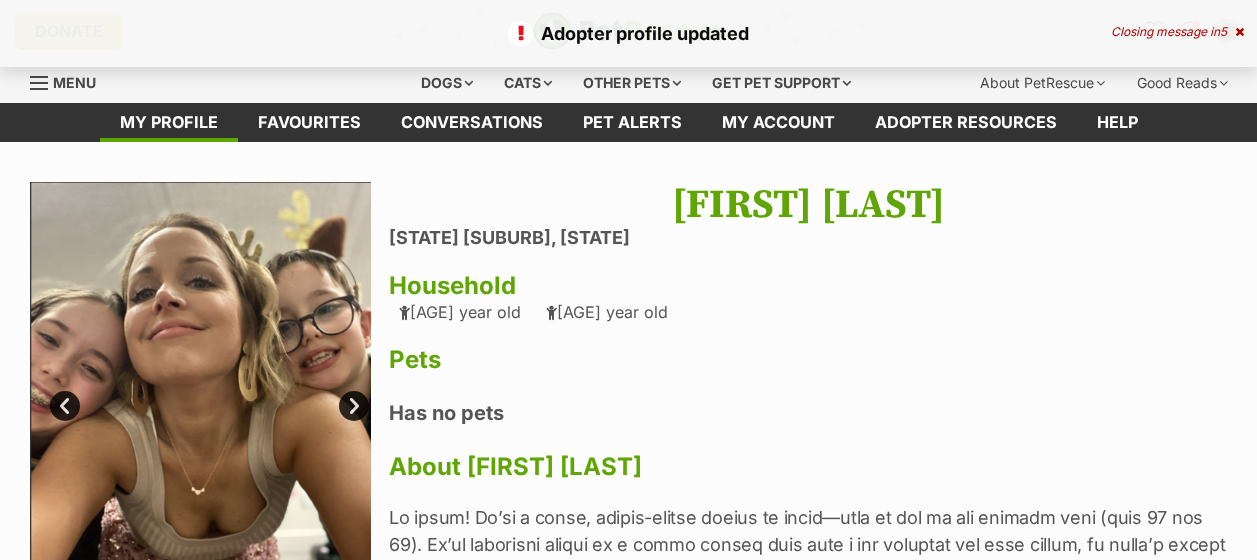 scroll, scrollTop: 49, scrollLeft: 0, axis: vertical 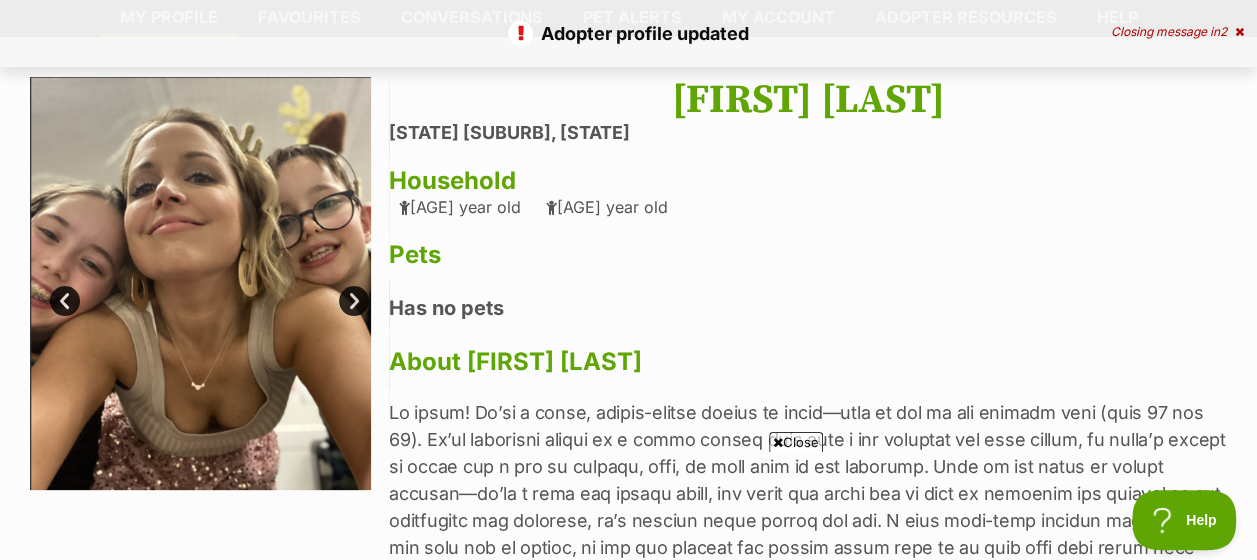 click on "Next" at bounding box center (354, 301) 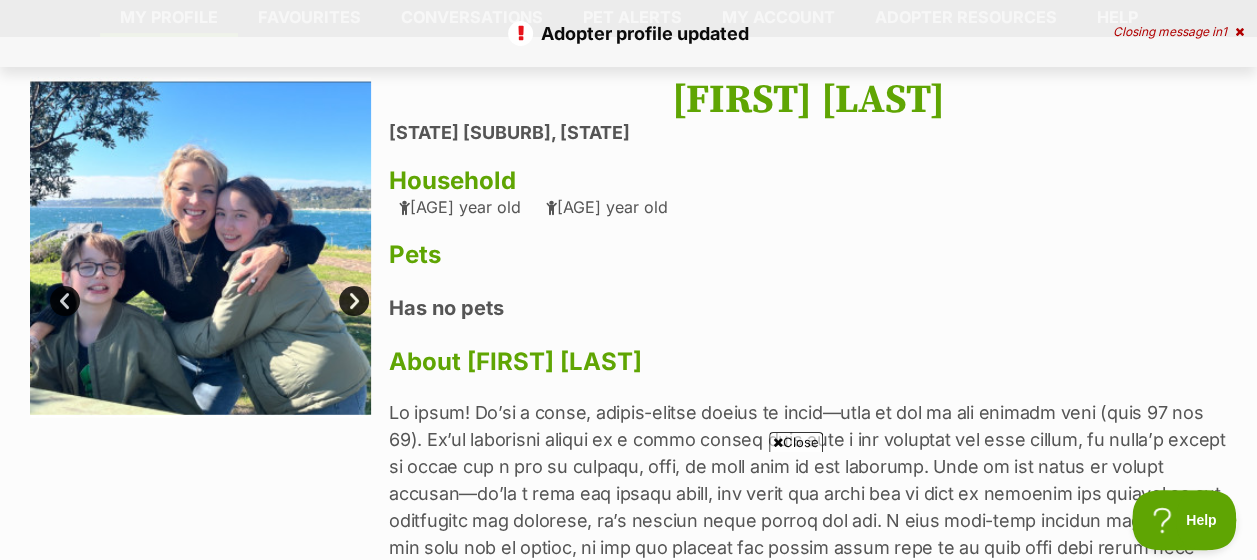 click on "Next" at bounding box center (354, 301) 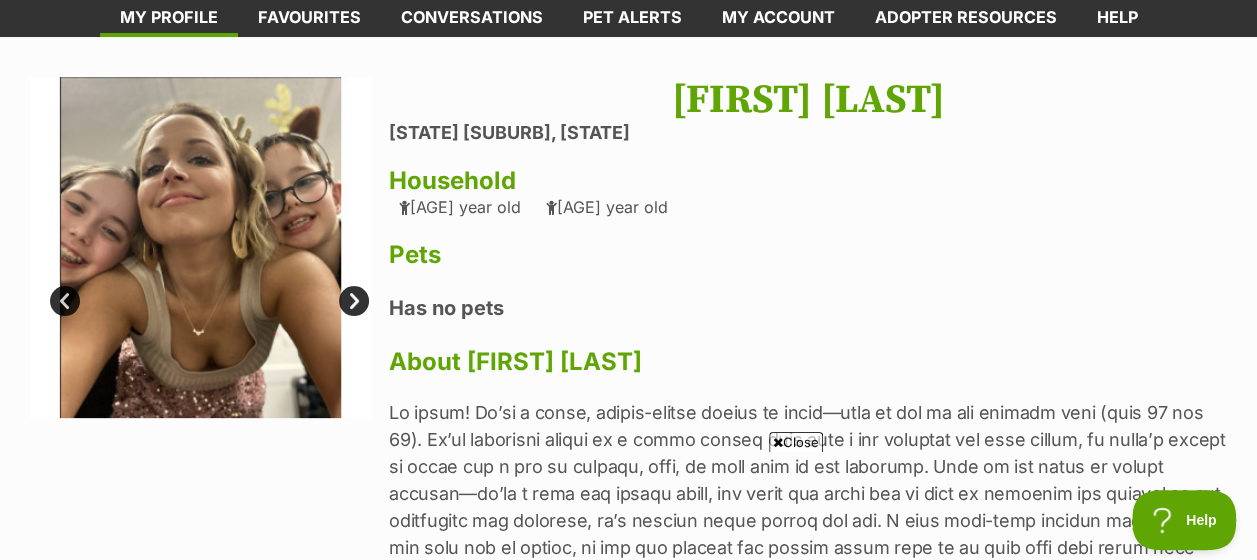 click on "Next" at bounding box center [354, 301] 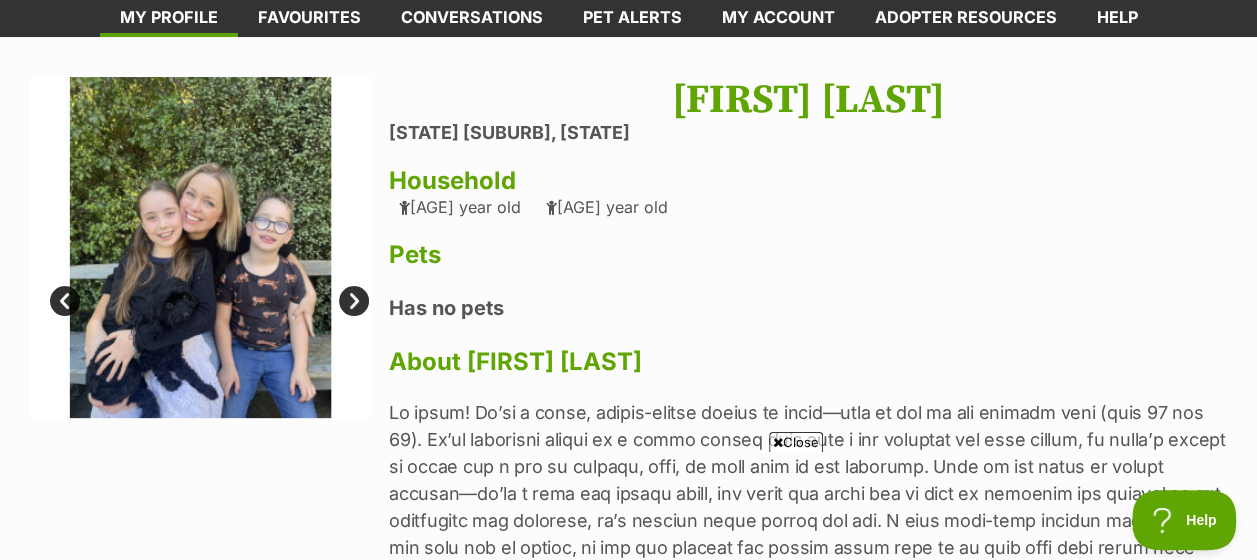 click on "Next" at bounding box center [354, 301] 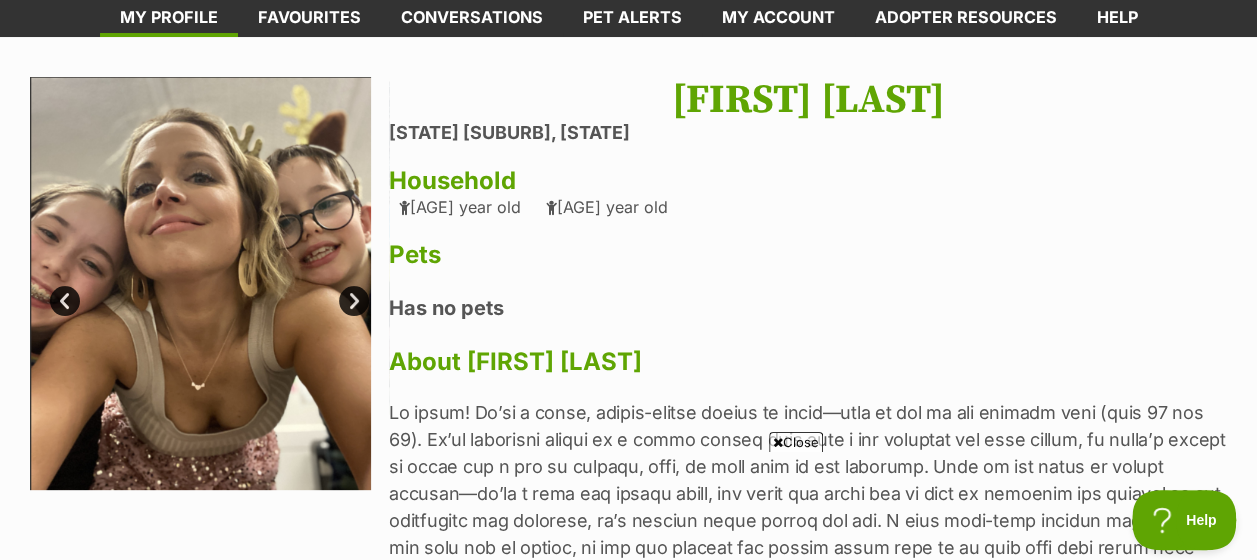 click on "Next" at bounding box center (354, 301) 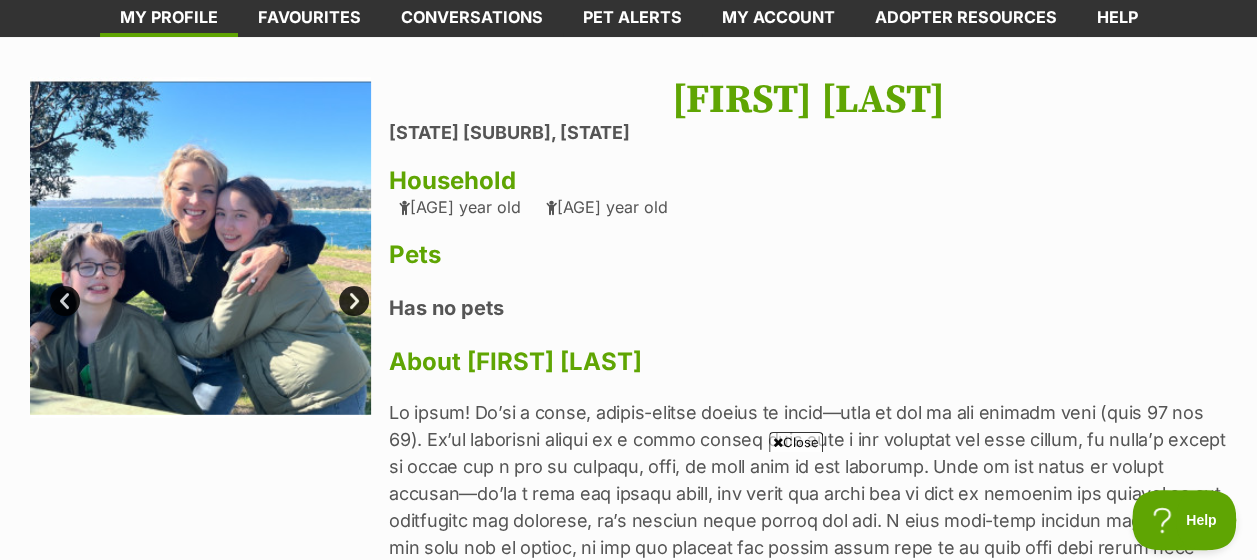 click on "Next" at bounding box center (354, 301) 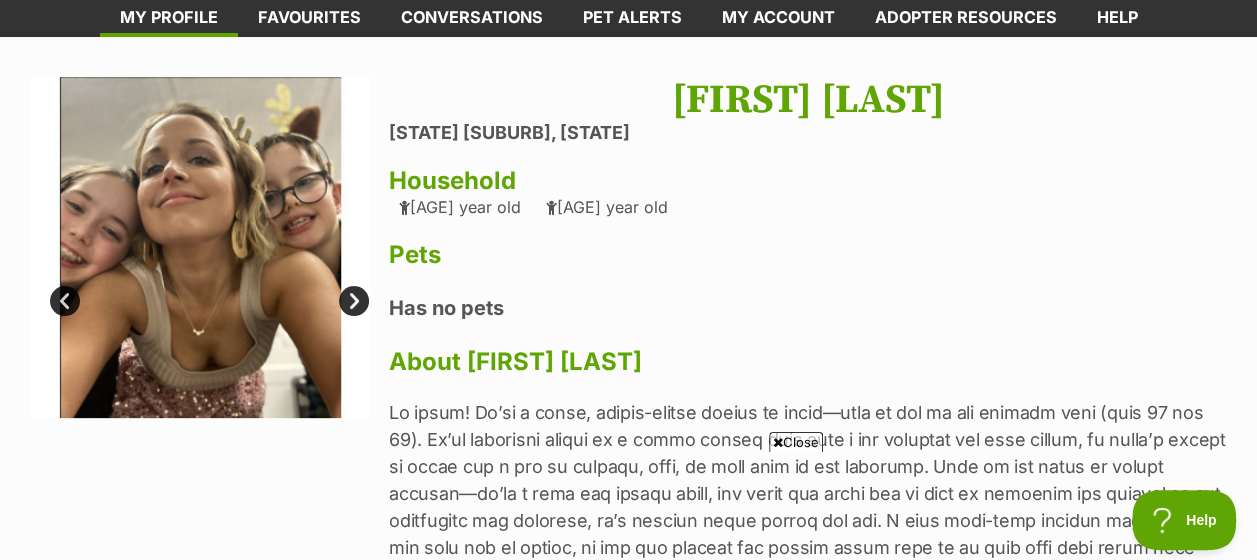 click on "Next" at bounding box center (354, 301) 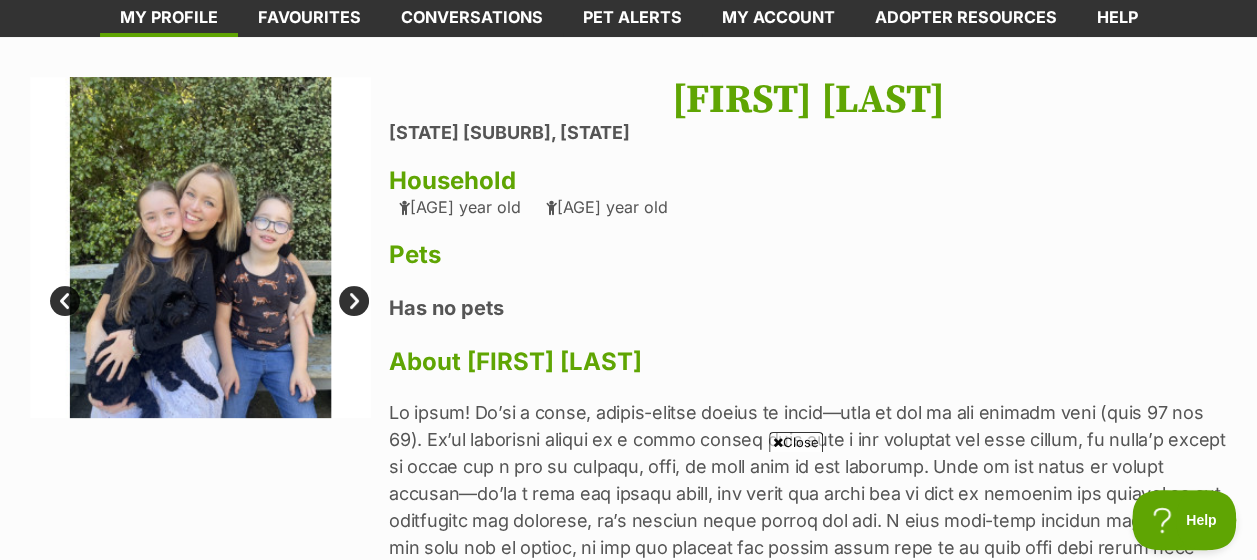 click on "Next" at bounding box center (354, 301) 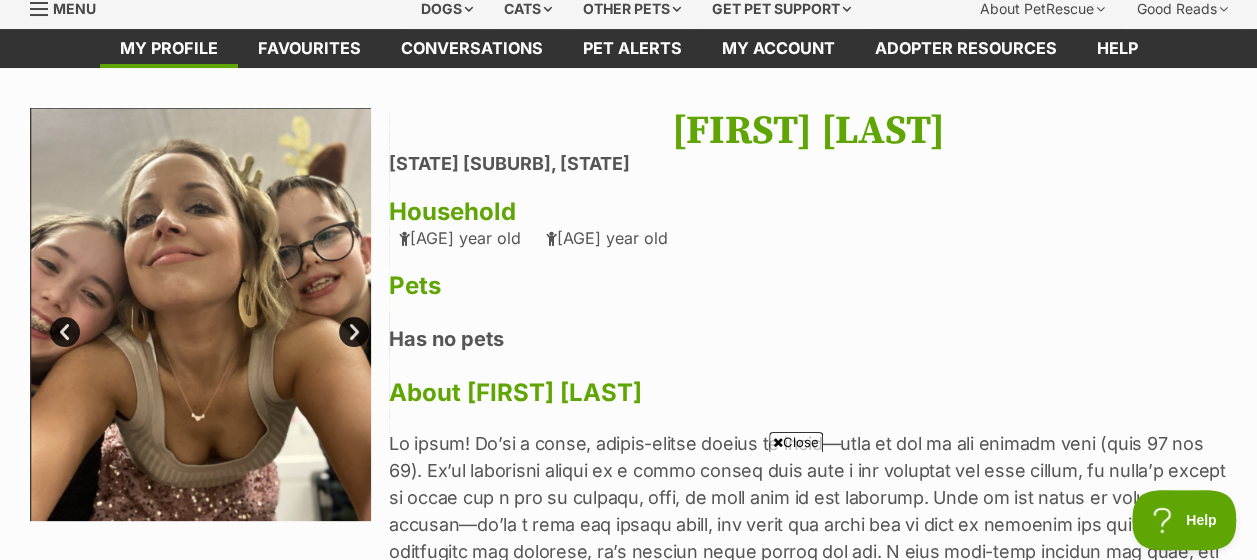scroll, scrollTop: 0, scrollLeft: 0, axis: both 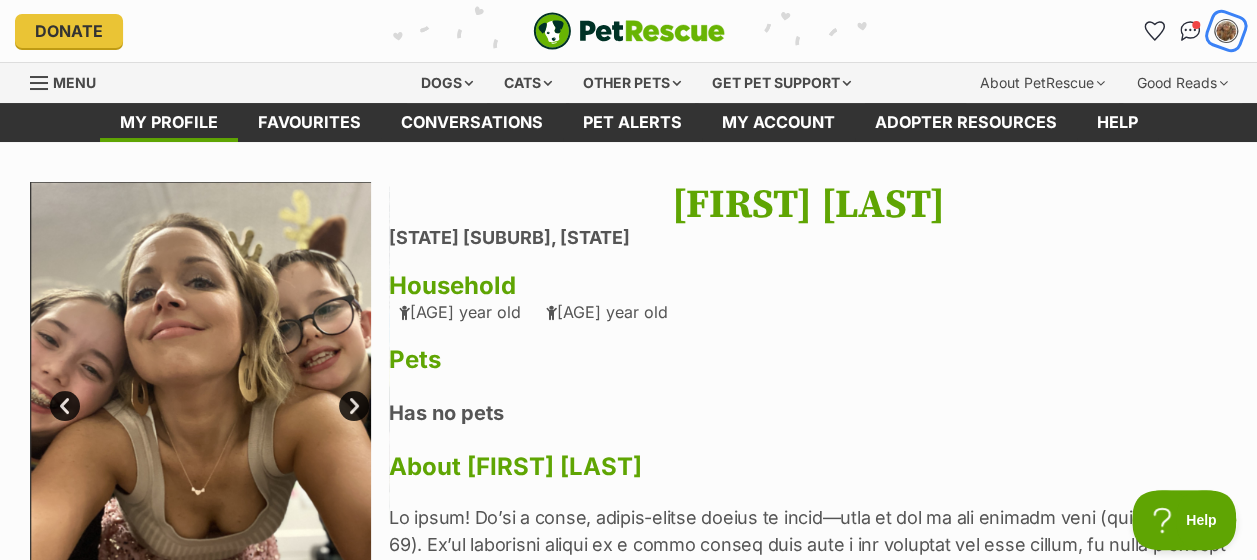 click at bounding box center (1226, 31) 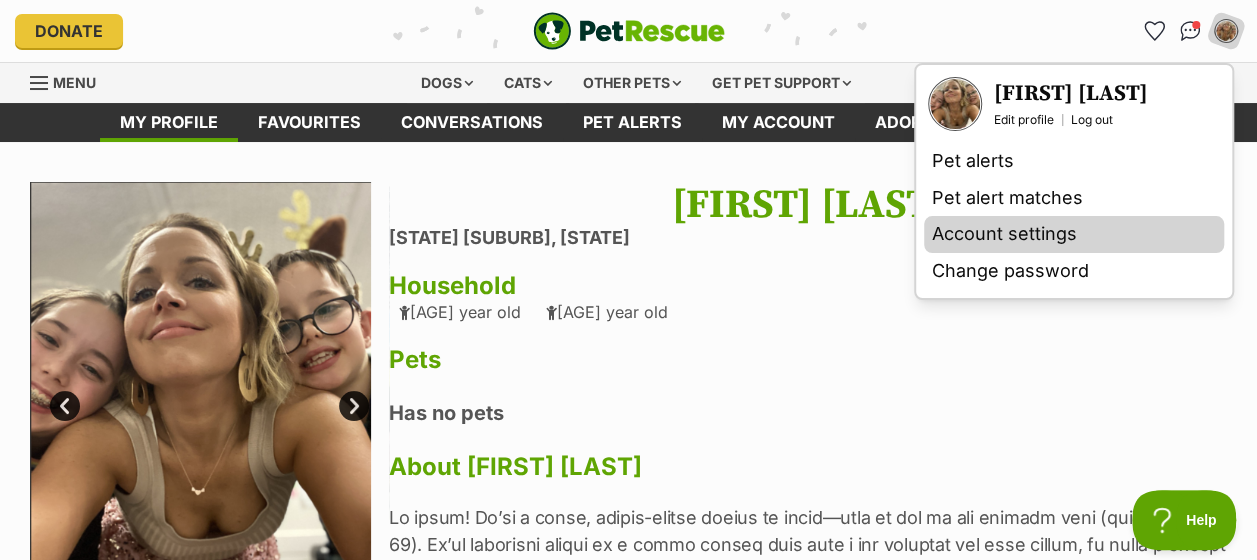 click on "Account settings" at bounding box center [1074, 234] 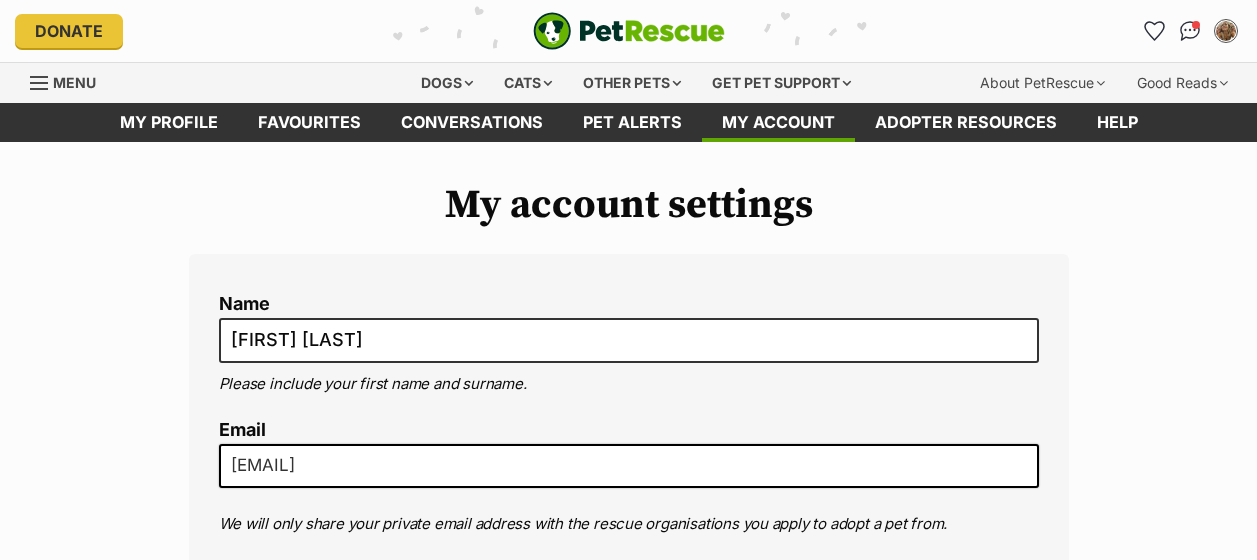 scroll, scrollTop: 0, scrollLeft: 0, axis: both 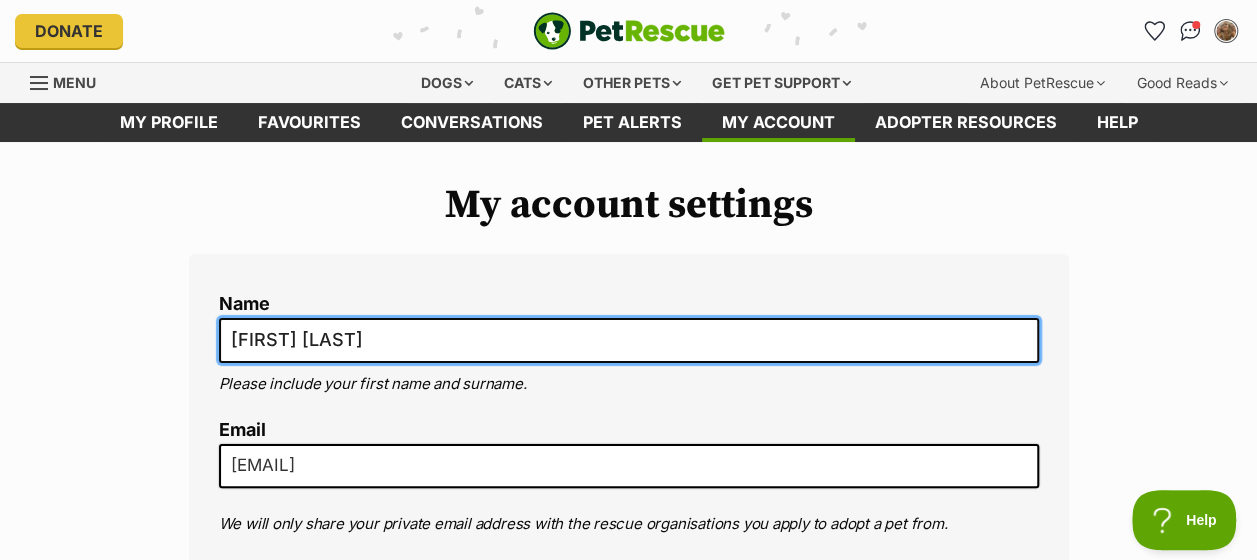 click on "Ava McKenzie" at bounding box center (629, 340) 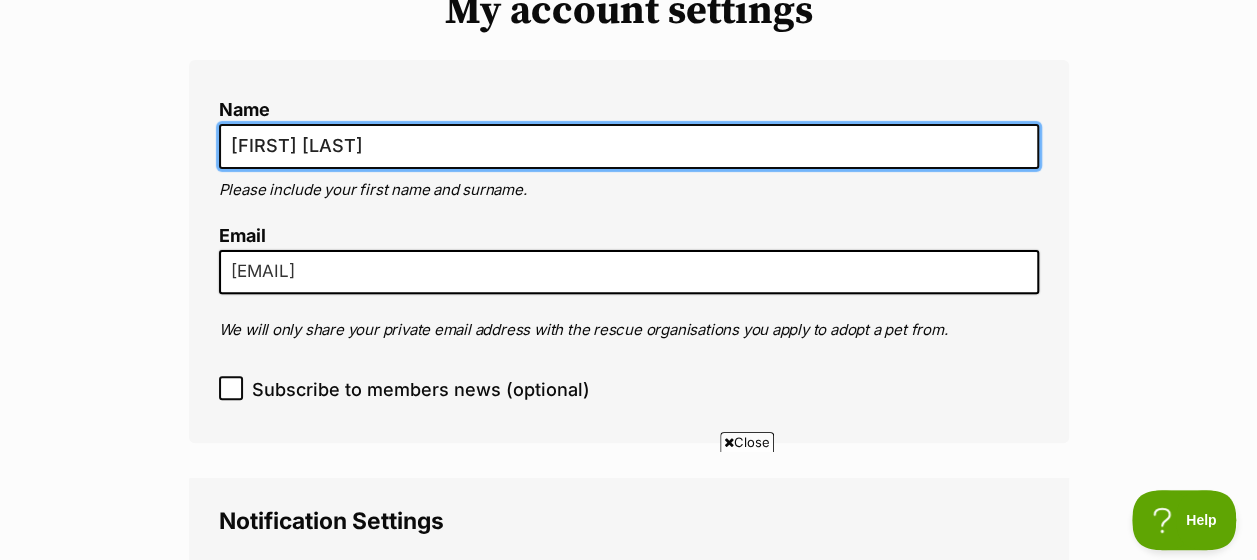 scroll, scrollTop: 199, scrollLeft: 0, axis: vertical 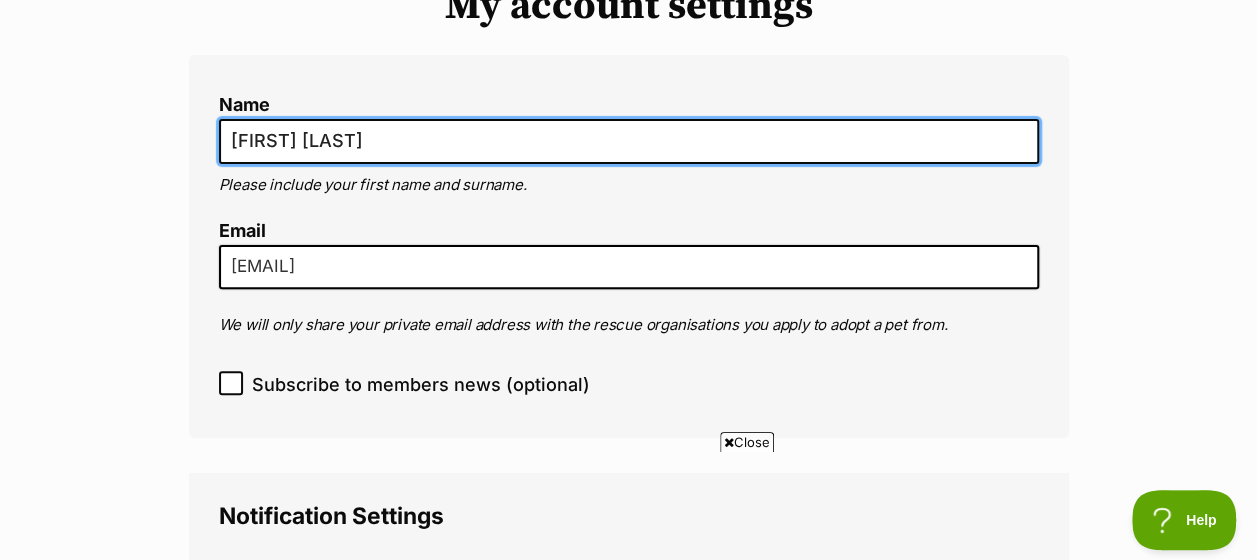 type on "[FIRST] [LAST]" 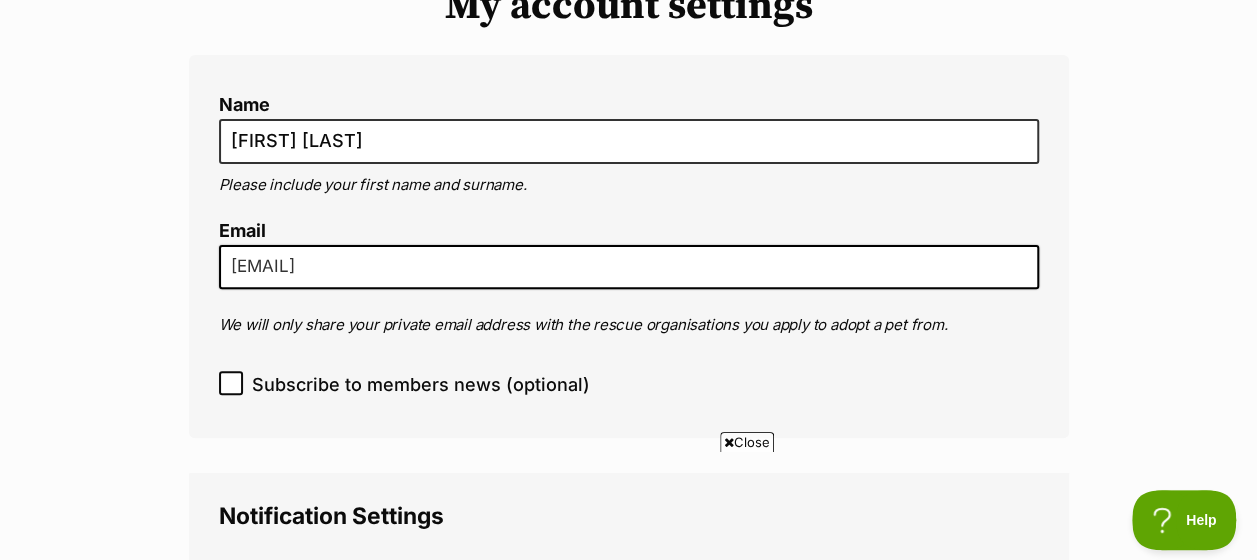 scroll, scrollTop: 0, scrollLeft: 0, axis: both 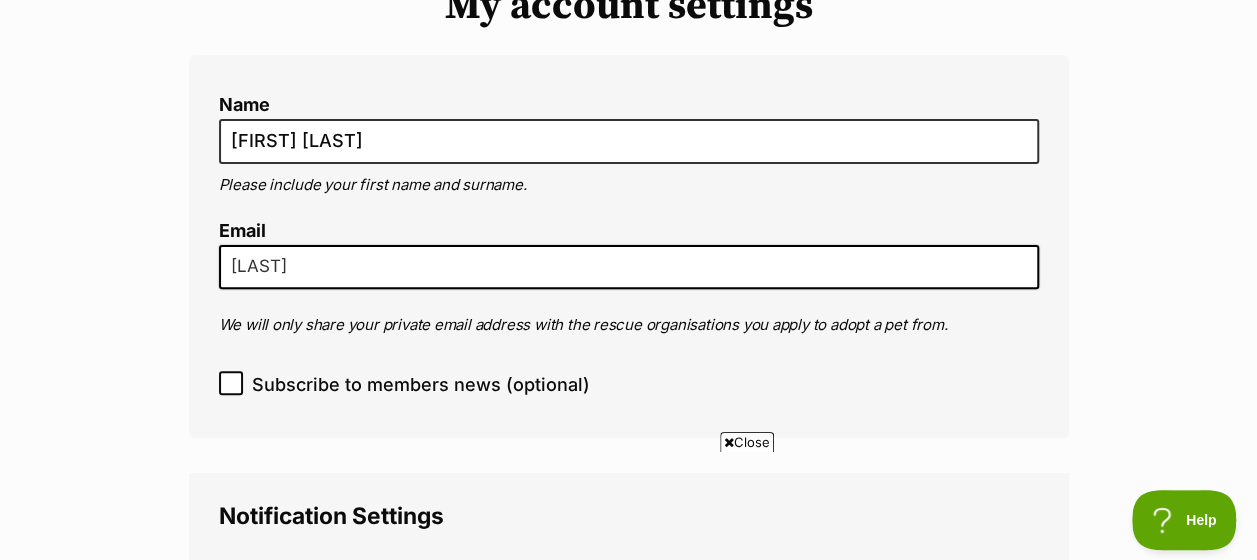 type on "mckenzie.emily.l@gmail.com" 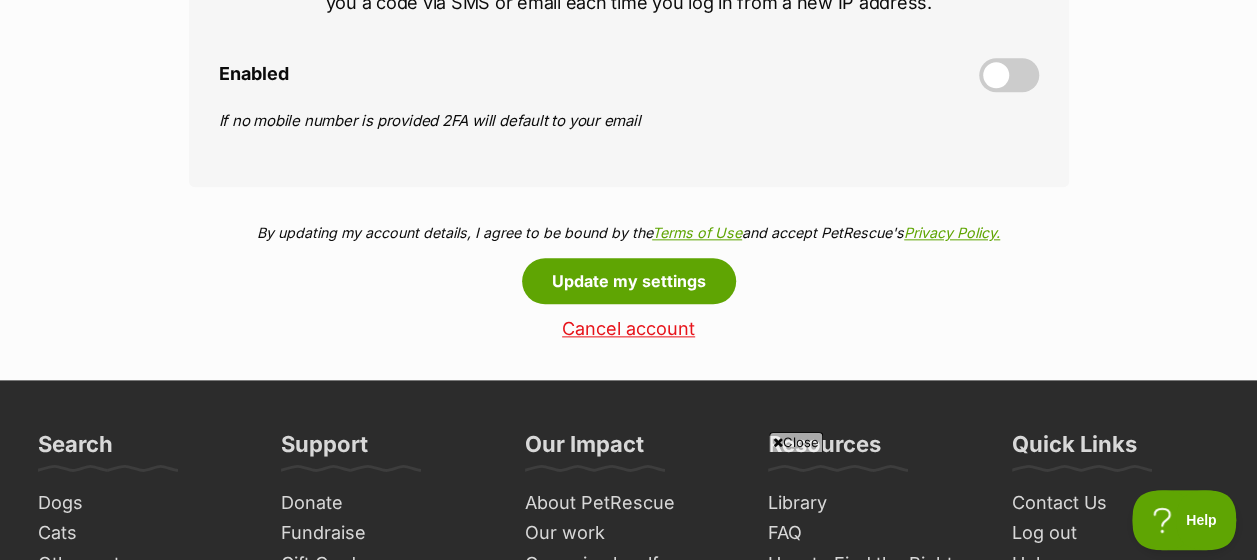 scroll, scrollTop: 1075, scrollLeft: 0, axis: vertical 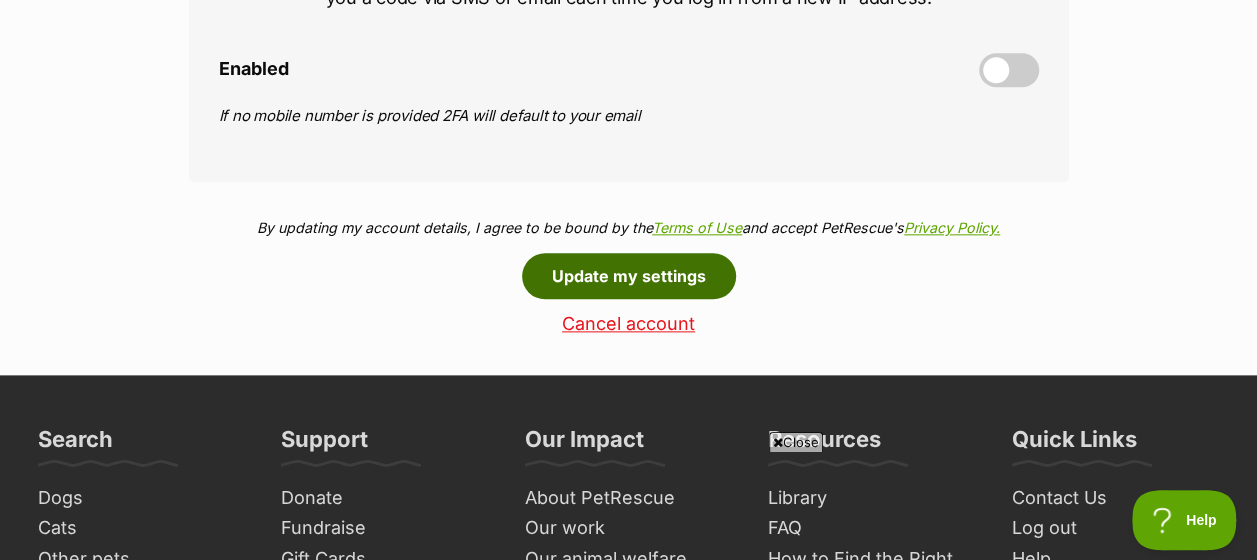 click on "Update my settings" at bounding box center (629, 276) 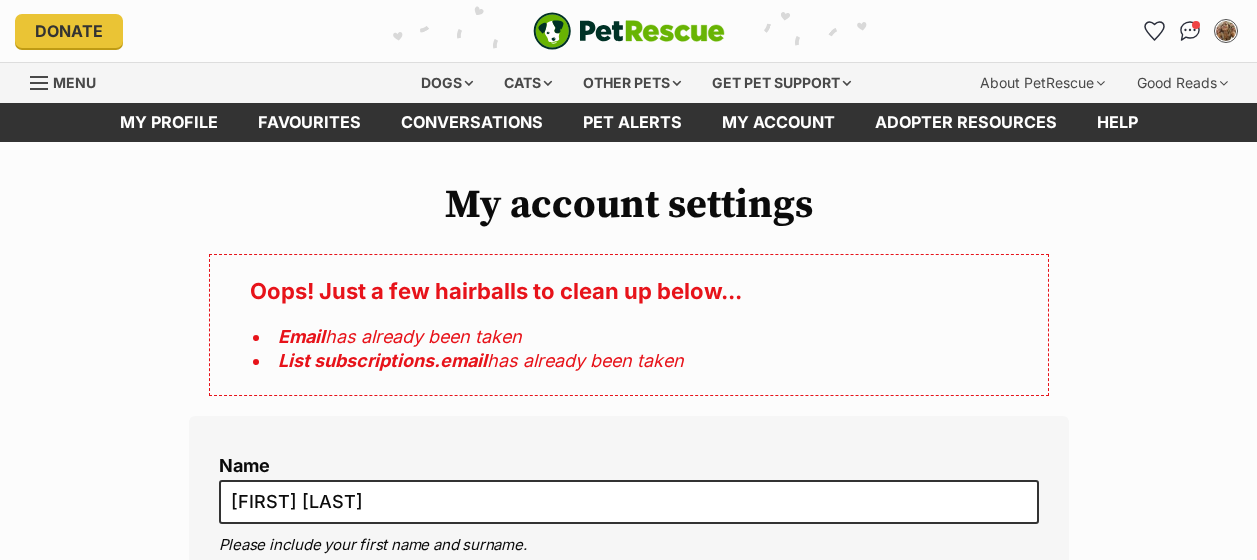 scroll, scrollTop: 0, scrollLeft: 0, axis: both 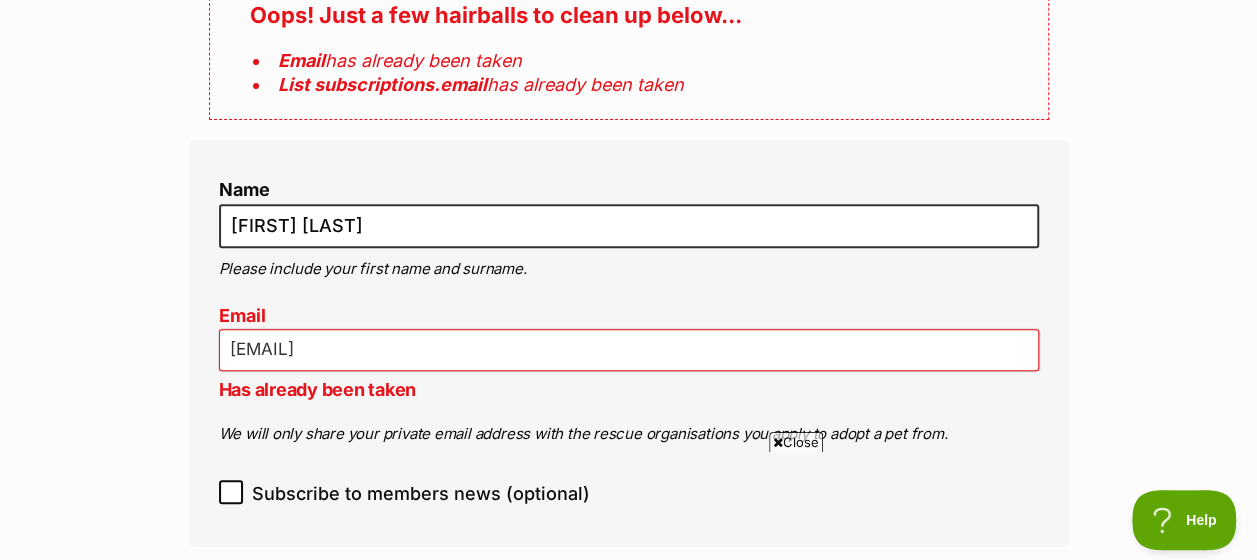 click on "mckenzie.emily.l@gmail.com" at bounding box center (629, 350) 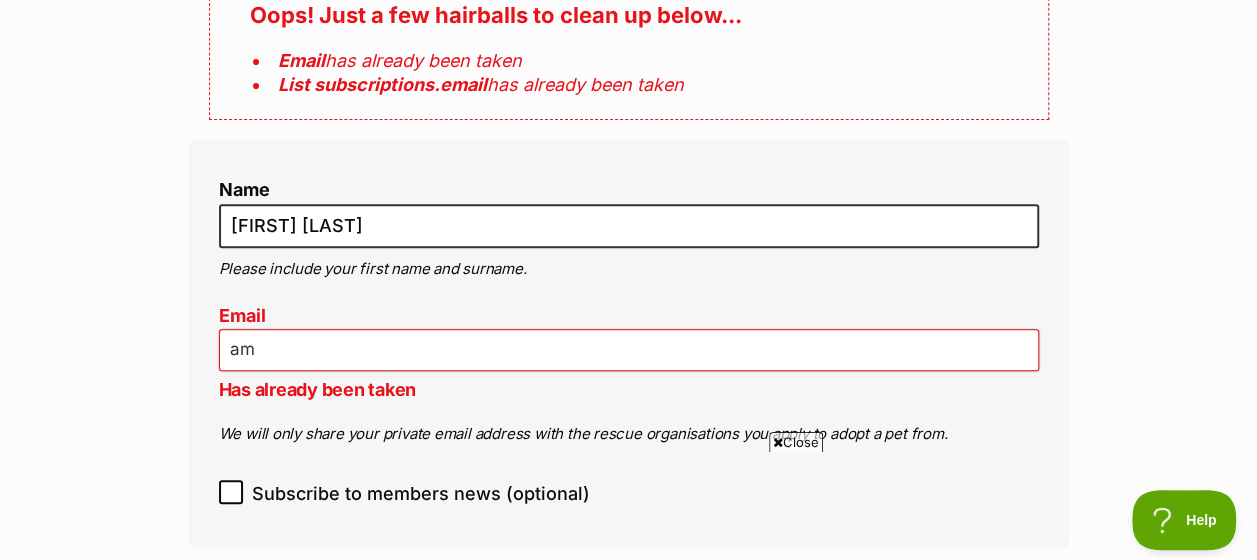 type on "AMcKenzie@emmaus.vic.edu.au" 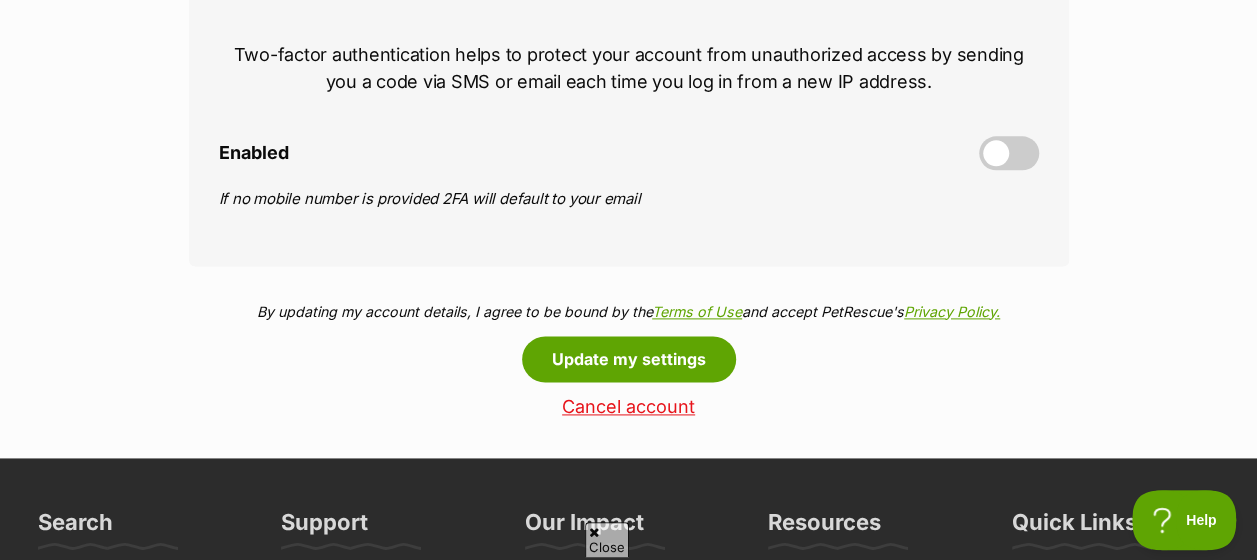 scroll, scrollTop: 1180, scrollLeft: 0, axis: vertical 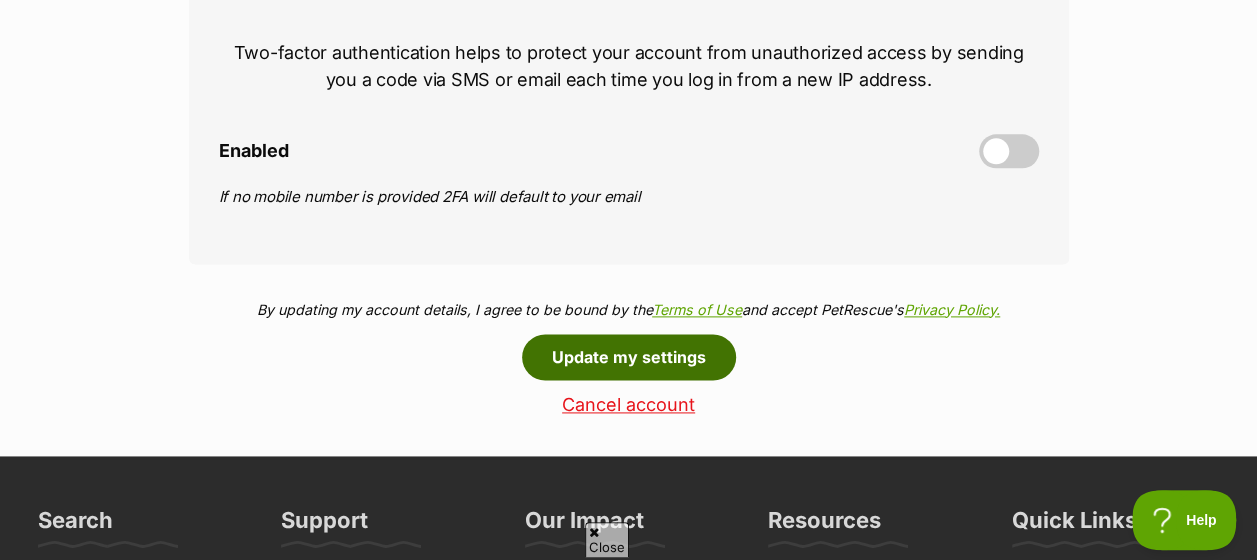 click on "Update my settings" at bounding box center [629, 357] 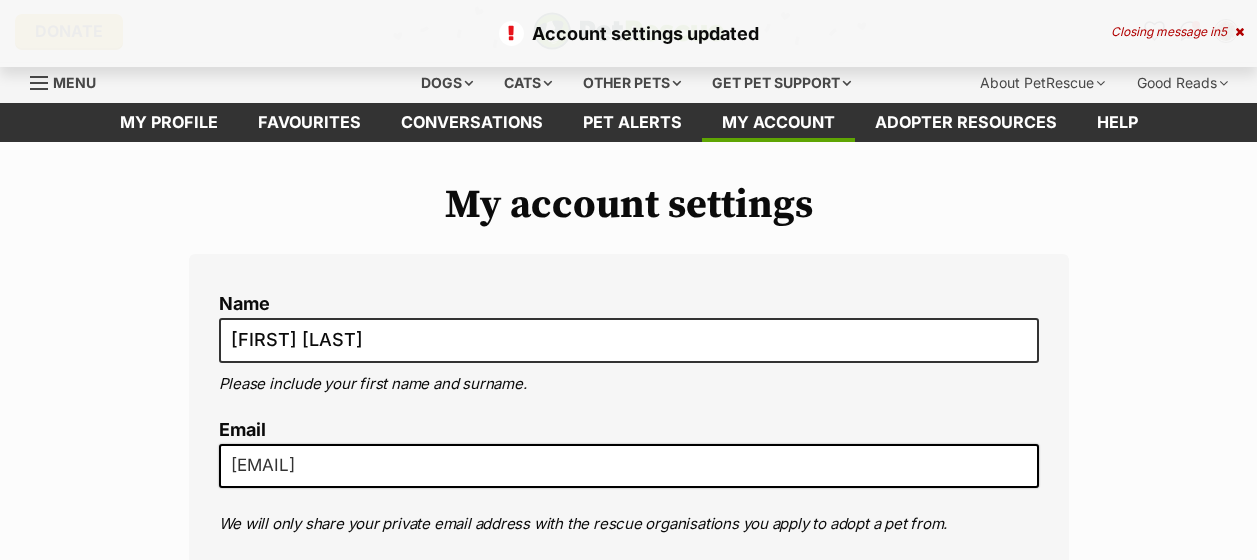 scroll, scrollTop: 0, scrollLeft: 0, axis: both 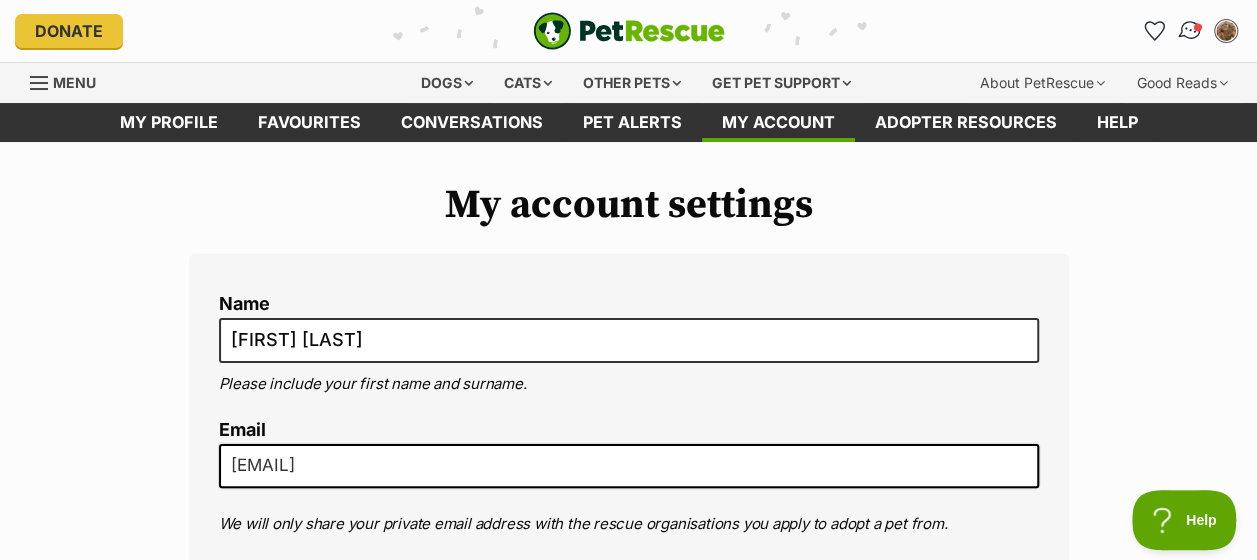 click at bounding box center [1190, 31] 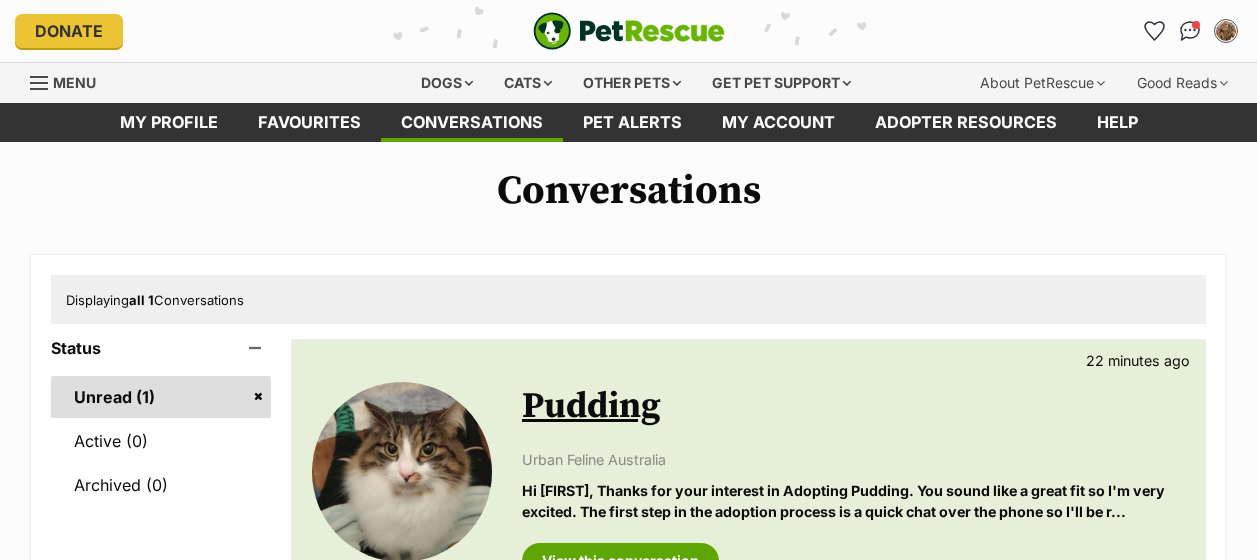 scroll, scrollTop: 0, scrollLeft: 0, axis: both 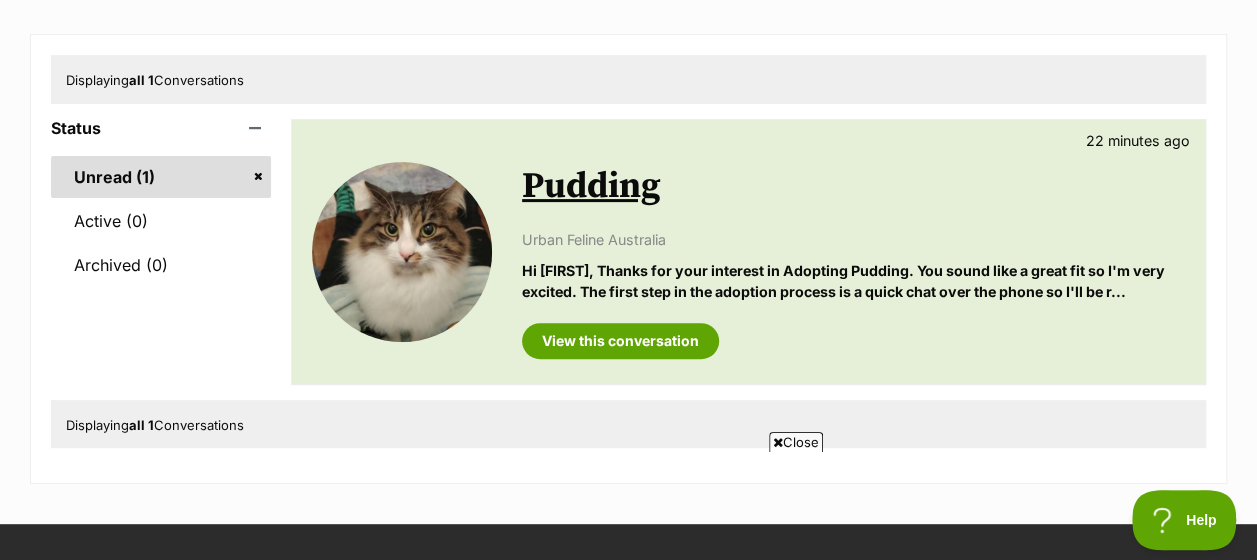 click on "Hi Emily,
Thanks for your interest in Adopting Pudding.
You sound like a great fit so I'm very excited.
The first step in the adoption process is a quick chat over the phone so I'll be r..." at bounding box center [853, 281] 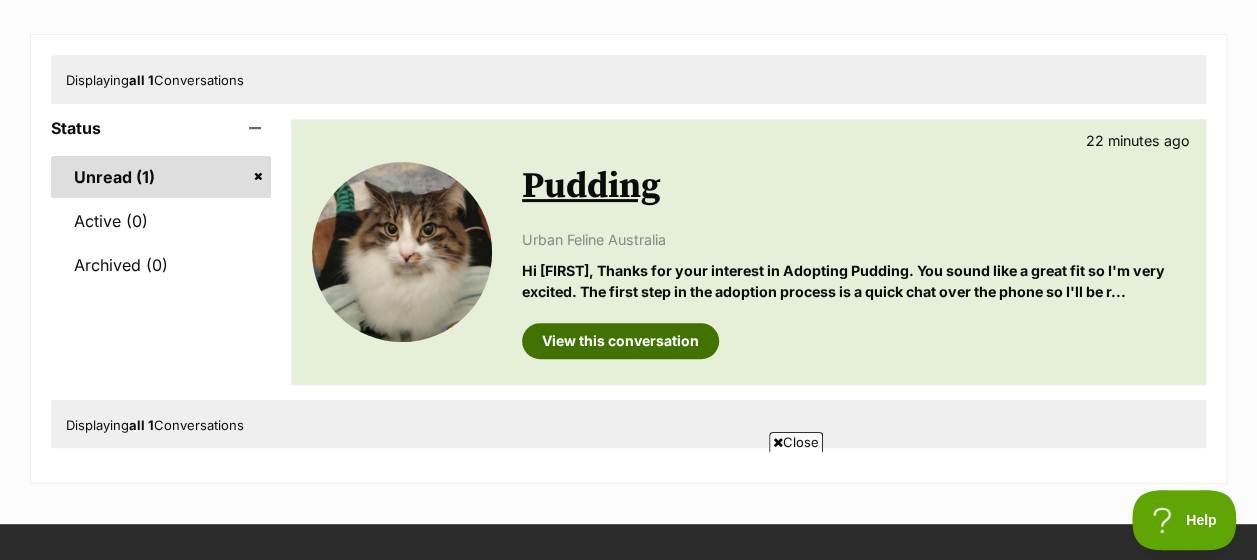 click on "View this conversation" at bounding box center [620, 341] 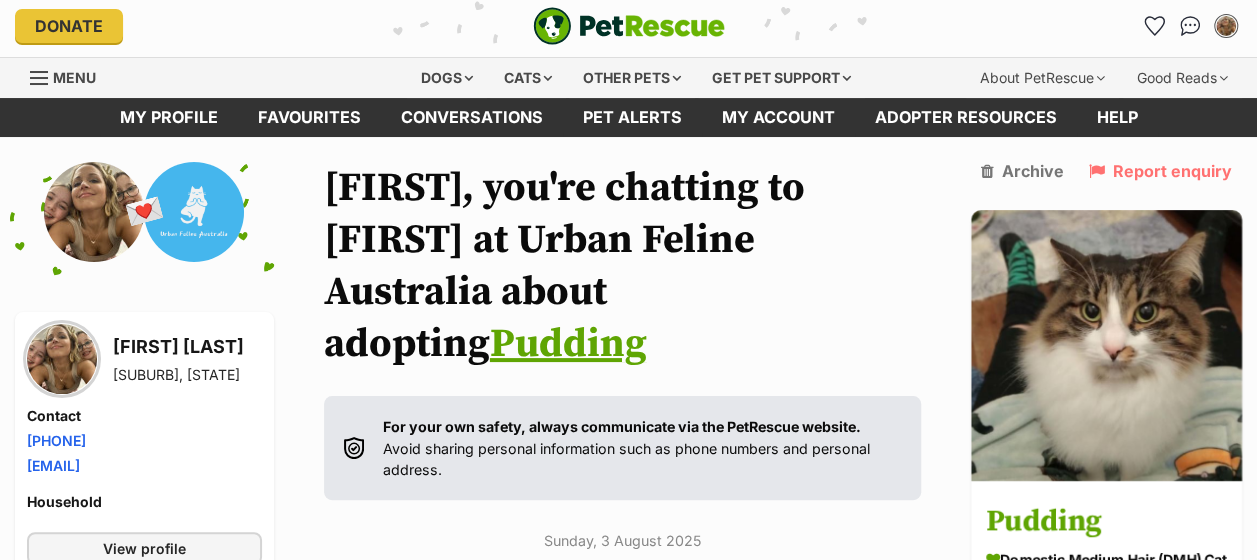 scroll, scrollTop: 0, scrollLeft: 0, axis: both 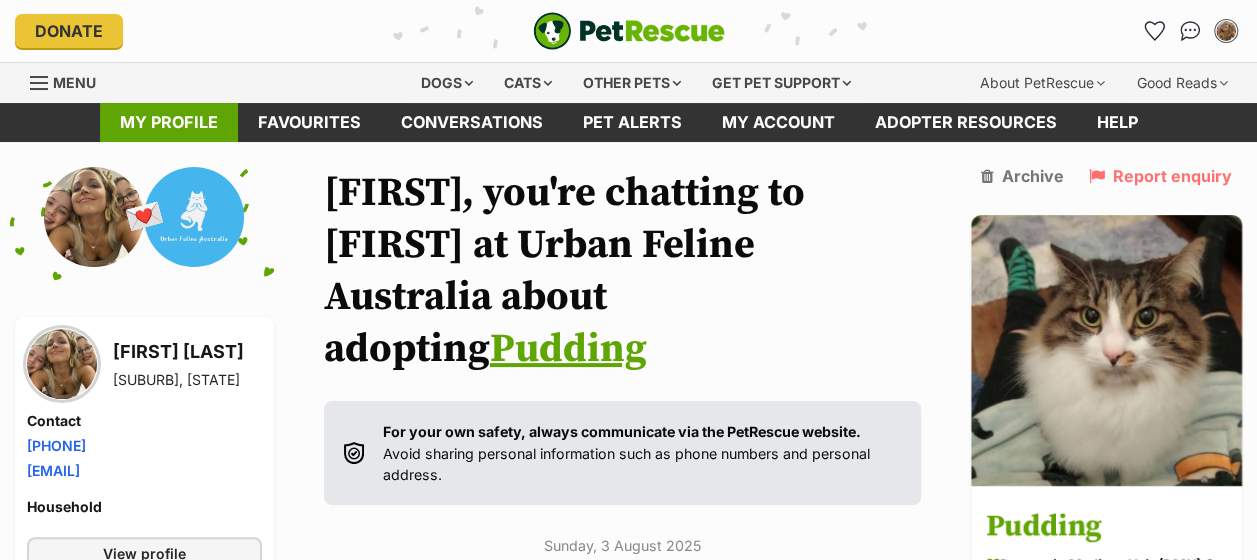 click on "My profile" at bounding box center [169, 122] 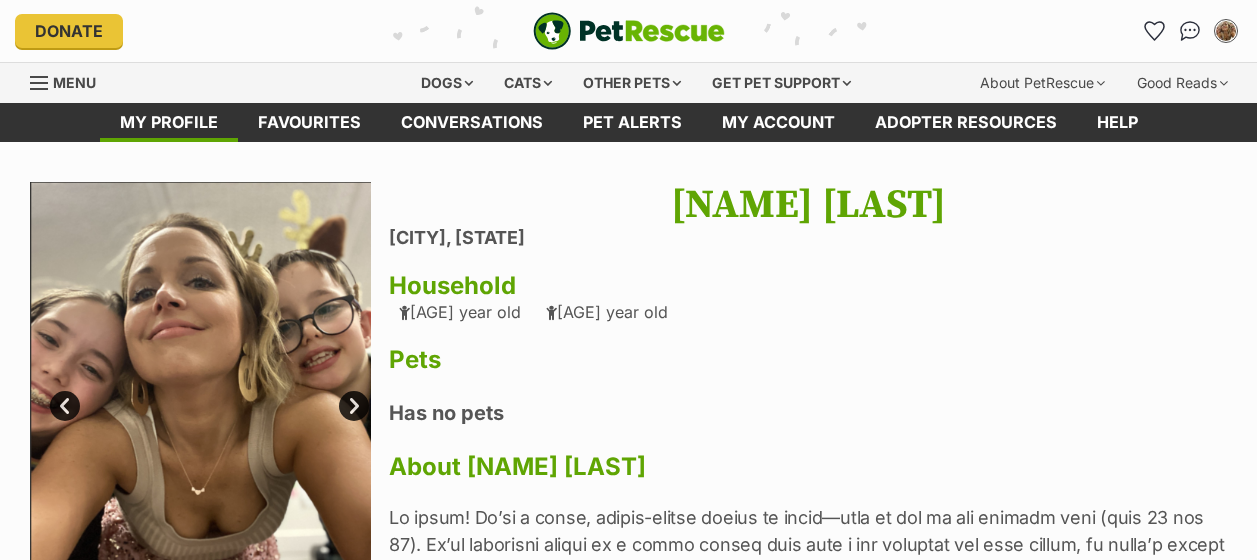 scroll, scrollTop: 0, scrollLeft: 0, axis: both 